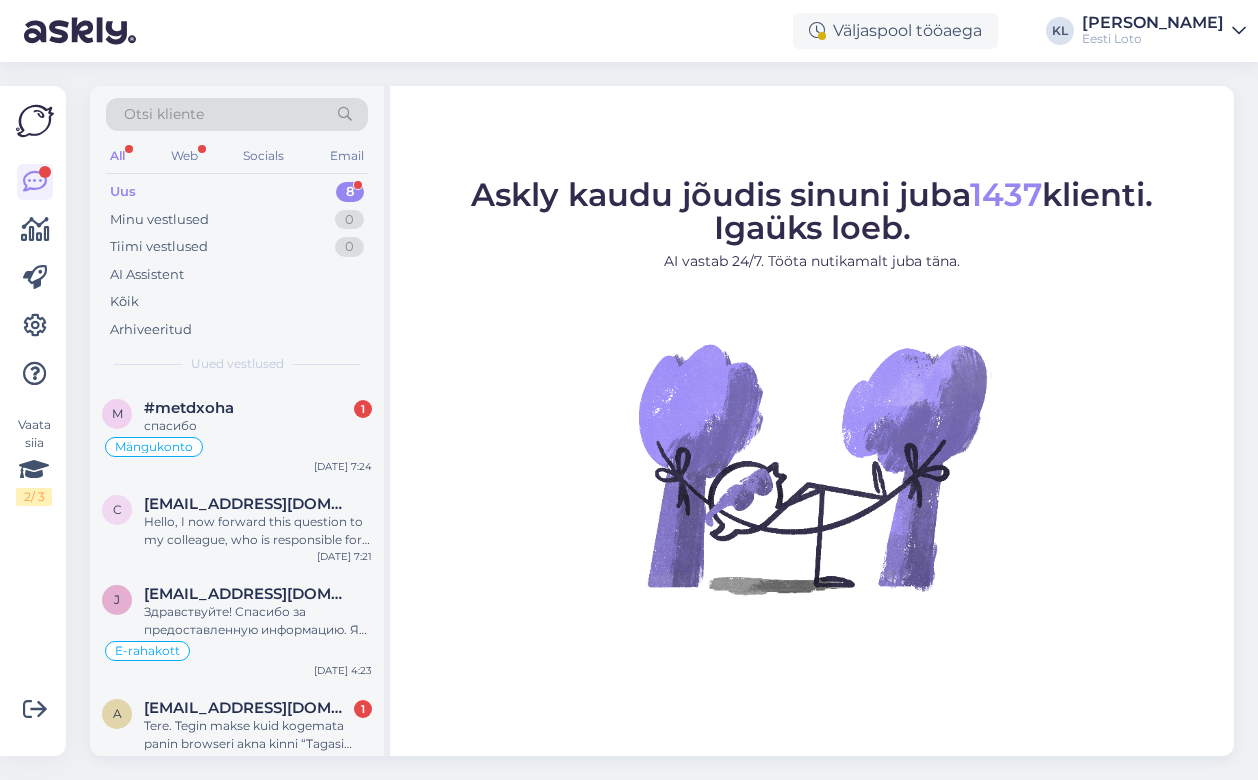 scroll, scrollTop: 0, scrollLeft: 0, axis: both 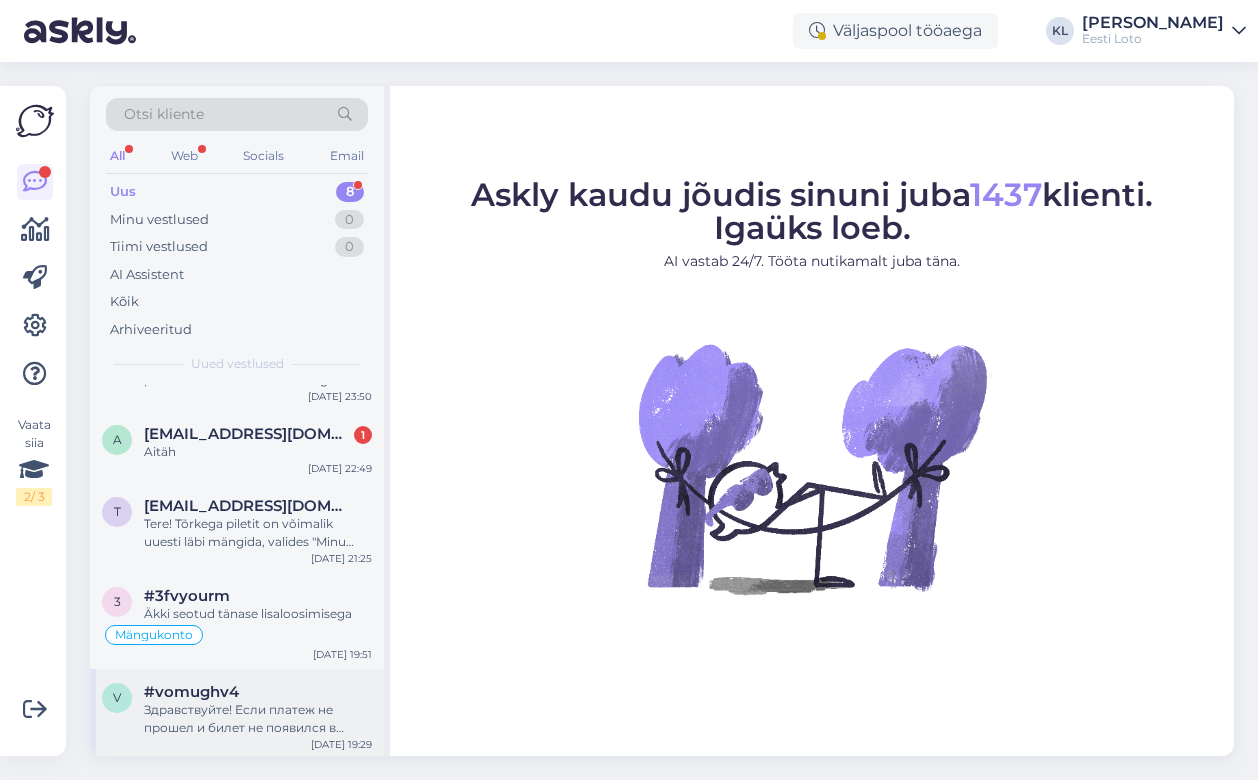 click on "Здравствуйте!
Если платеж не прошел и билет не появился в вашем игровом аккаунте, пожалуйста, сообщите нам ваше имя и фамилию, личный идентификационный код, банк, с которого был совершен платеж, и сумму. Мы проверим платеж при первой возможности и направим его на ваш электронный кошелек. Мы осведомлены о возможных сбоях при внесении депозитов и покупке билетов. Приносим извинения за возможные неудобства и надеемся в ближайшее время решить проблемы, связанные с депозитами." at bounding box center (258, 719) 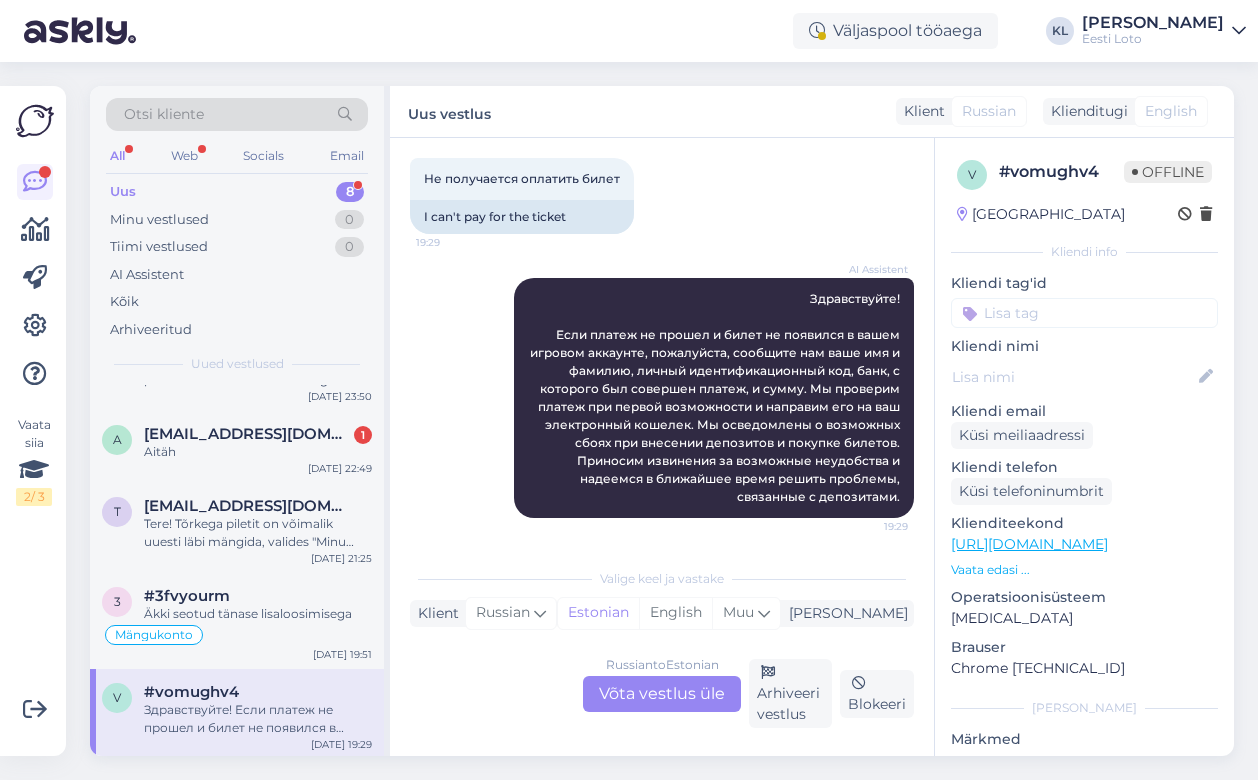 scroll, scrollTop: 106, scrollLeft: 0, axis: vertical 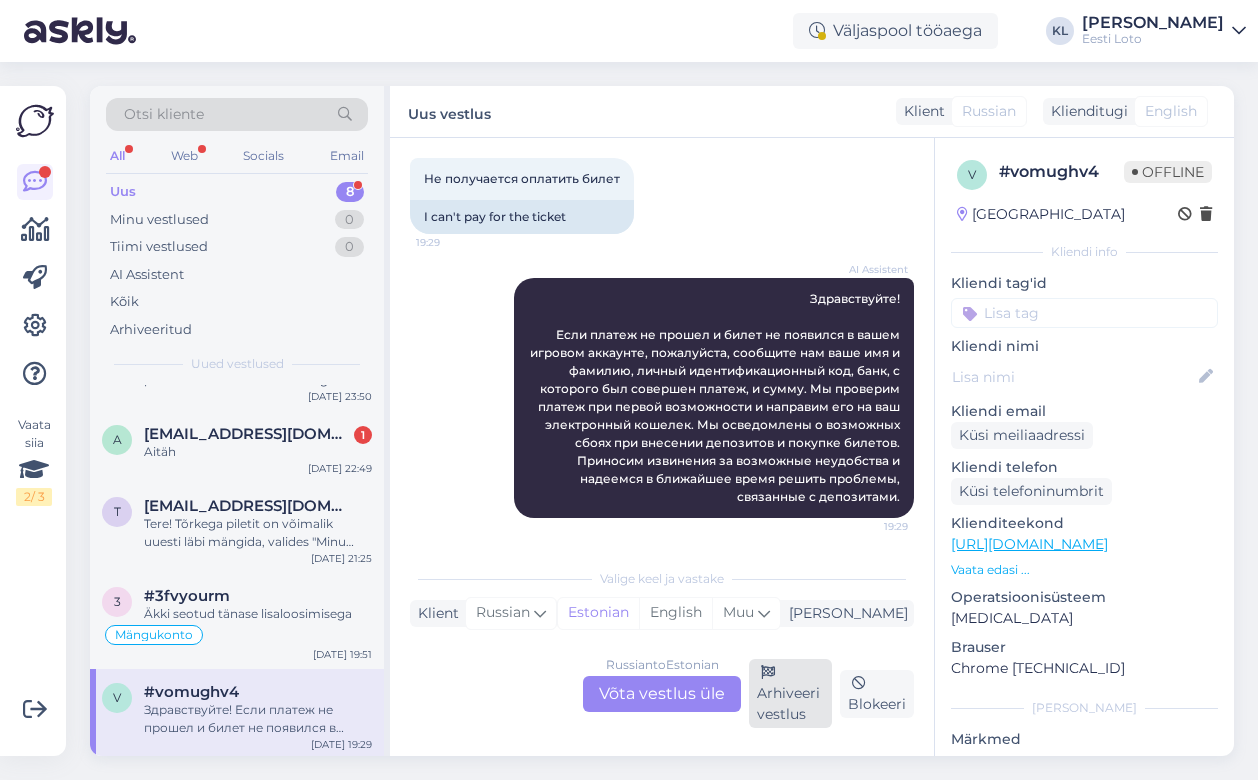 click on "Arhiveeri vestlus" at bounding box center [790, 693] 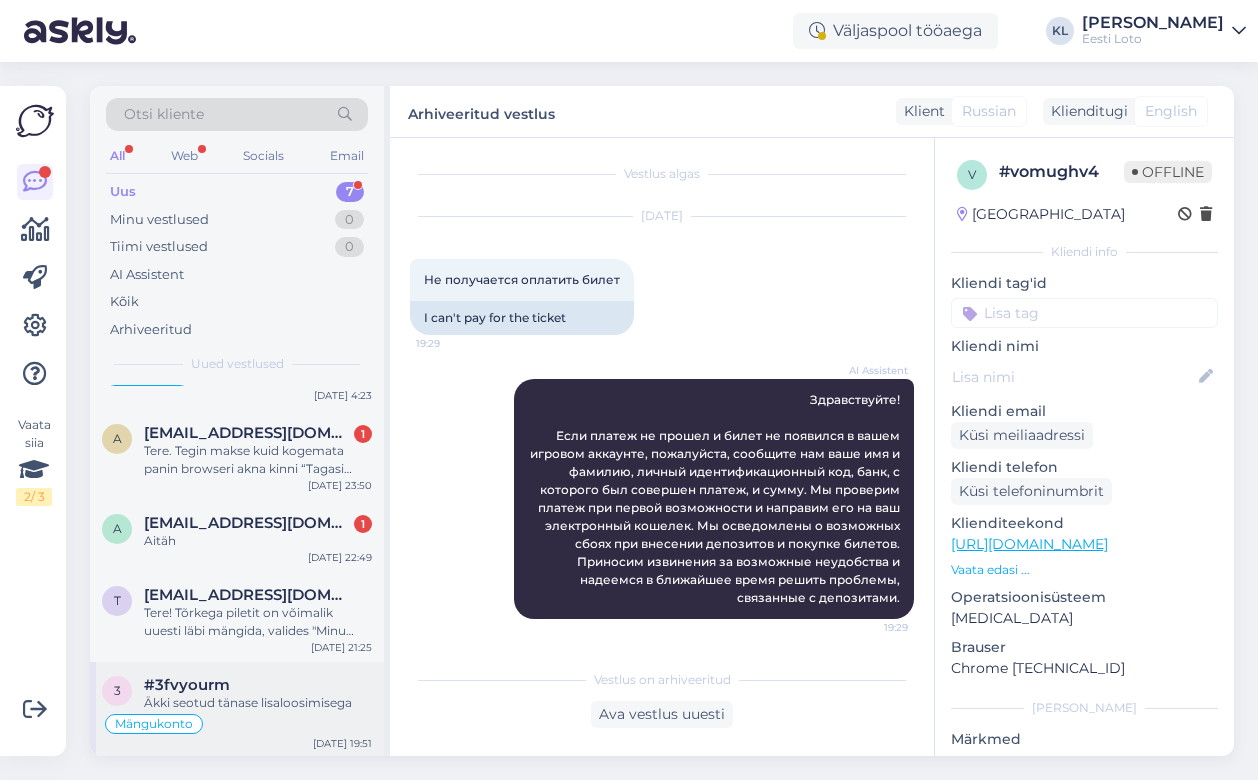 click on "3 #3fvyourm Äkki seotud tänase lisaloosimisega Mängukonto [DATE] 19:51" at bounding box center [237, 710] 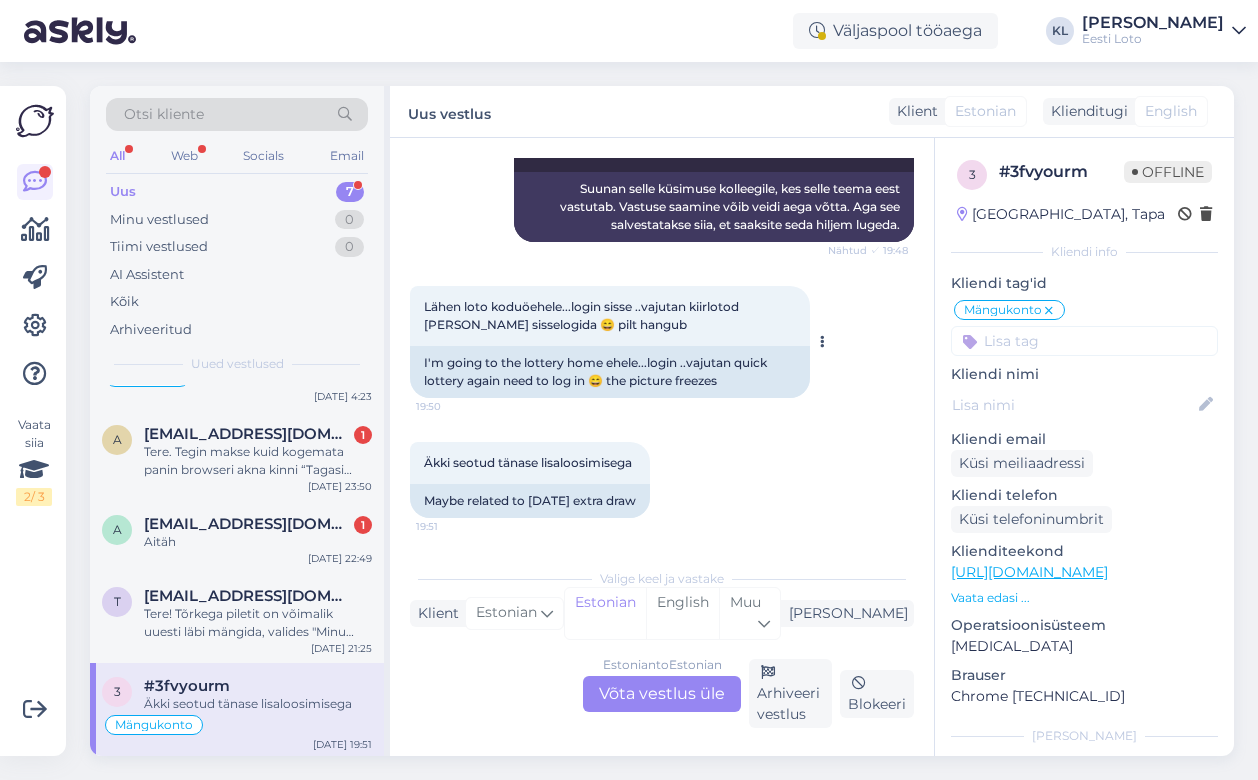 scroll, scrollTop: 1280, scrollLeft: 0, axis: vertical 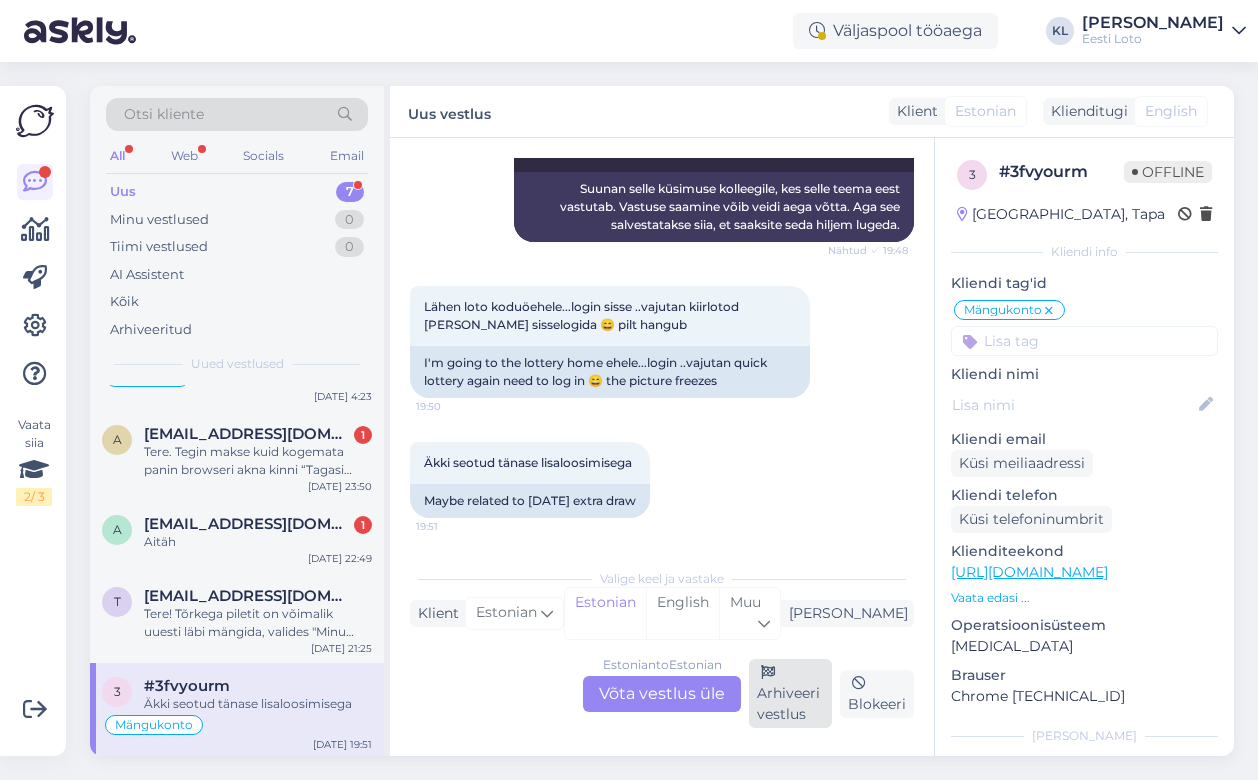 click on "Arhiveeri vestlus" at bounding box center [790, 693] 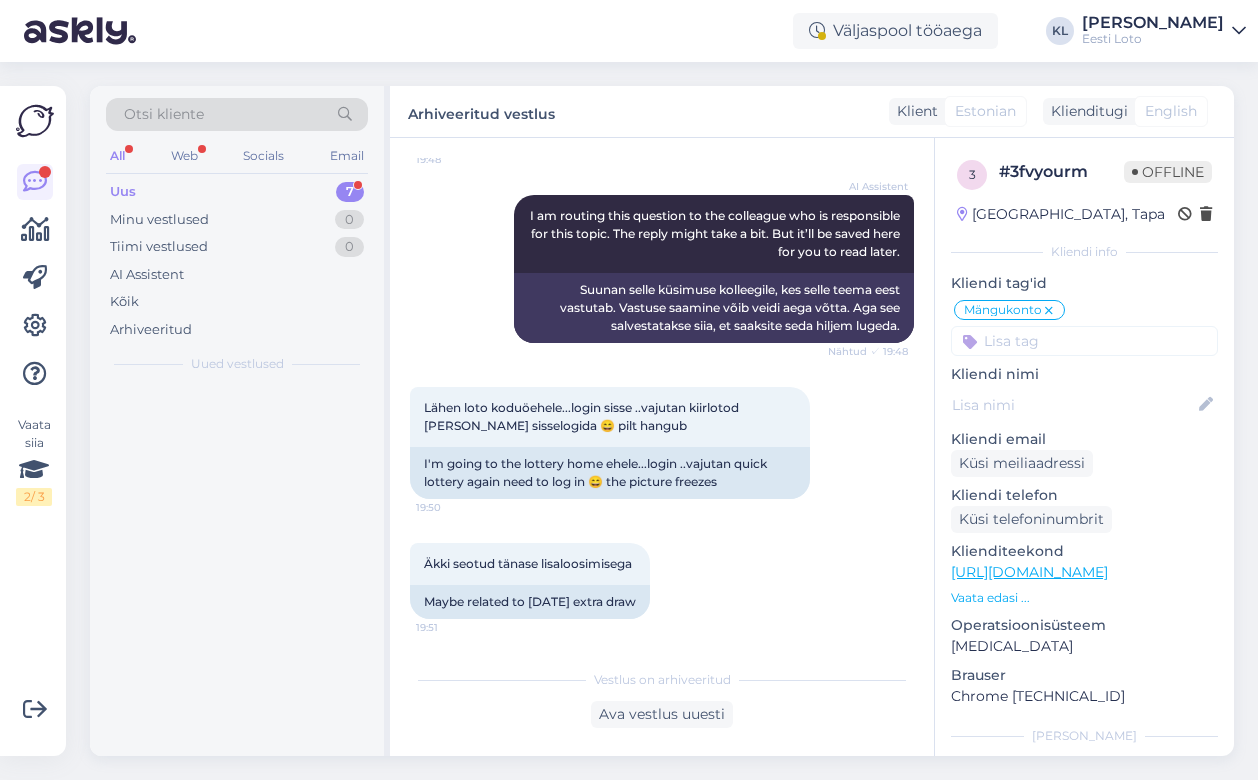 scroll, scrollTop: 0, scrollLeft: 0, axis: both 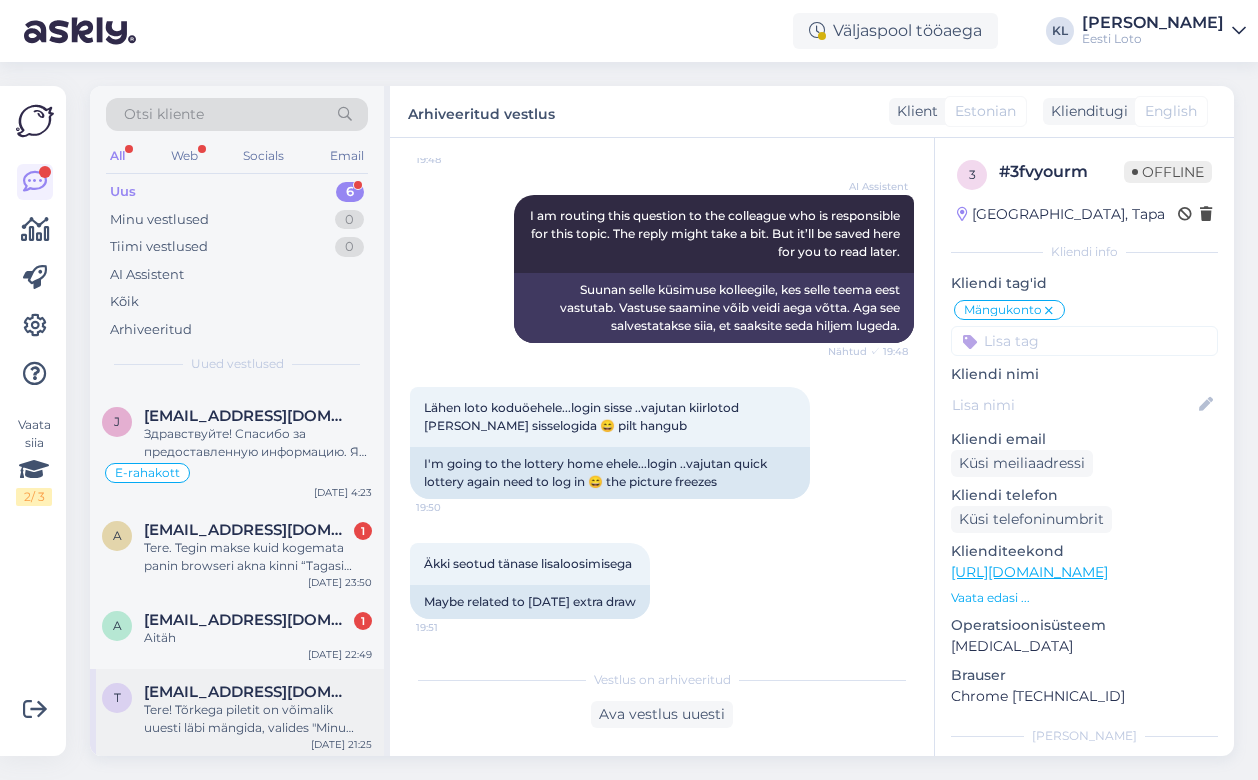 click on "Tere!
Tõrkega piletit on võimalik uuesti läbi mängida, valides "Minu piletid" – "e-kiirloteriid". Kui pileti juures on kiri "Aktiivne", tähendab see, et mäng on lõpuni mängimata. Kui vajutate pileti numbrile ja seejärel "Vaatan piletit", saate selle lõpuni mängida. Juhul, kui Te ei lõpeta 24 tunni jooksul mängu ise, siis mängib infosüsteem selle automaatselt lõpuni ning võidu korral suunatakse raha Teie e-rahakotti. [PERSON_NAME] ebaõnnestus ja piletit Teie mängukontole ei ilmunud, palume edastada [PERSON_NAME] ees- ja perekonnanimi, isikukood, pank, [PERSON_NAME] makse sooritati ning summa. Kontrollime esimesel võimalusel makse [PERSON_NAME] suuname selle Teie e-rahakotti." at bounding box center (258, 719) 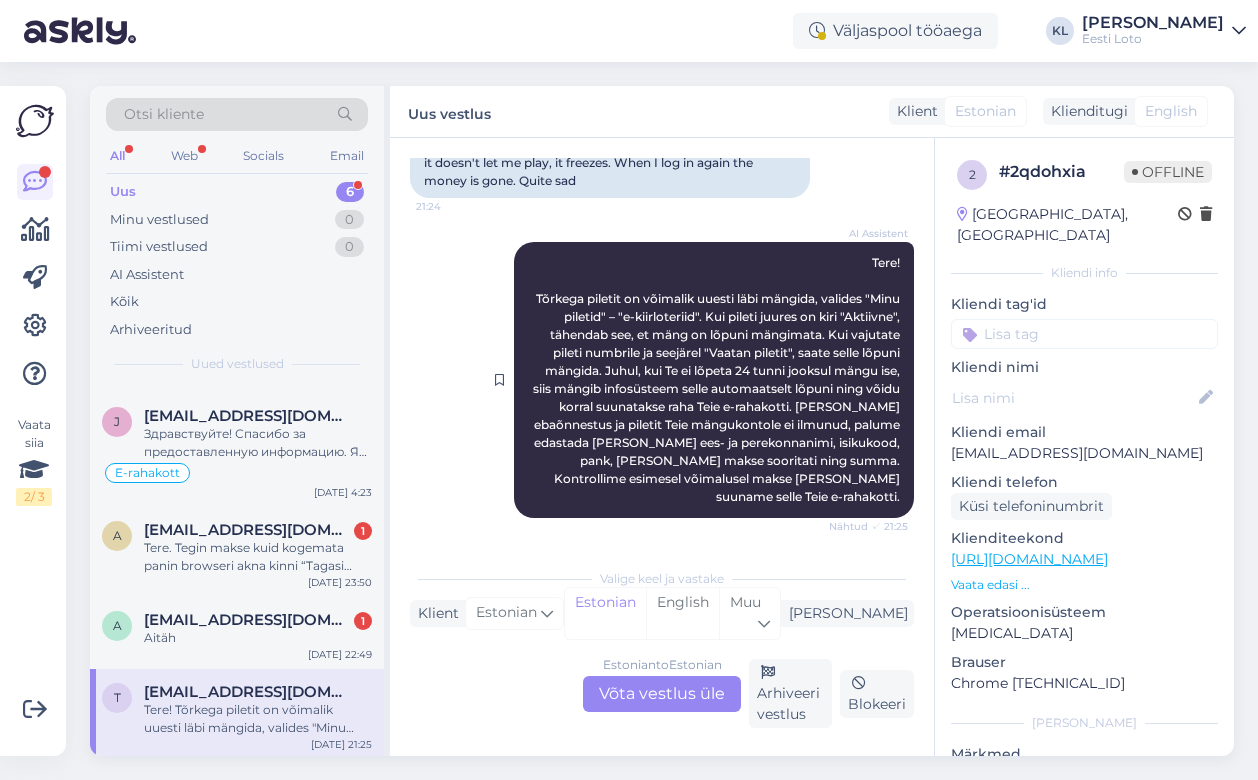 scroll, scrollTop: 196, scrollLeft: 0, axis: vertical 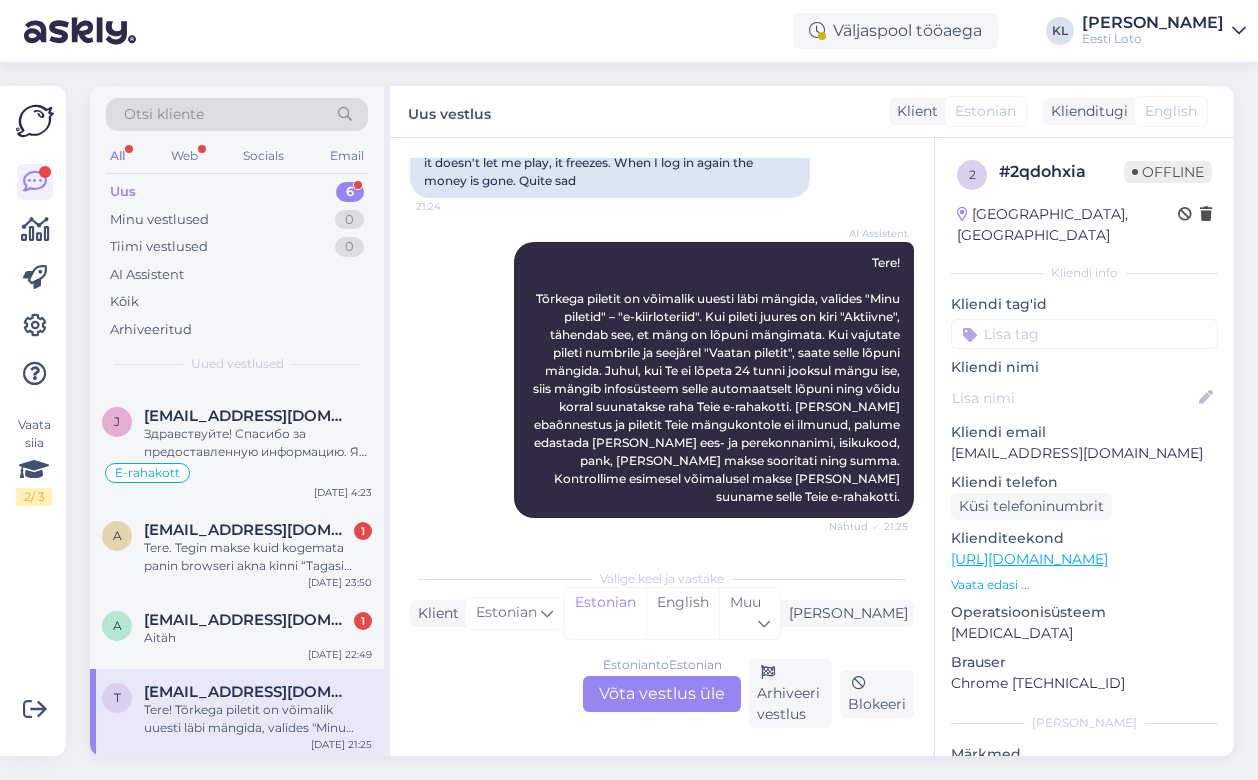 click at bounding box center (1084, 334) 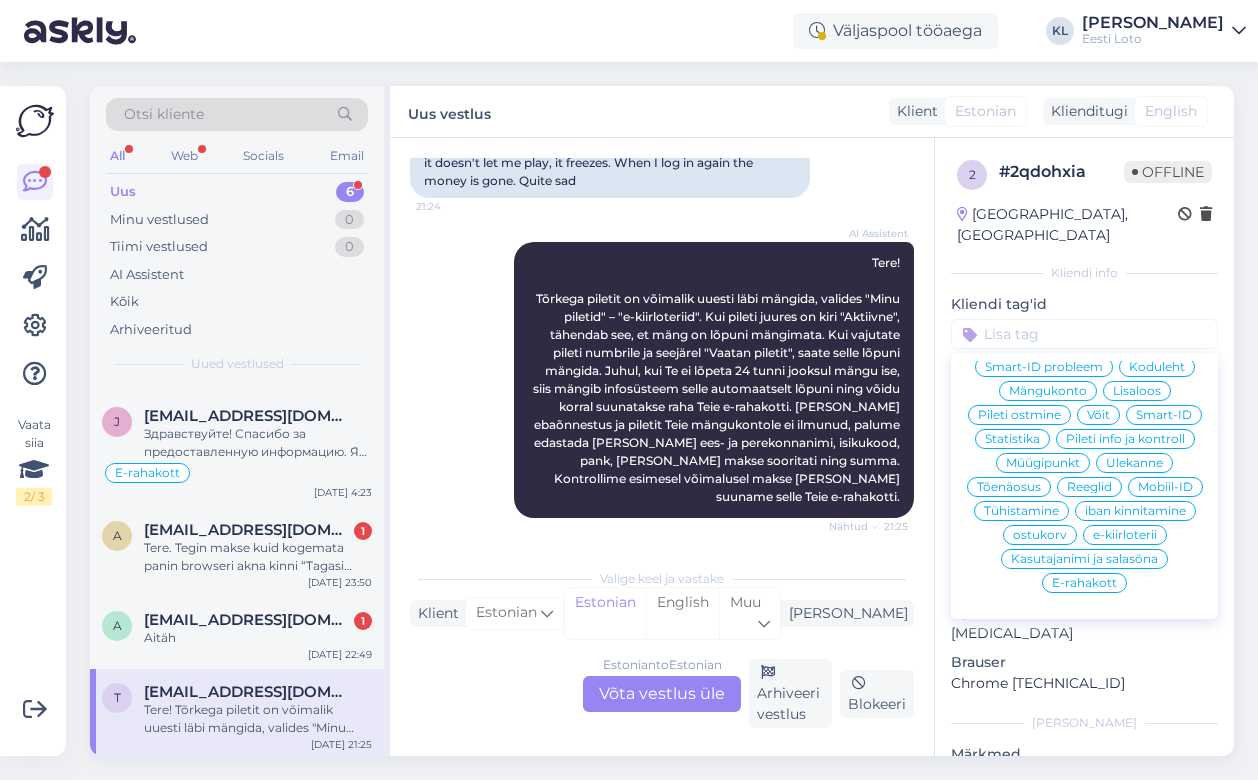 scroll, scrollTop: 190, scrollLeft: 0, axis: vertical 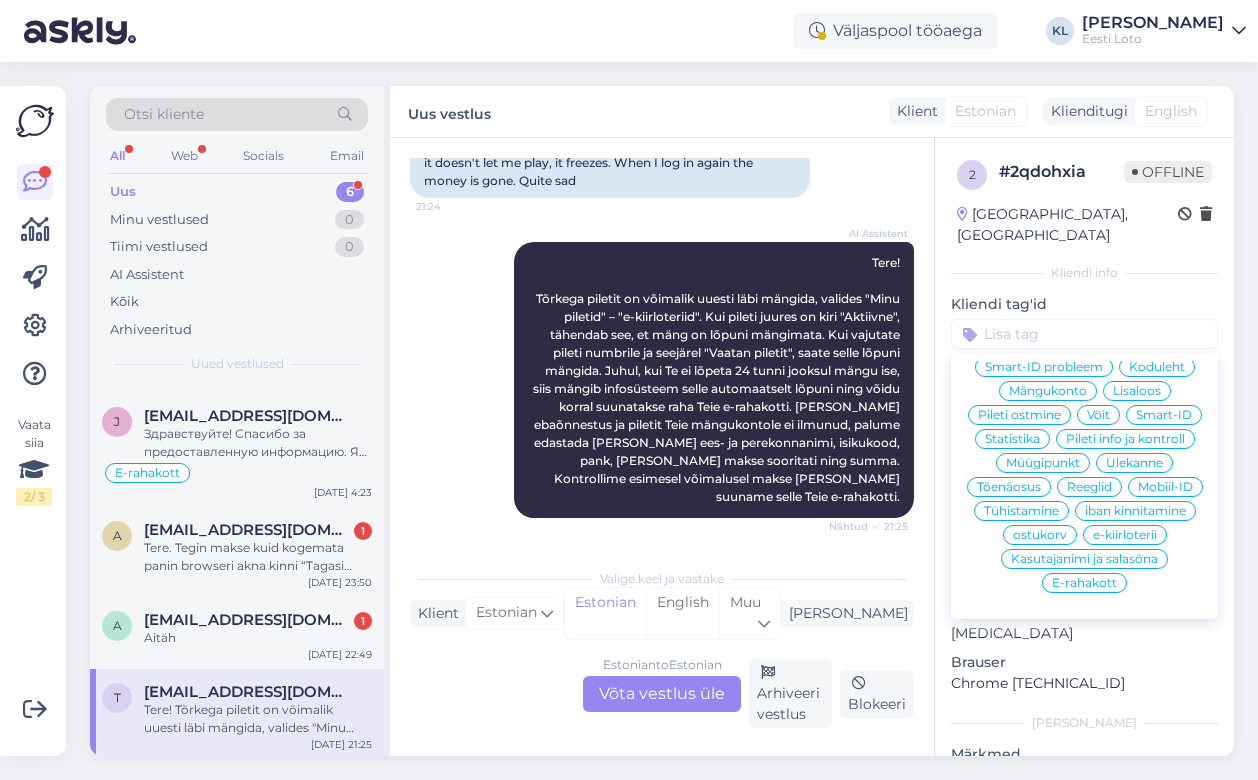 click on "e-kiirloterii" at bounding box center [1125, 535] 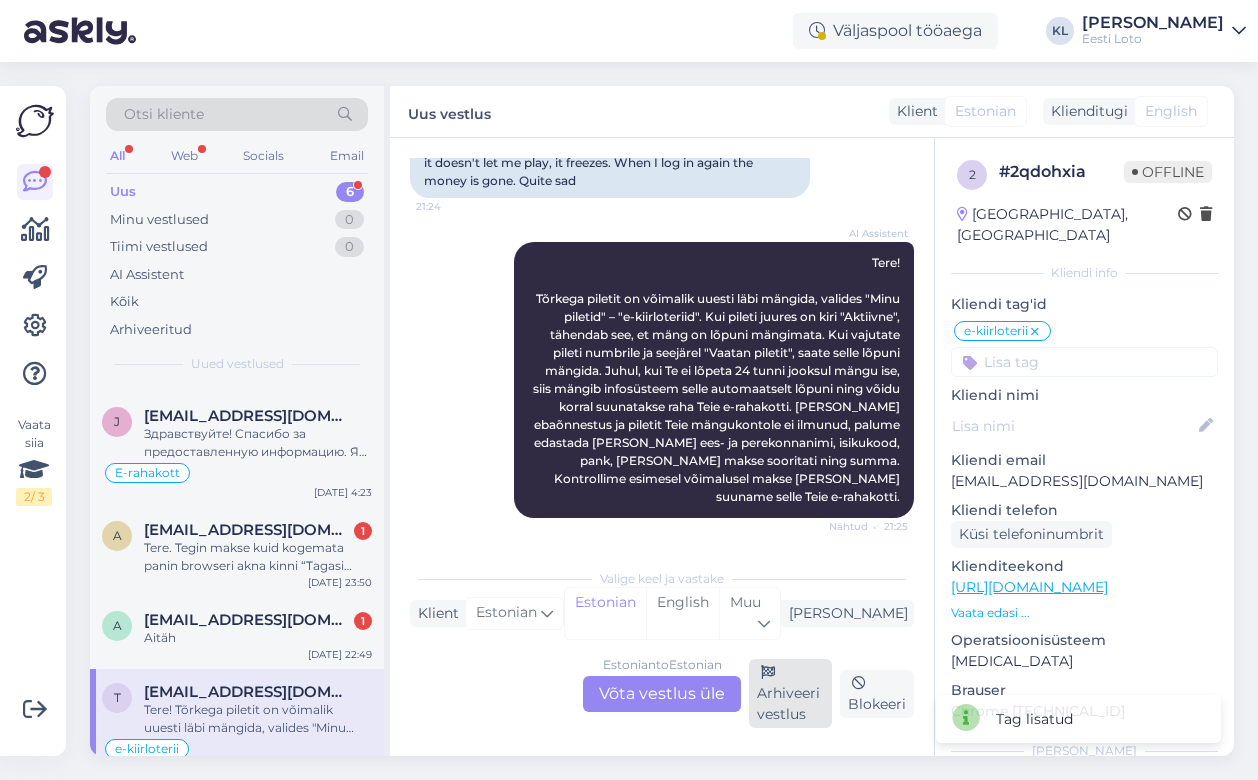 click on "Arhiveeri vestlus" at bounding box center [790, 693] 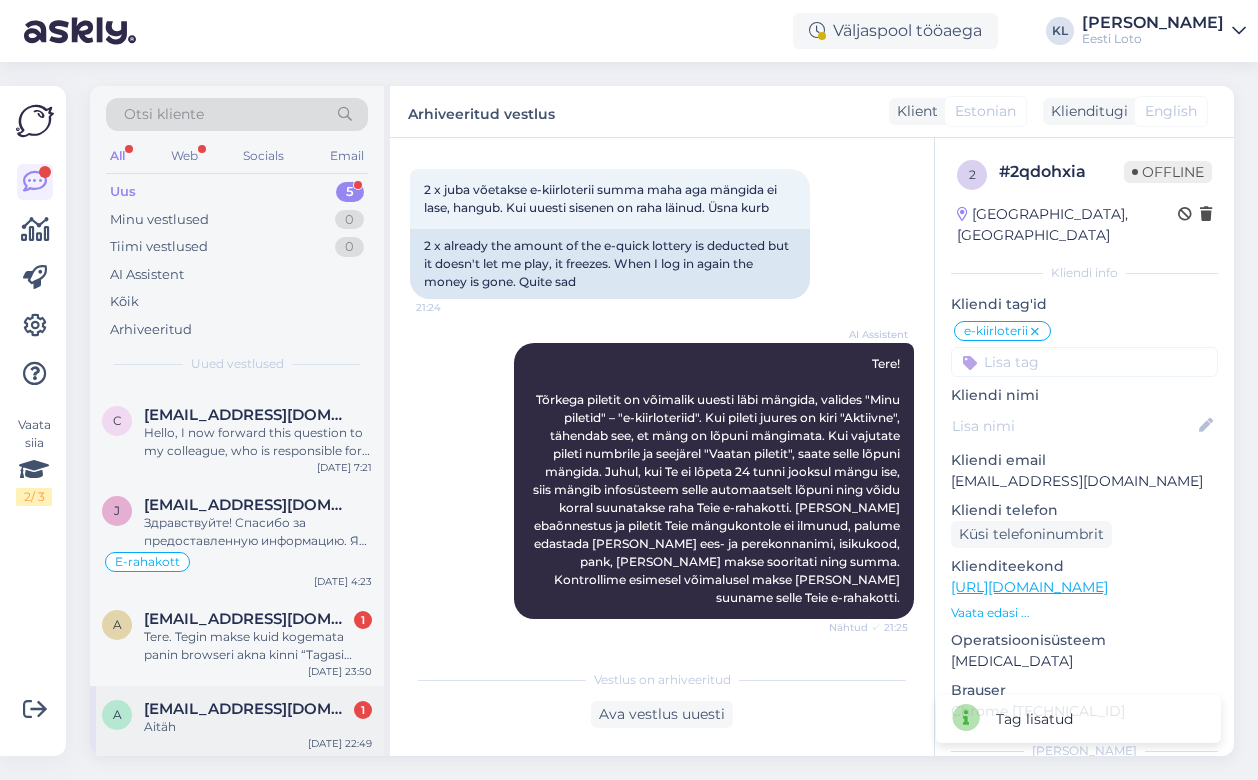 scroll, scrollTop: 88, scrollLeft: 0, axis: vertical 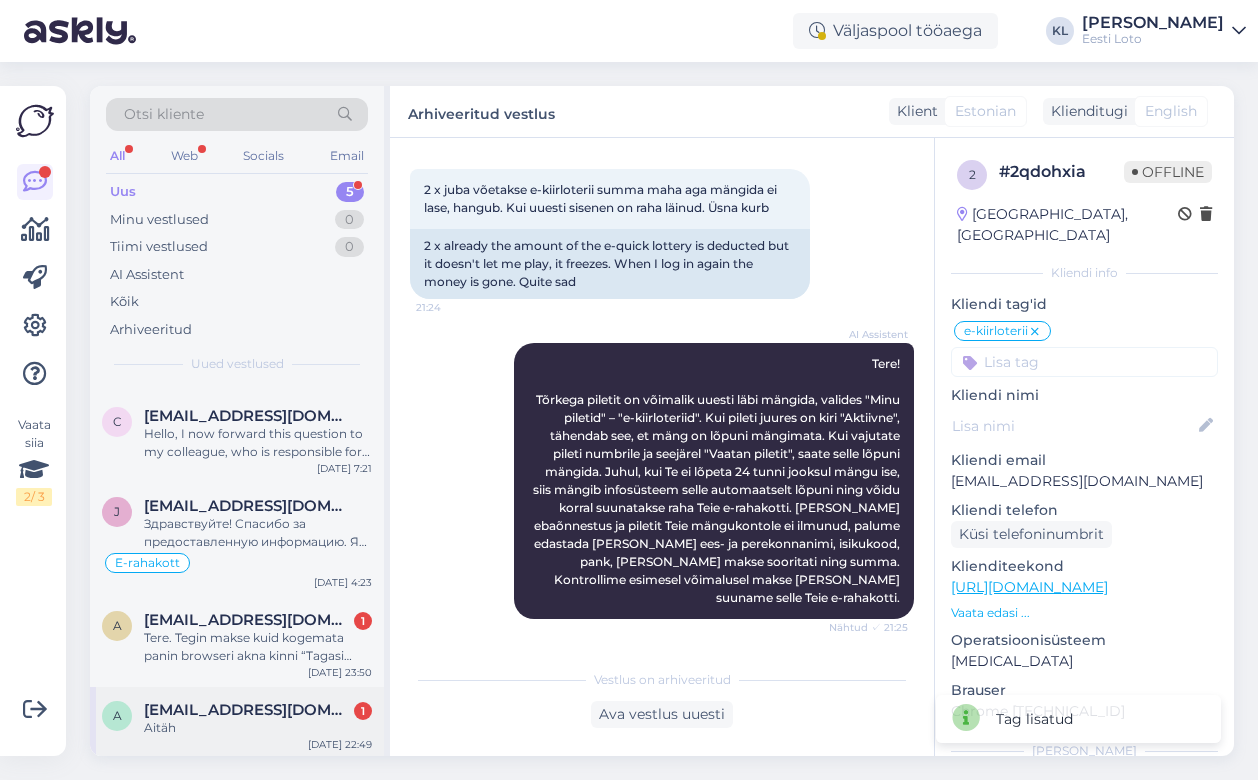 click on "Aitäh" at bounding box center [258, 728] 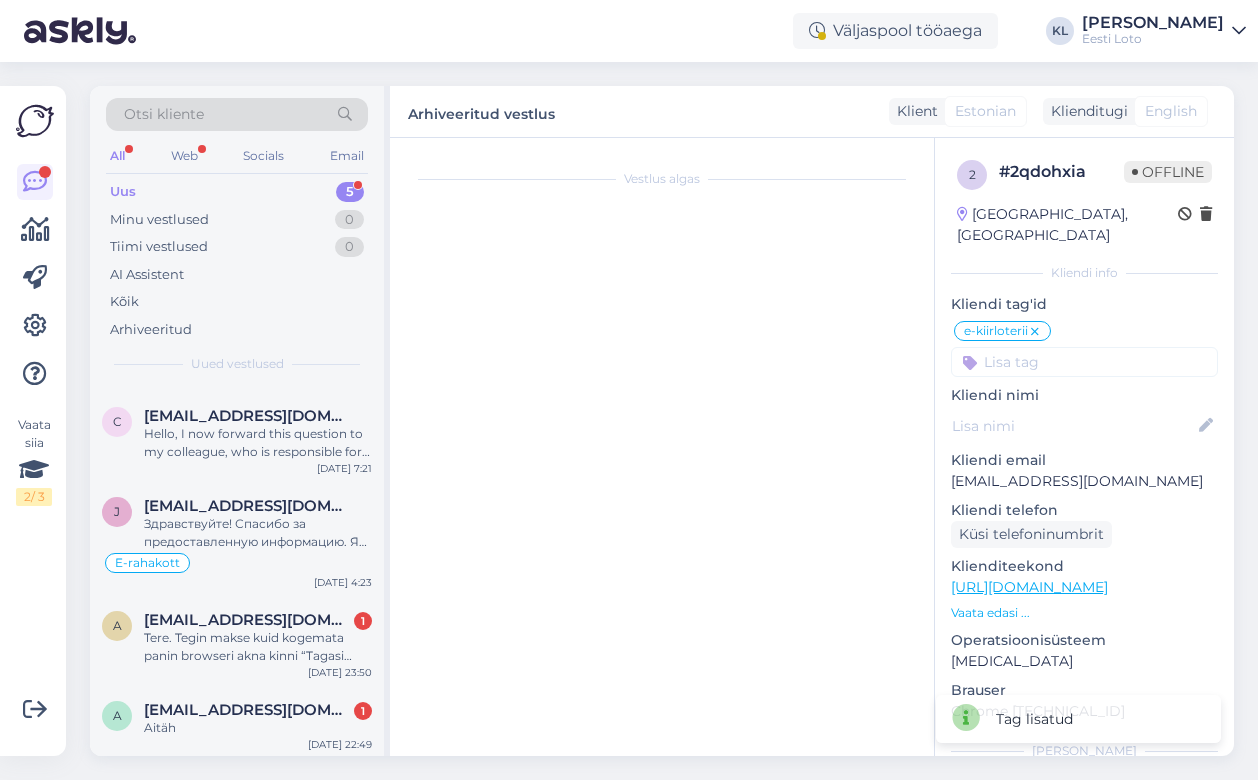 scroll, scrollTop: 468, scrollLeft: 0, axis: vertical 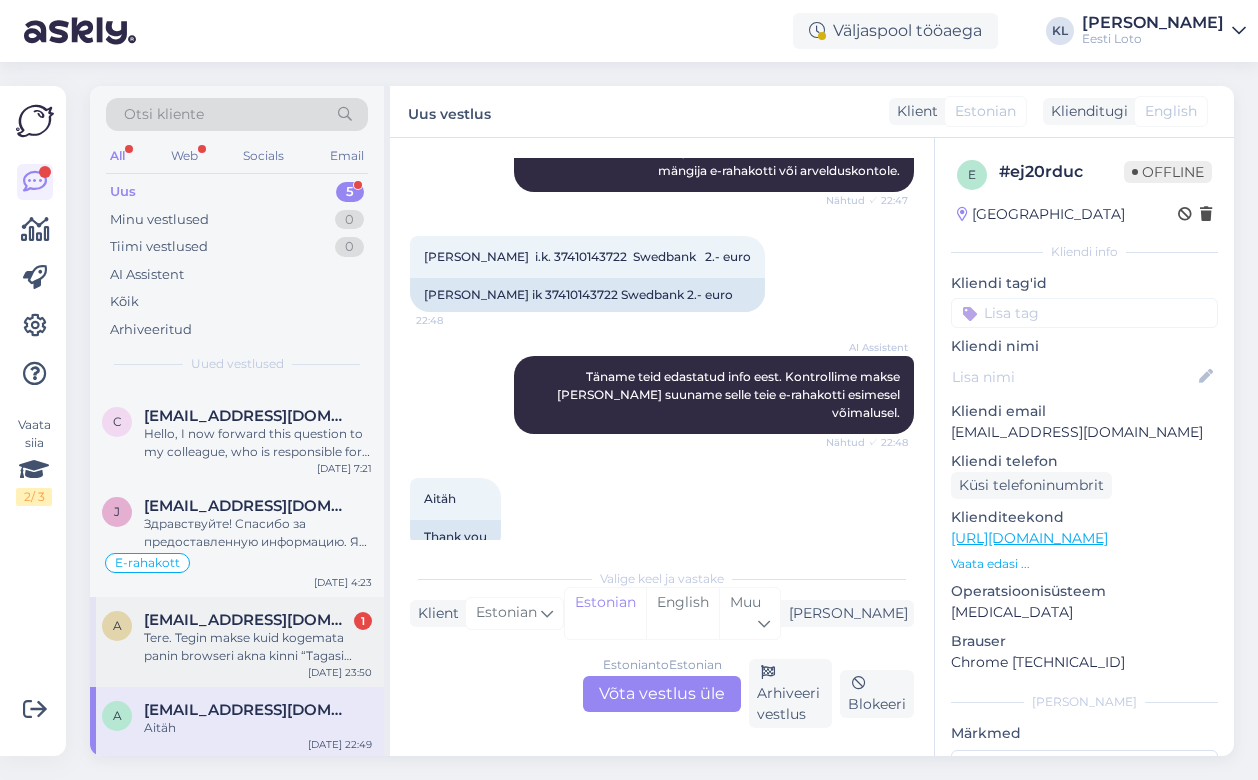click on "Tere. Tegin makse kuid kogemata panin browseri akna kinni “Tagasi kaupmehe [PERSON_NAME]” sammul. Raha läks aga pileti nüüd pole. Ostusoov oli [PERSON_NAME] rida pliks-[PERSON_NAME].
Tänan ette." at bounding box center (258, 647) 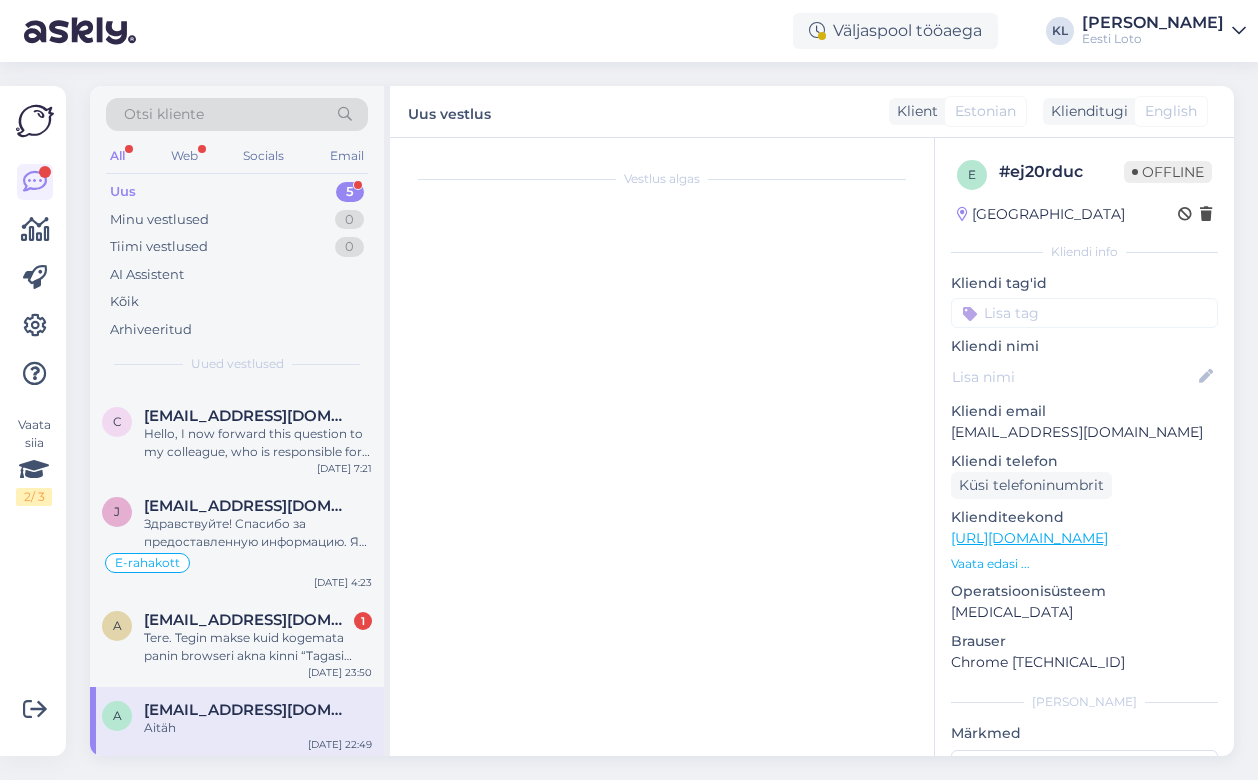 scroll, scrollTop: 0, scrollLeft: 0, axis: both 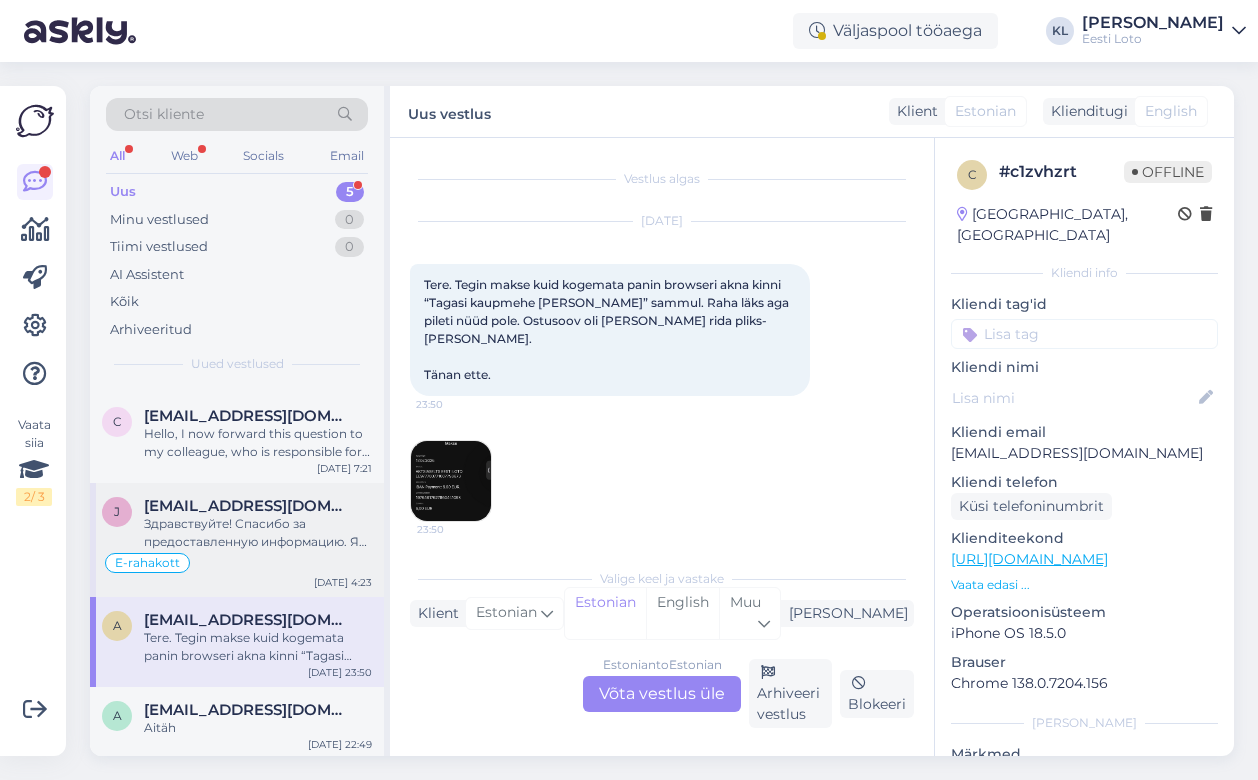 click on "Здравствуйте!
Спасибо за предоставленную информацию. Я передам эти данные коллеге для дальнейшей проверки платежа и зачисления средств на ваш электронный кошелек." at bounding box center [258, 533] 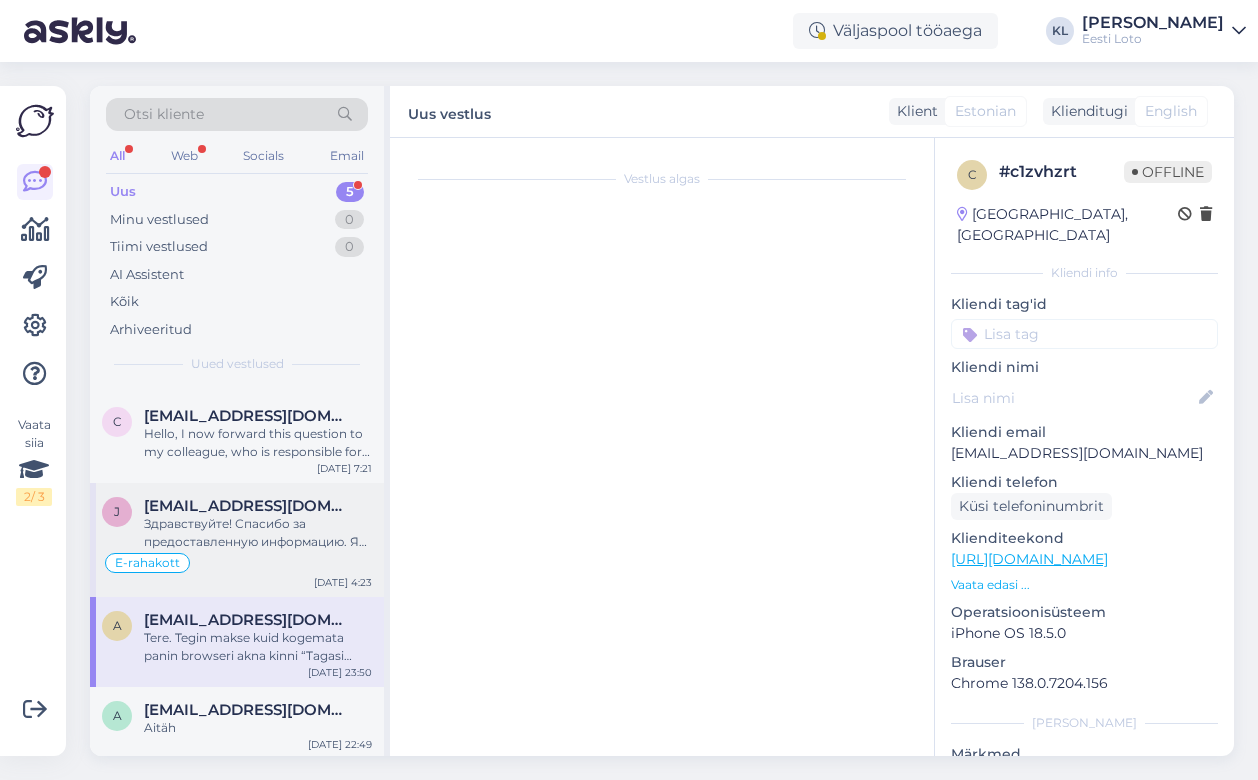 scroll, scrollTop: 2018, scrollLeft: 0, axis: vertical 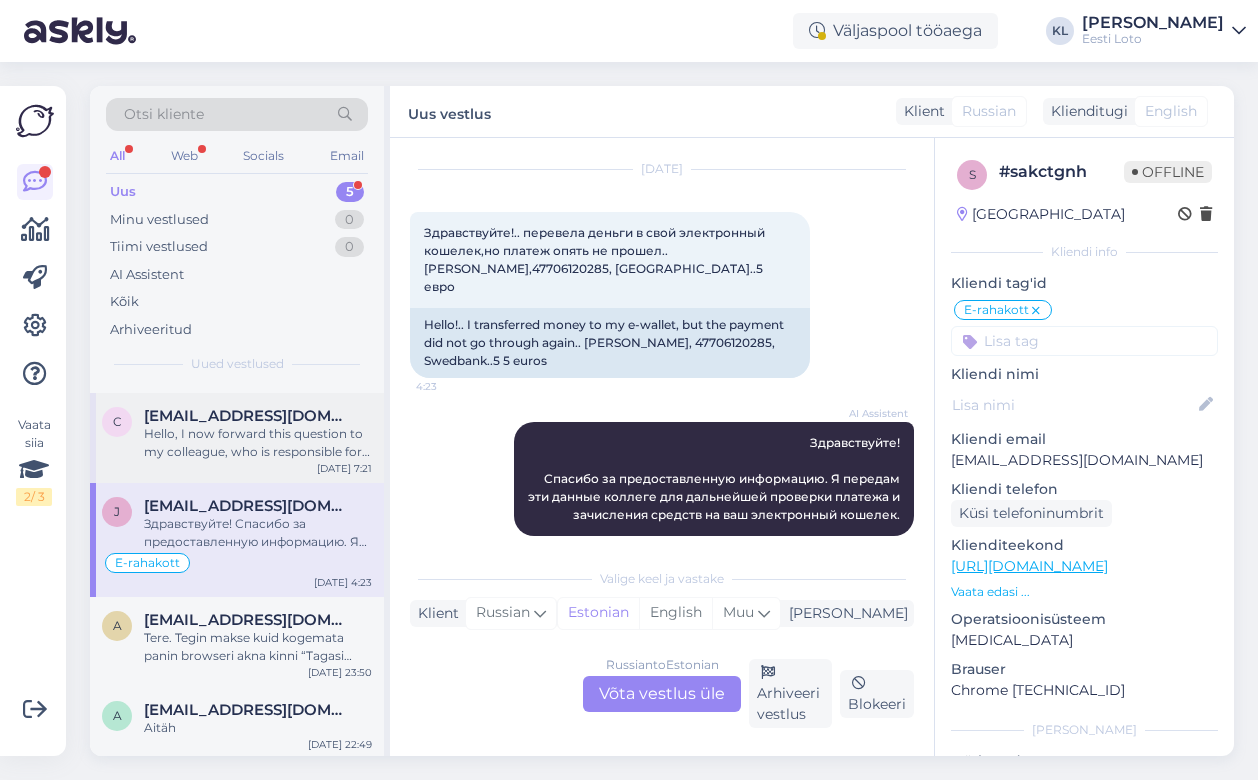 click on "Hello, I now forward this question to my colleague, who is responsible for this. The reply will be here during our working hours." at bounding box center [258, 443] 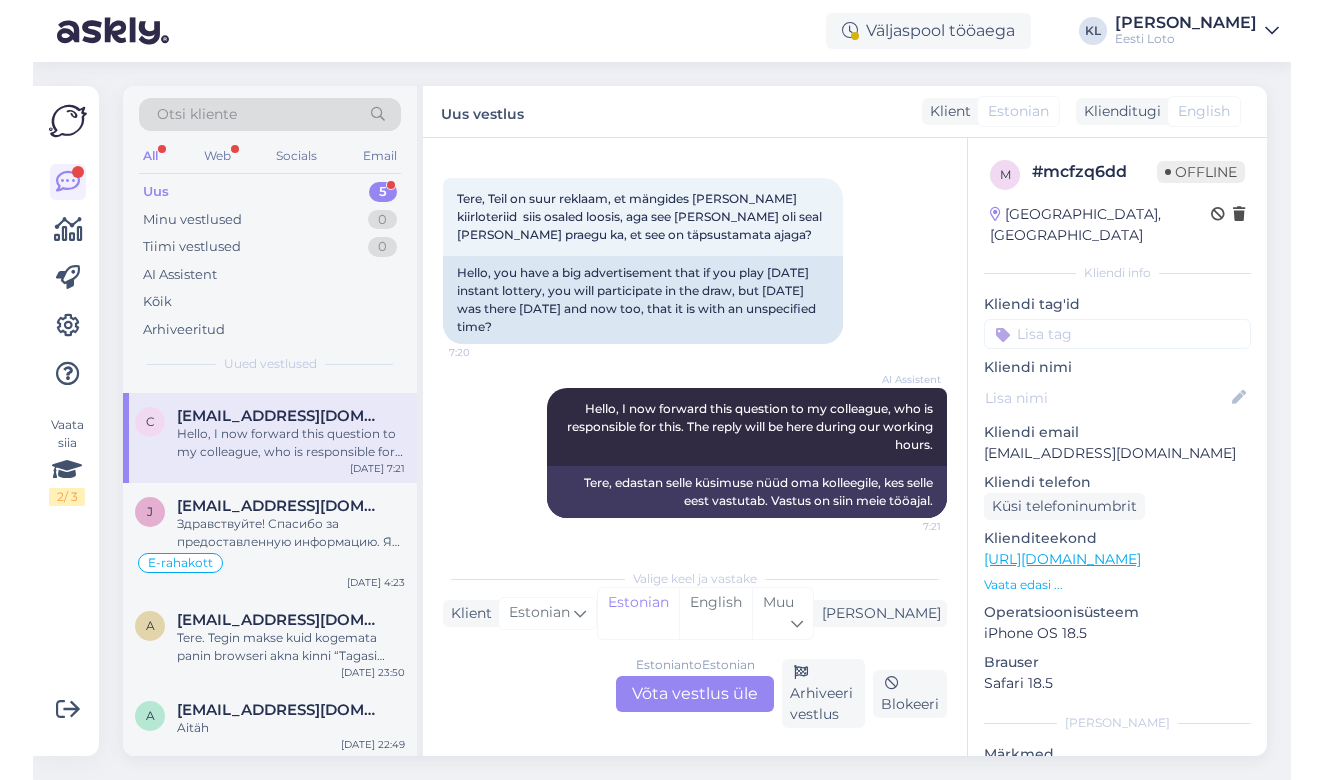 scroll, scrollTop: 85, scrollLeft: 0, axis: vertical 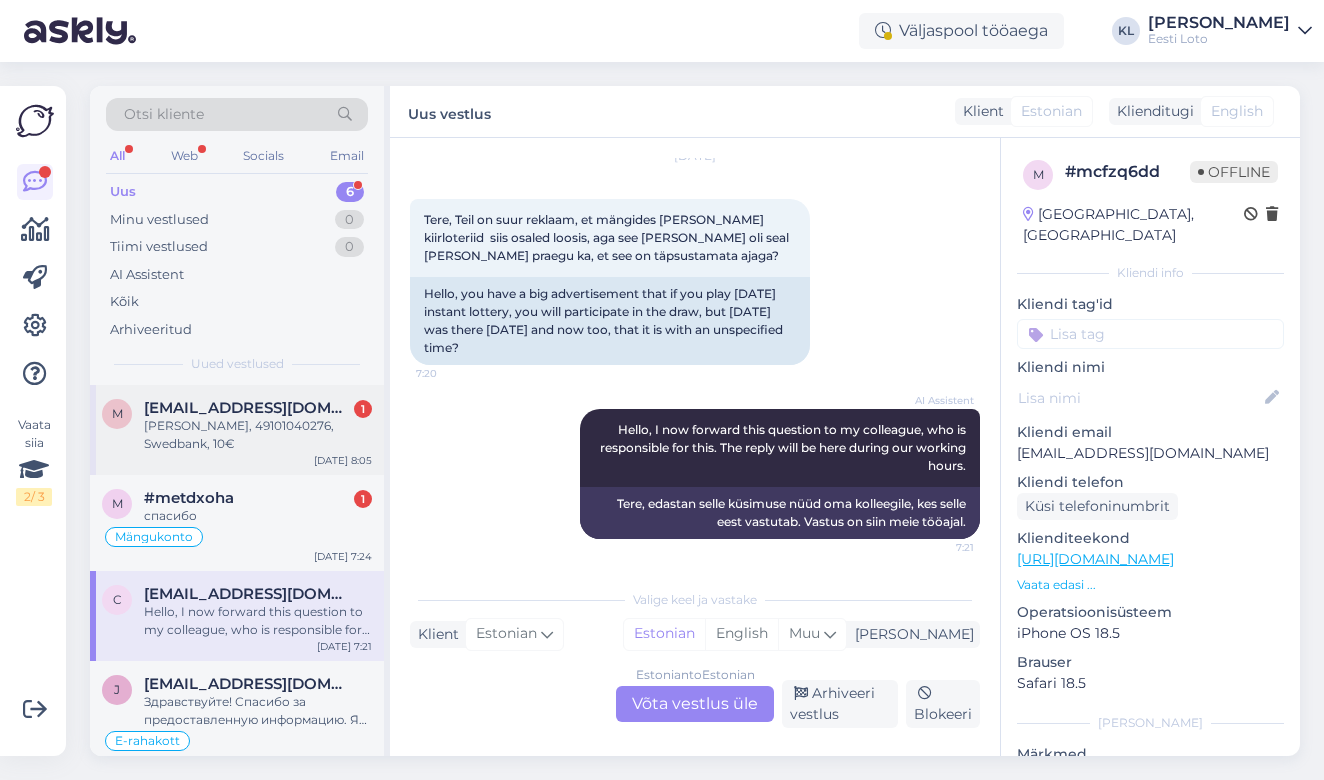 click on "[PERSON_NAME], 49101040276, Swedbank, 10€" at bounding box center [258, 435] 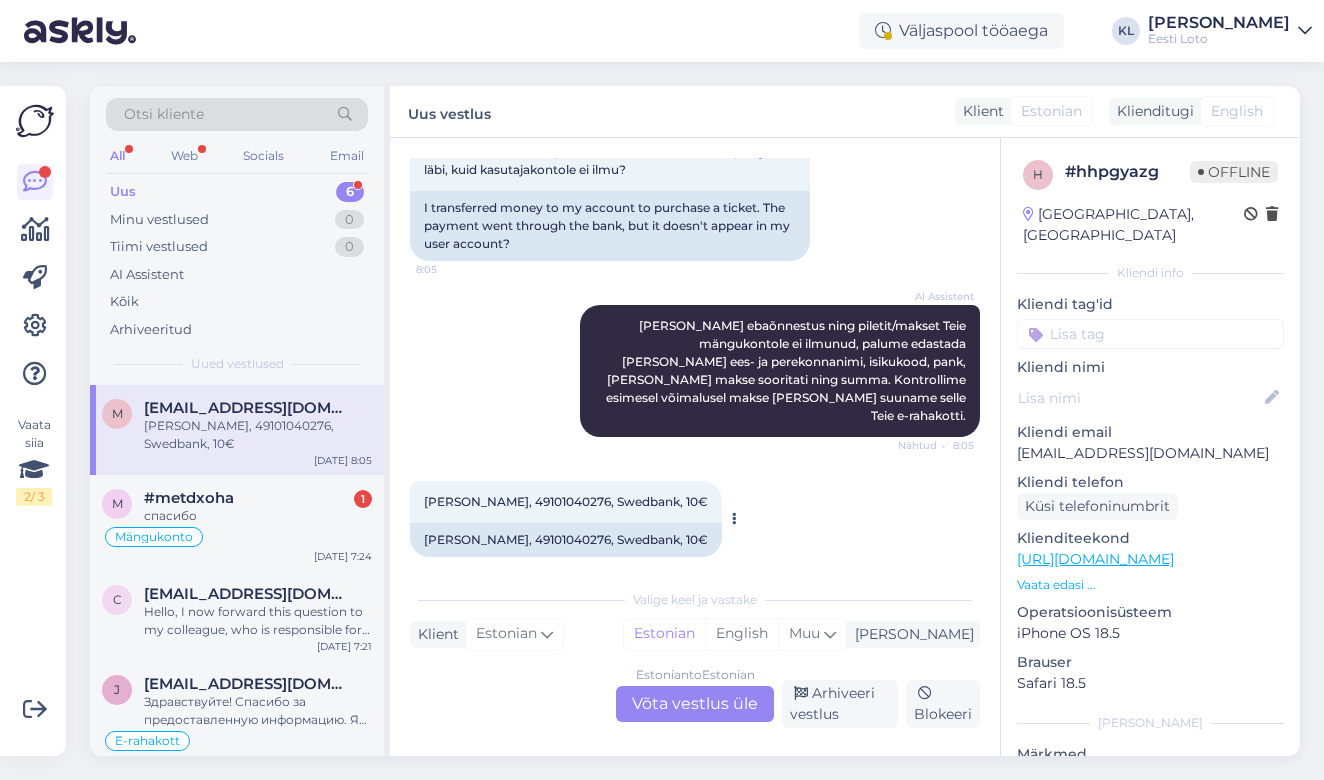click on "[PERSON_NAME], 49101040276, Swedbank, 10€" at bounding box center (566, 540) 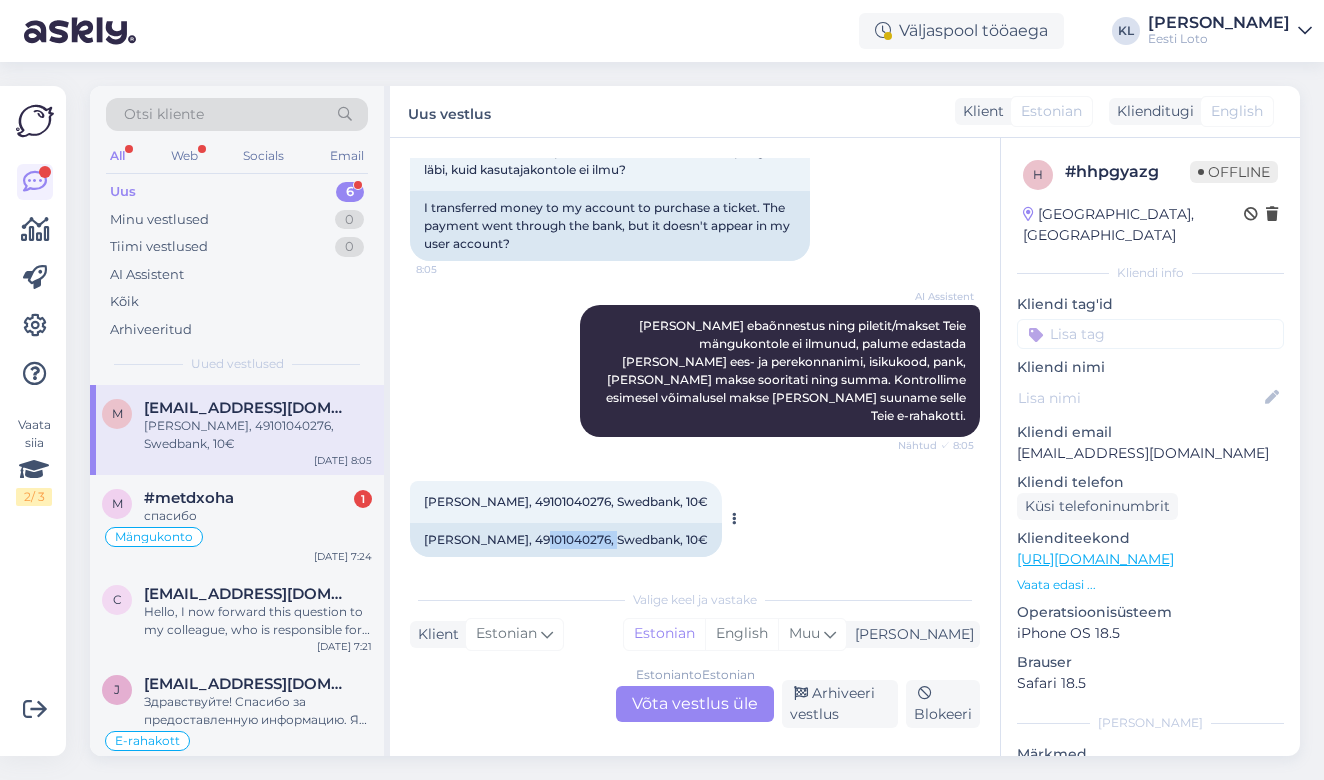 click on "[PERSON_NAME], 49101040276, Swedbank, 10€" at bounding box center (566, 540) 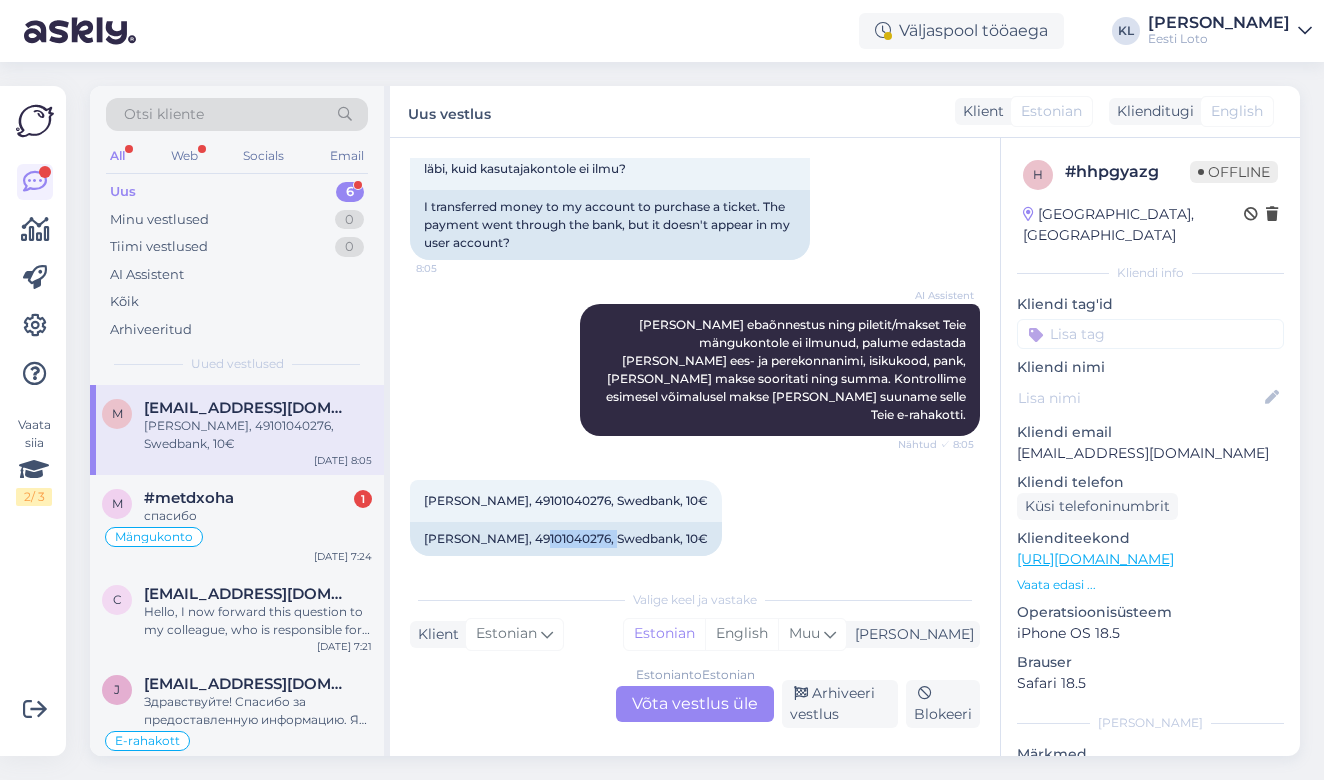 scroll, scrollTop: 339, scrollLeft: 0, axis: vertical 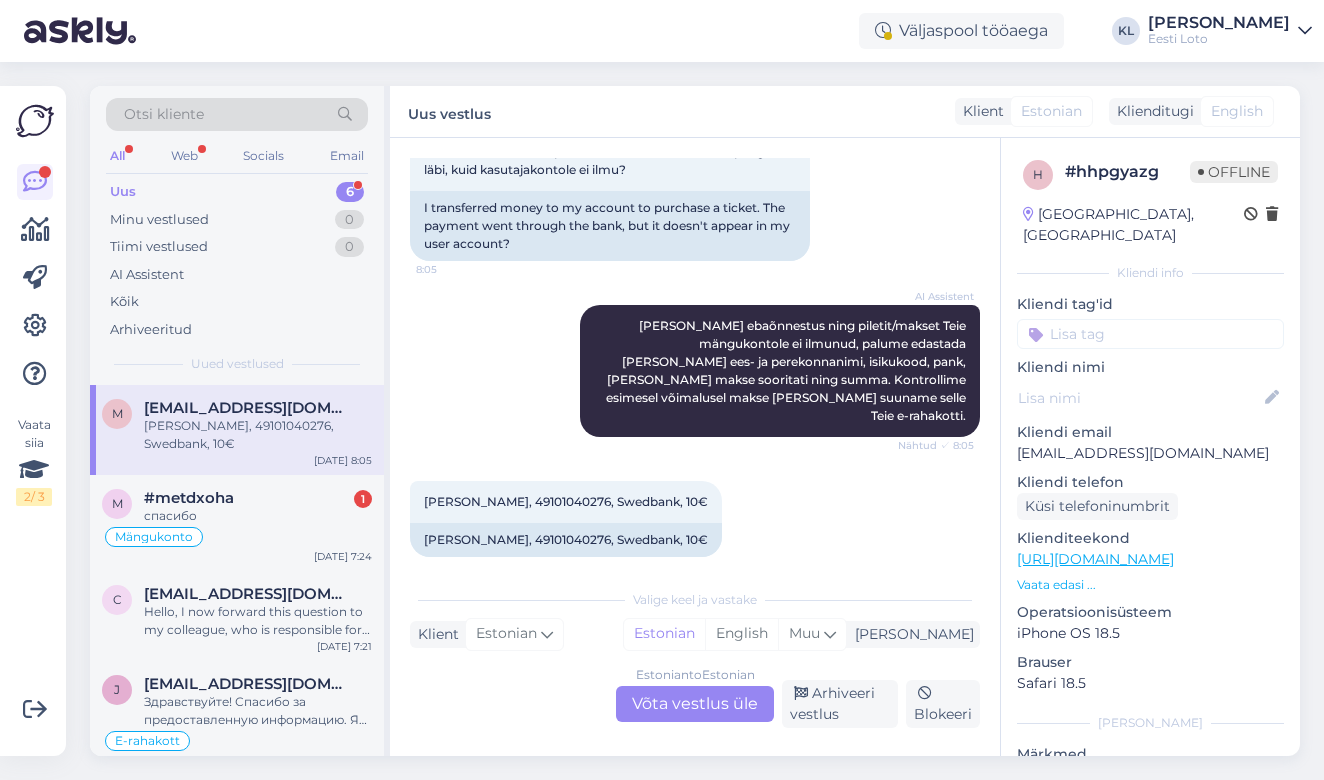 click on "Estonian  to  Estonian Võta vestlus üle" at bounding box center [695, 704] 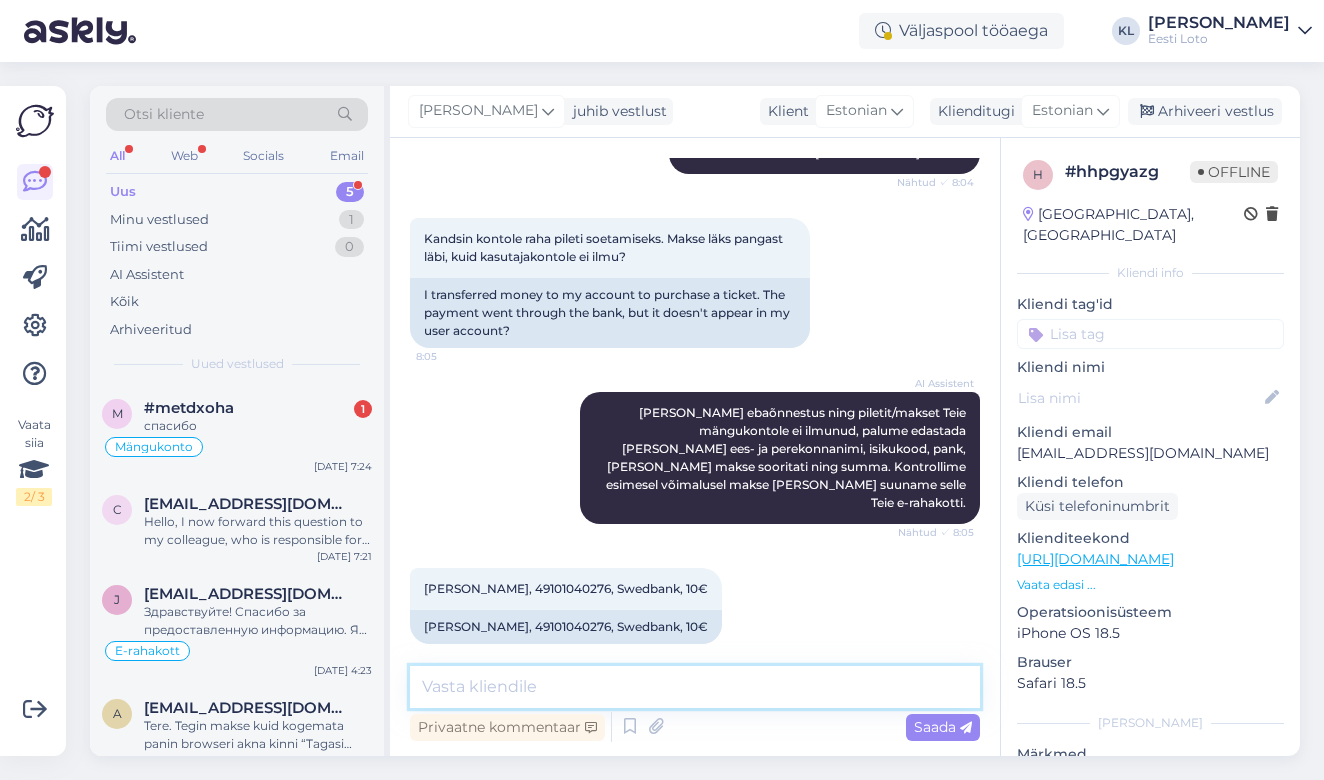 click at bounding box center (695, 687) 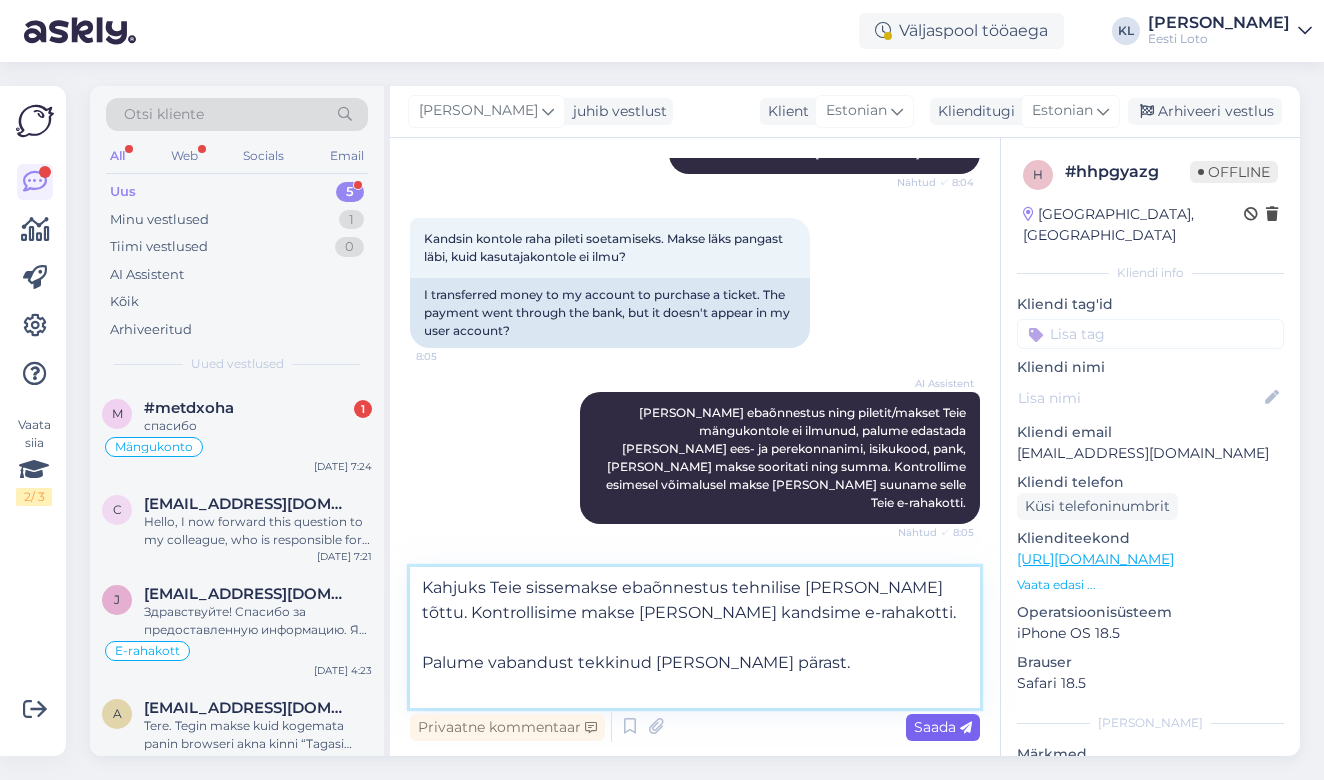 type on "Kahjuks Teie sissemakse ebaõnnestus tehnilise [PERSON_NAME] tõttu. Kontrollisime makse [PERSON_NAME] kandsime e-rahakotti.
Palume vabandust tekkinud [PERSON_NAME] pärast." 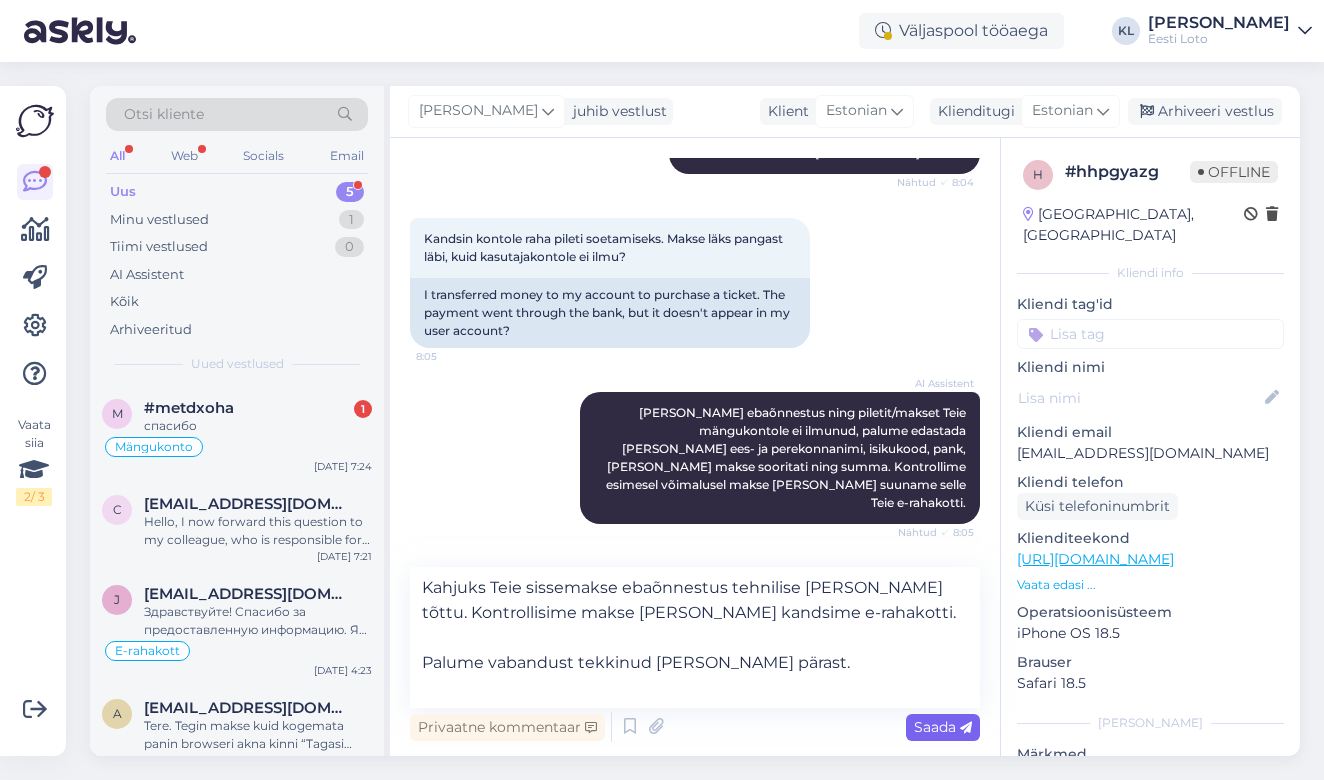 click on "Saada" at bounding box center (943, 727) 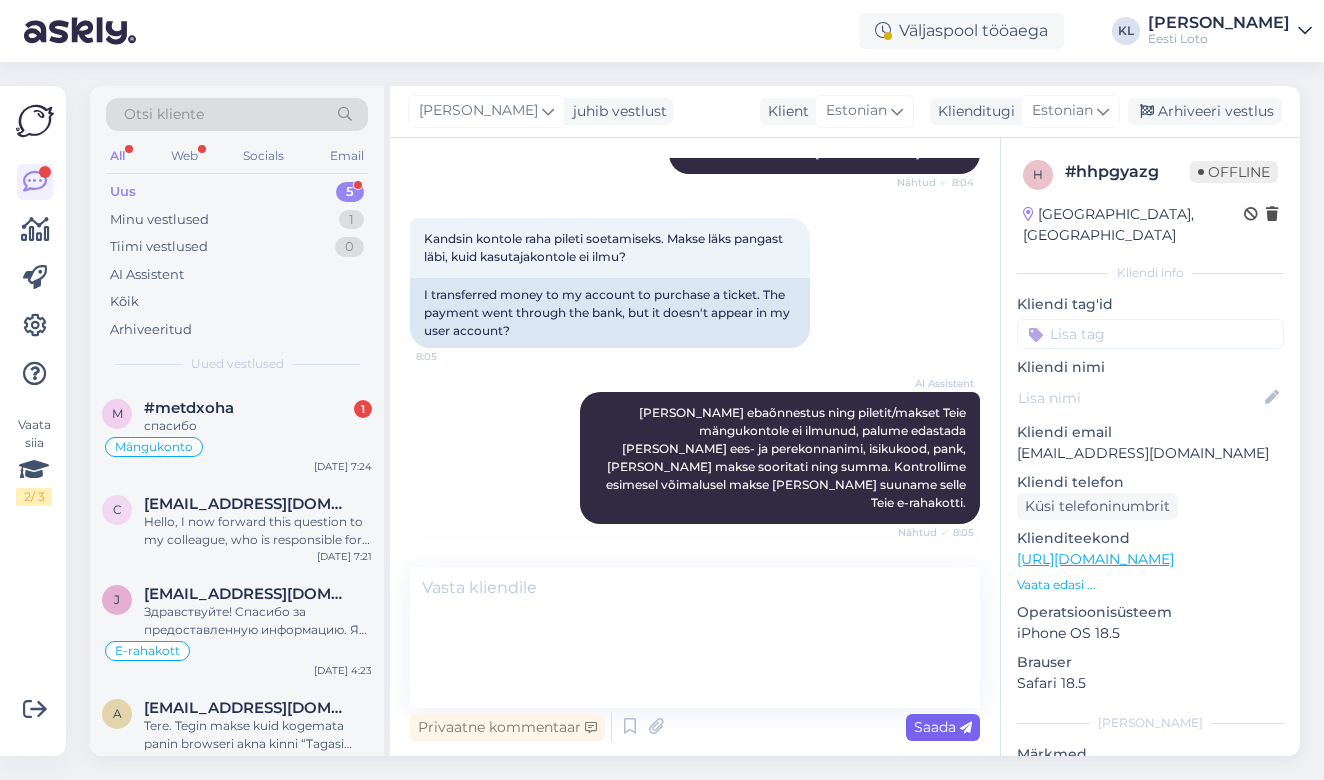 scroll, scrollTop: 392, scrollLeft: 0, axis: vertical 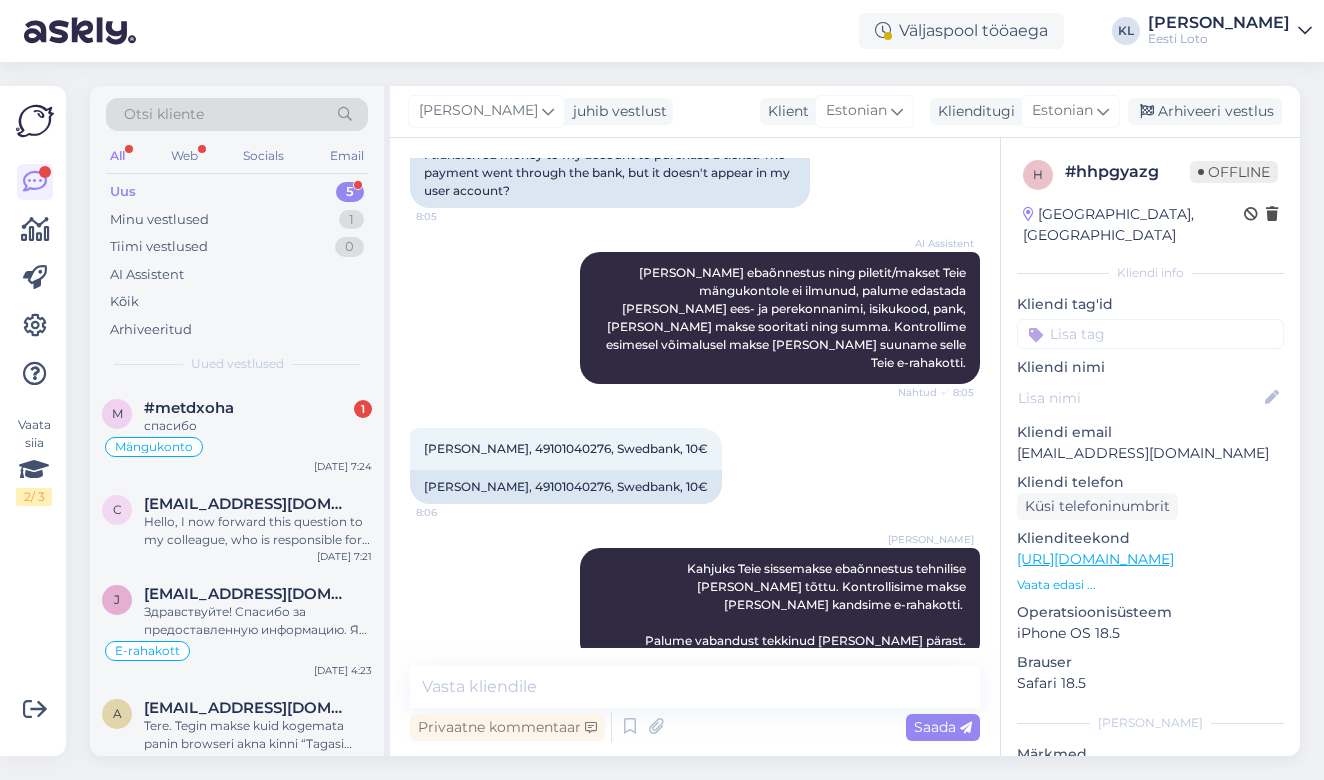 click at bounding box center (1150, 334) 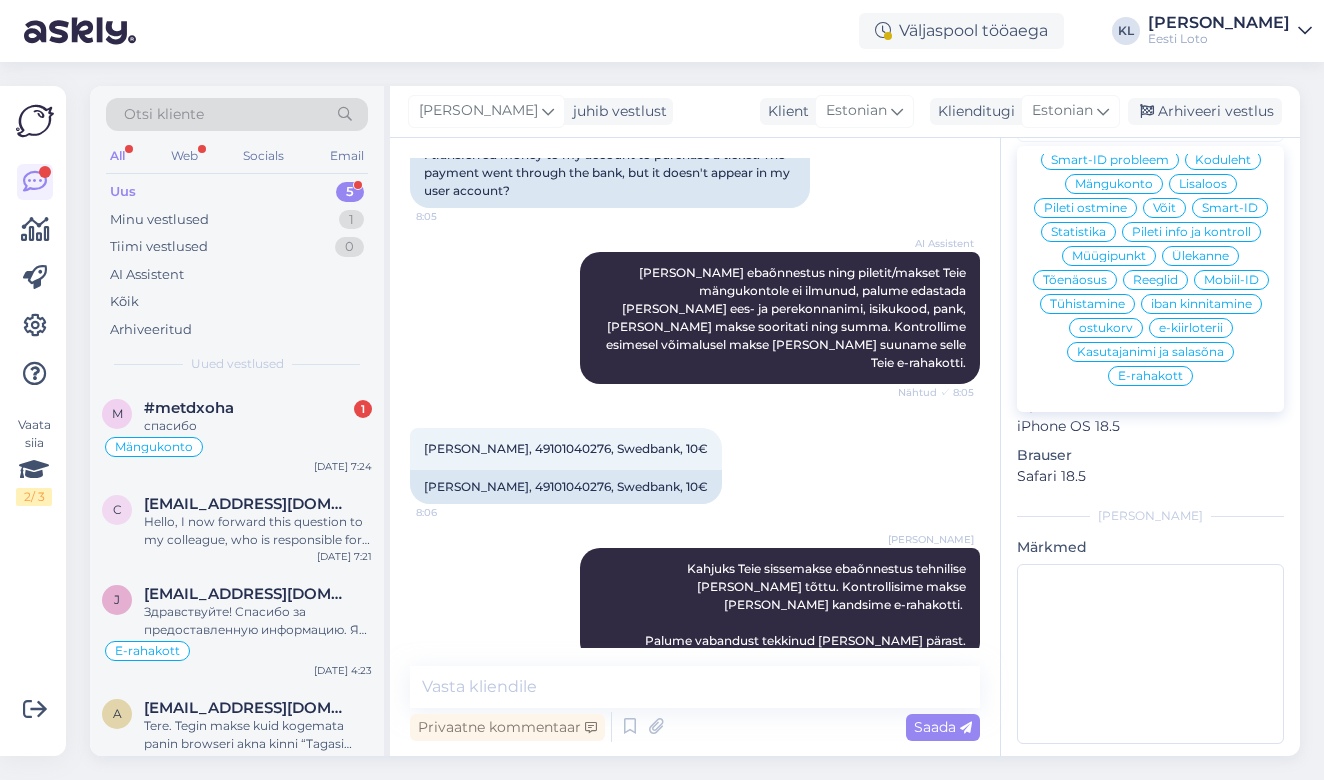 scroll, scrollTop: 206, scrollLeft: 0, axis: vertical 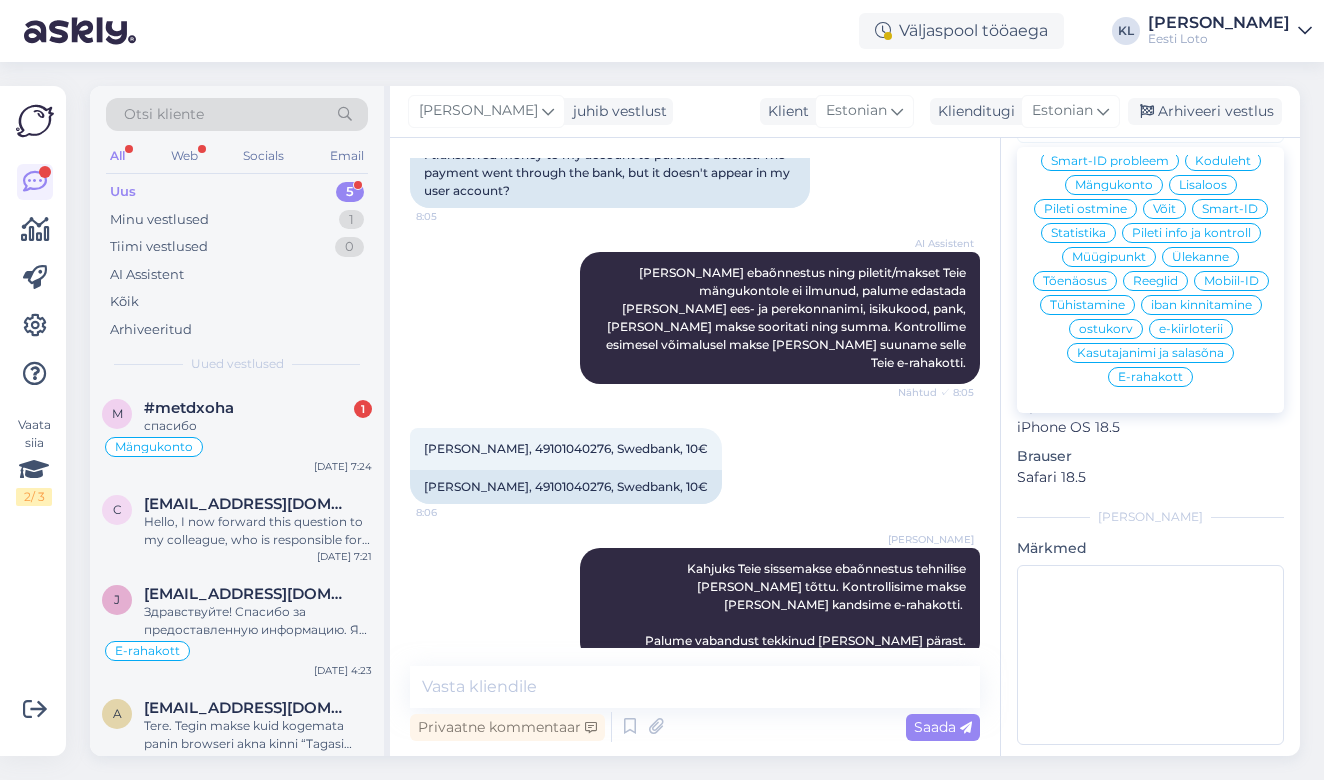 click on "E-rahakott" at bounding box center (1150, 377) 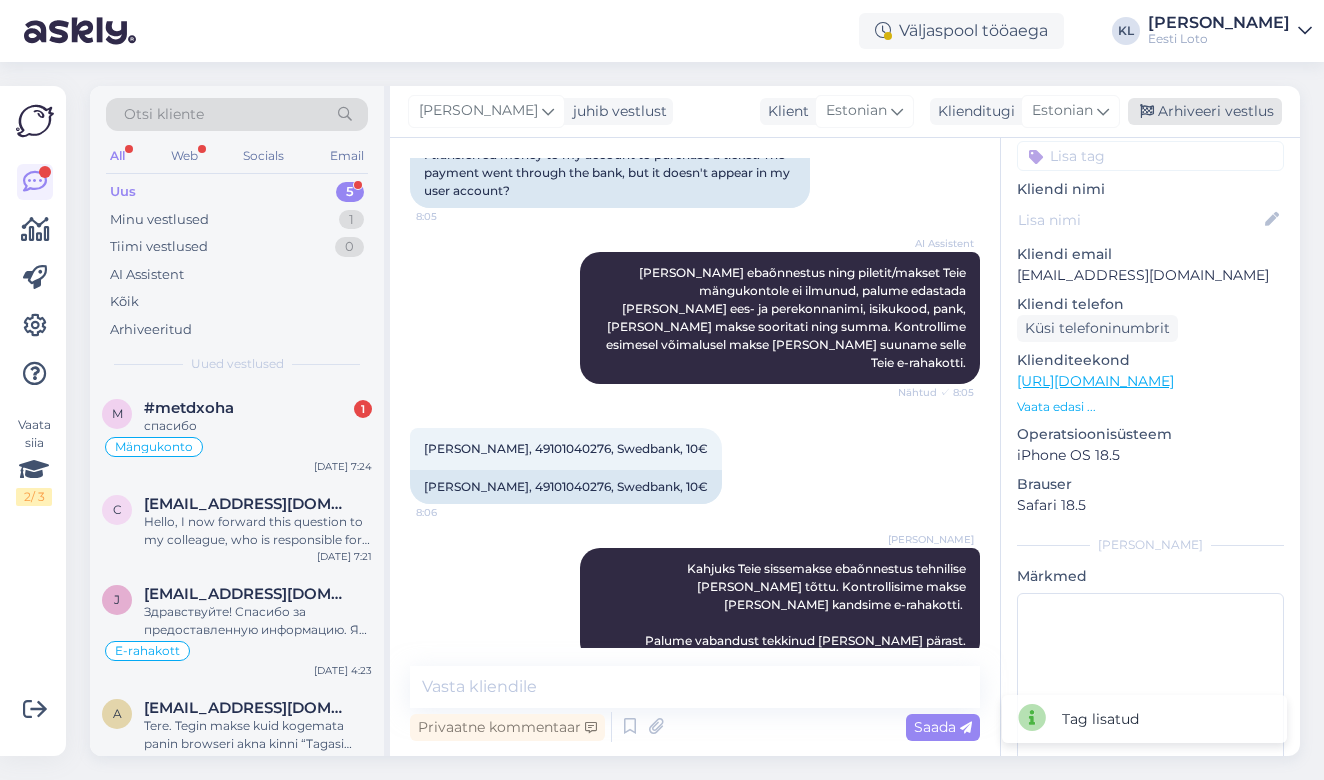 click on "Arhiveeri vestlus" at bounding box center (1205, 111) 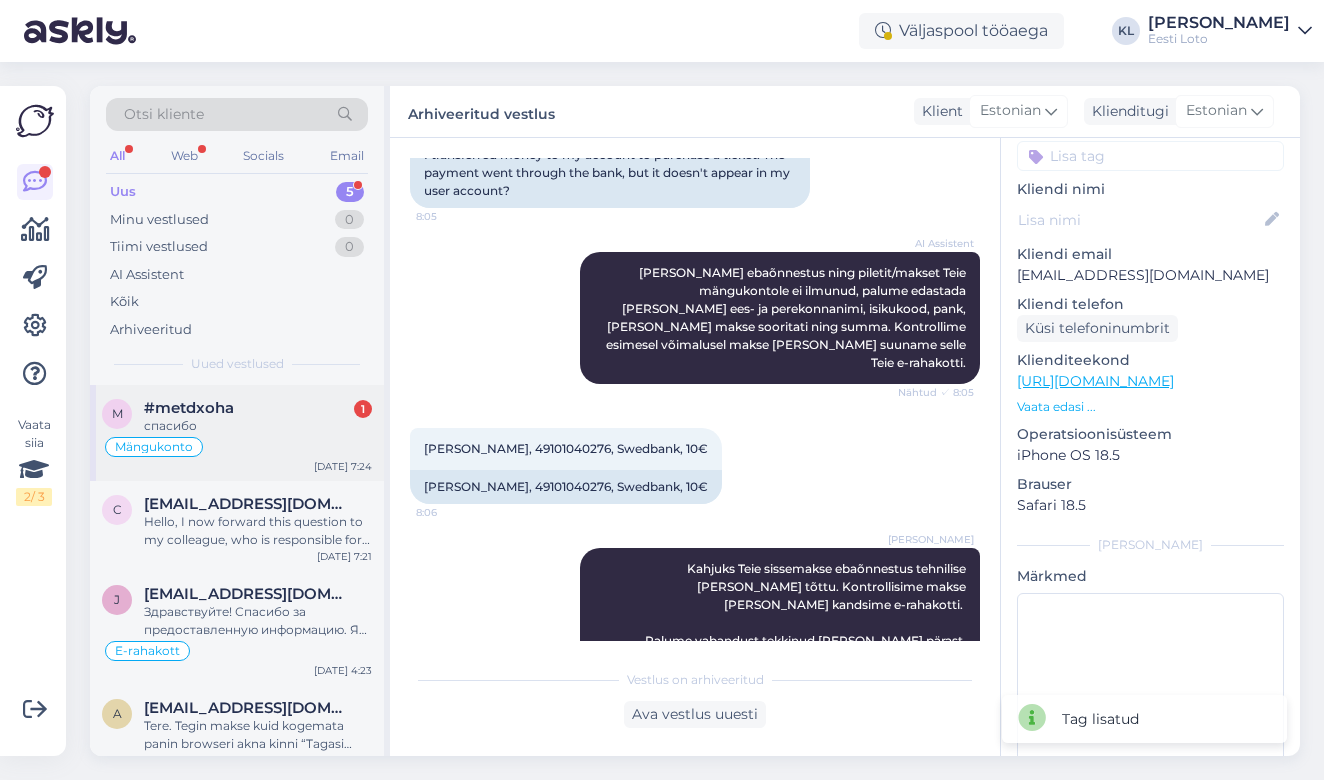 click on "спасибо" at bounding box center [258, 426] 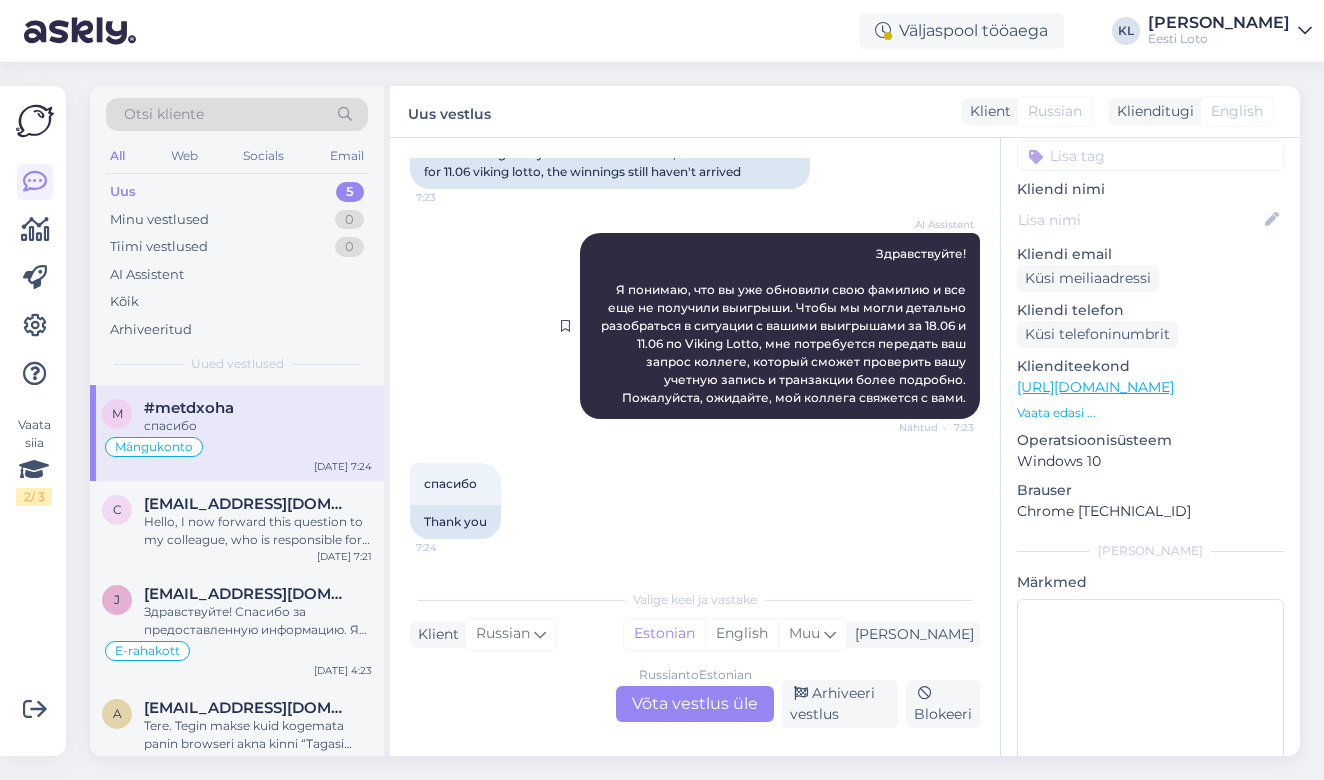 scroll, scrollTop: 1684, scrollLeft: 0, axis: vertical 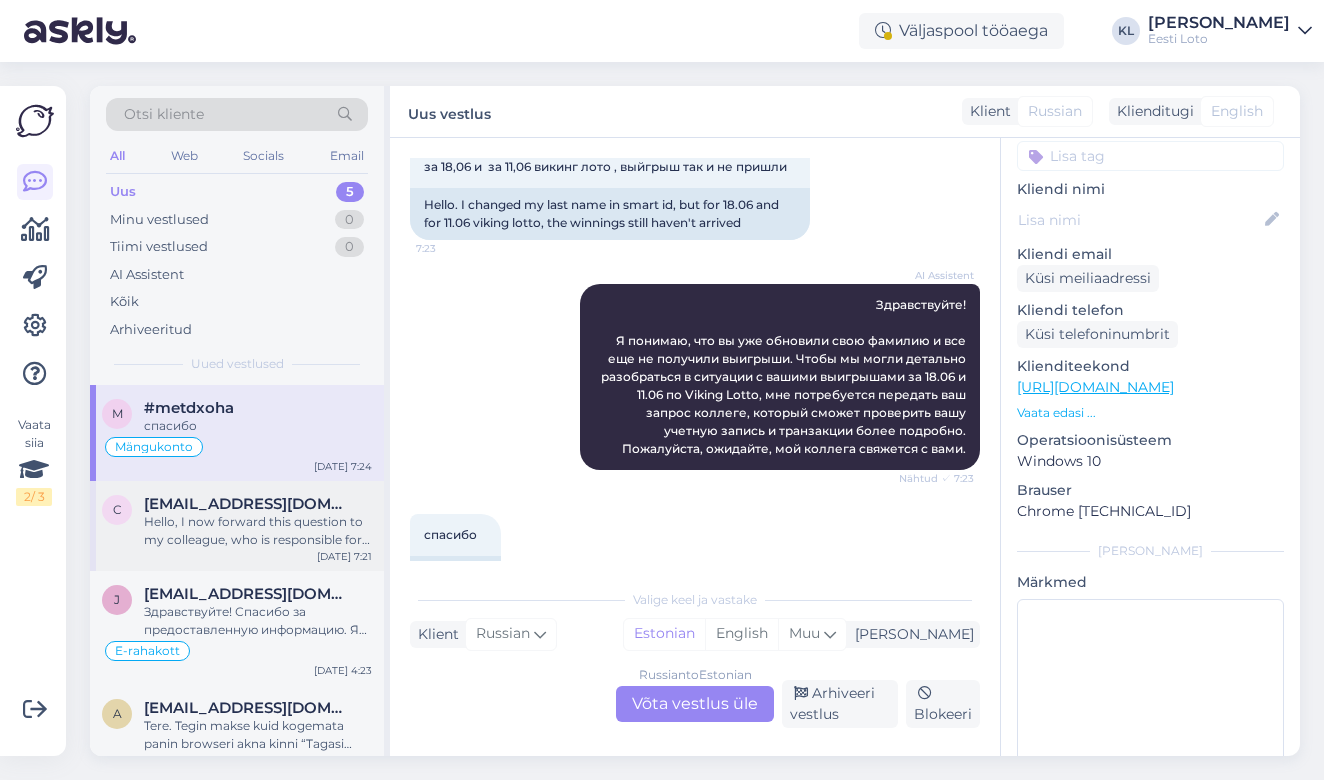 click on "Hello, I now forward this question to my colleague, who is responsible for this. The reply will be here during our working hours." at bounding box center (258, 531) 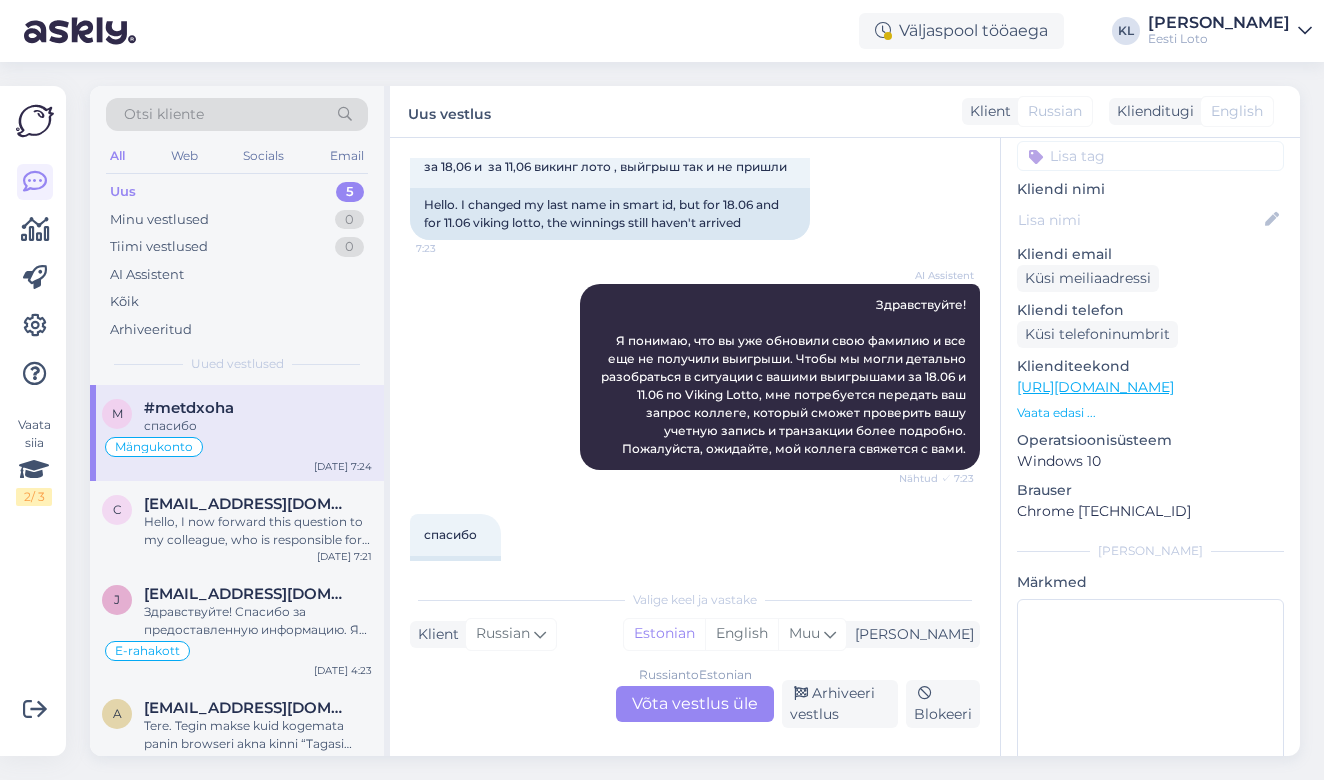 scroll, scrollTop: 65, scrollLeft: 0, axis: vertical 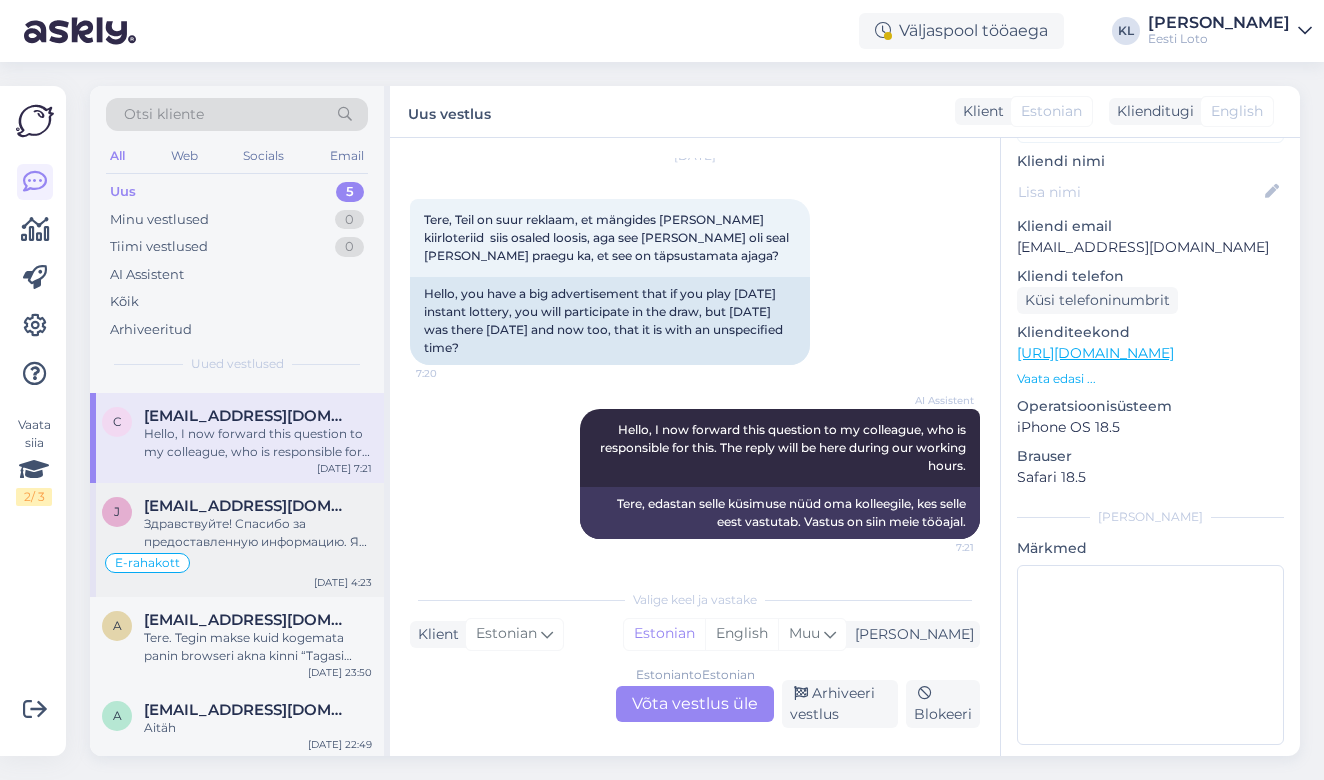 click on "[EMAIL_ADDRESS][DOMAIN_NAME]" at bounding box center [248, 506] 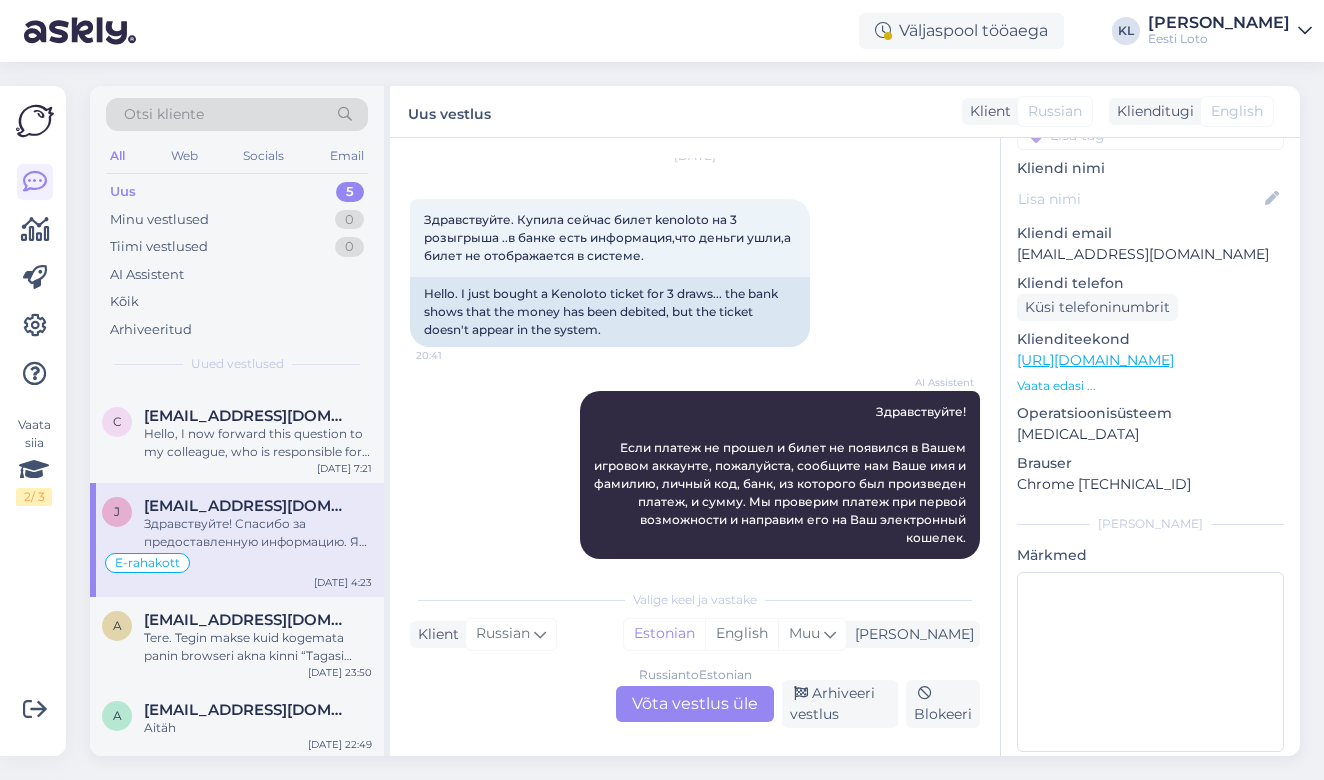 scroll, scrollTop: 1997, scrollLeft: 0, axis: vertical 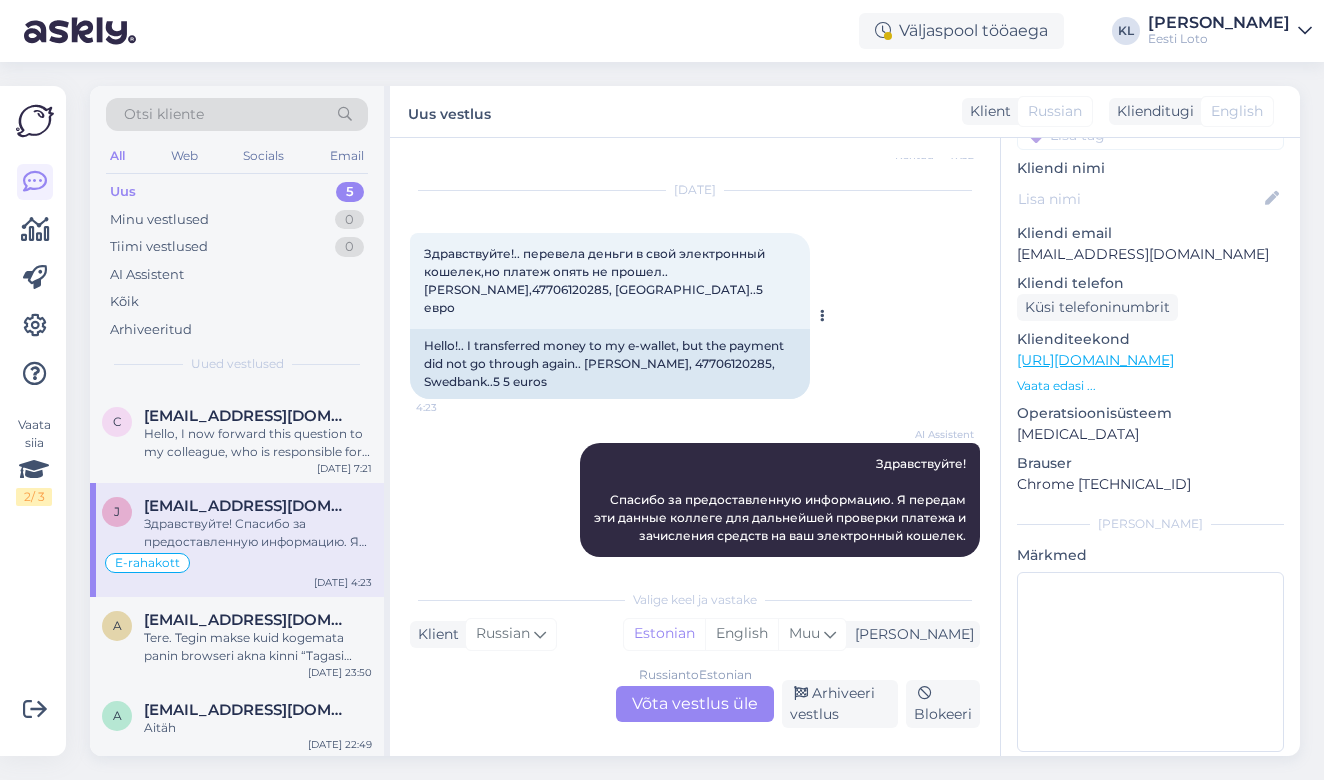click on "Здравствуйте!.. перевела деньги в свой электронный кошелек,но платеж опять не прошел.. [PERSON_NAME],47706120285, [GEOGRAPHIC_DATA]..5 евро" at bounding box center [596, 280] 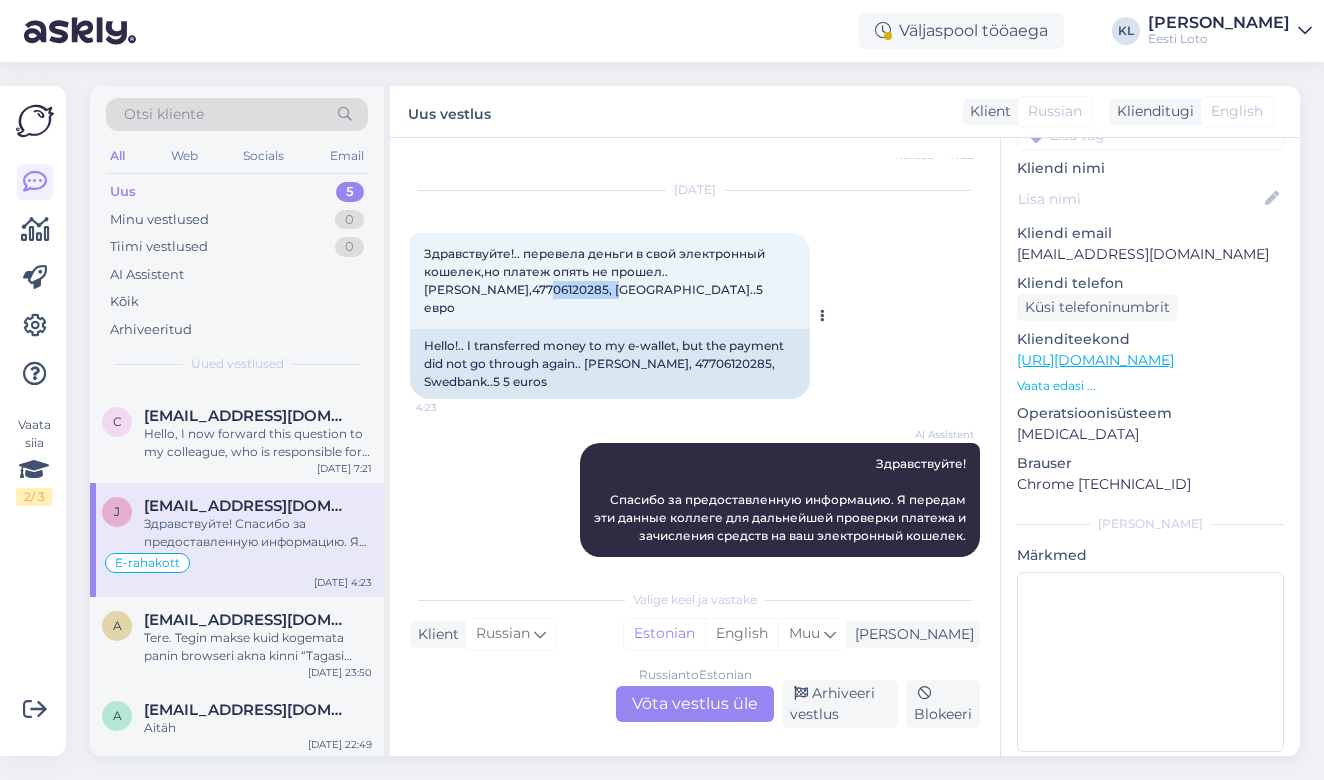 click on "Здравствуйте!.. перевела деньги в свой электронный кошелек,но платеж опять не прошел.. [PERSON_NAME],47706120285, [GEOGRAPHIC_DATA]..5 евро" at bounding box center [596, 280] 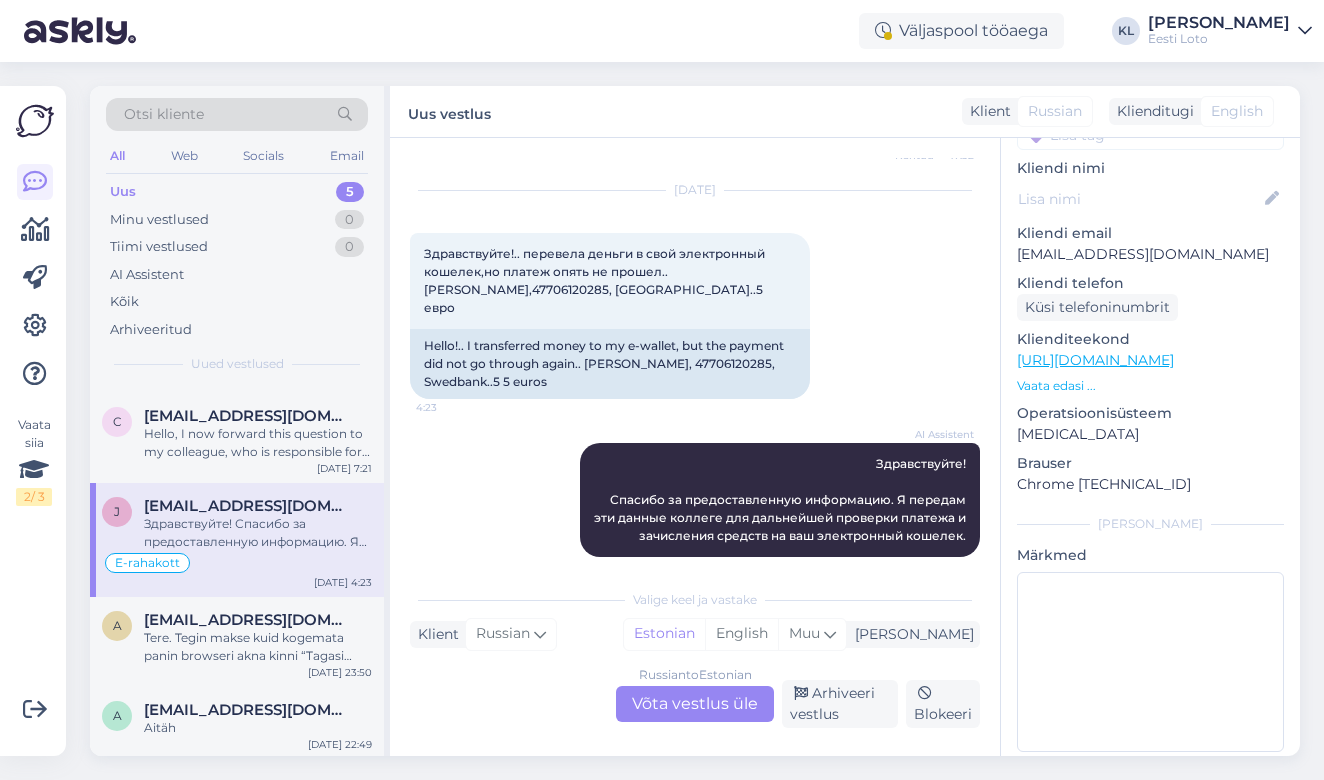 click on "Russian  to  Estonian Võta vestlus üle" at bounding box center (695, 704) 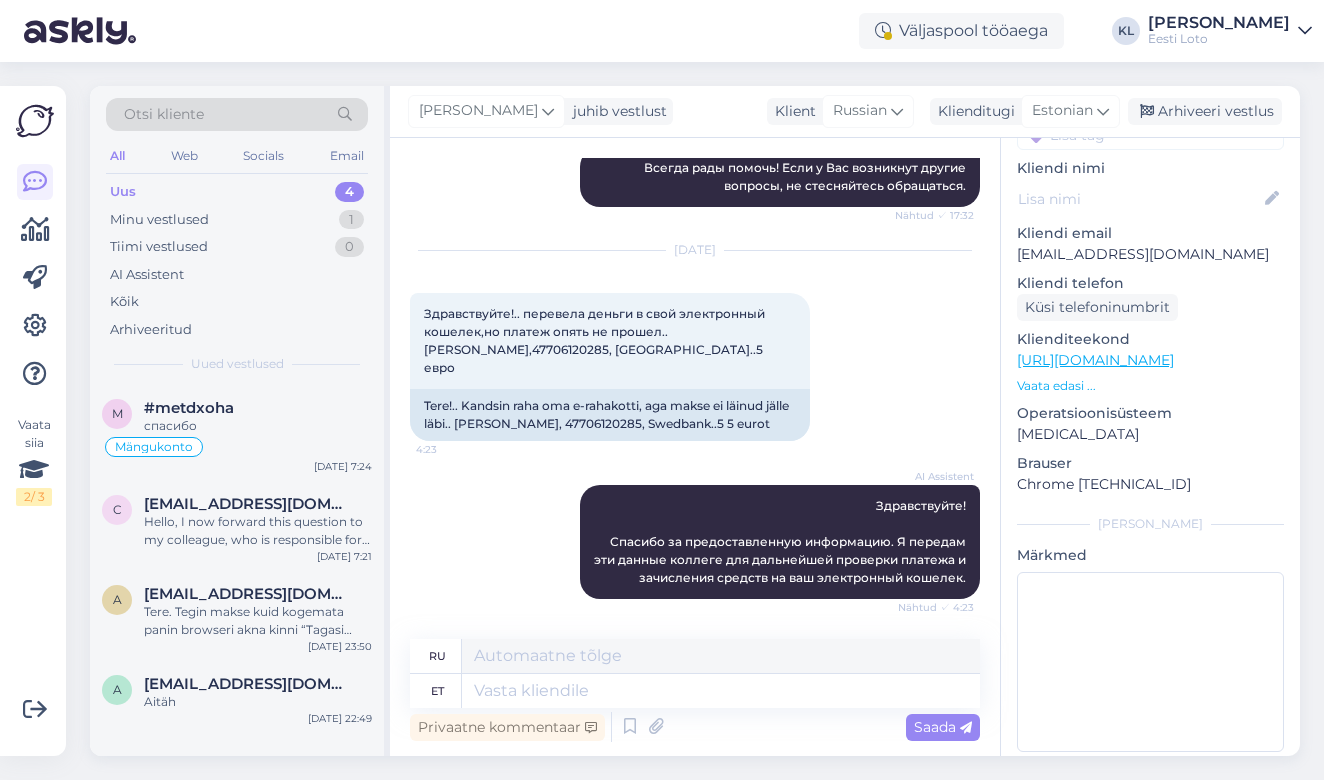 scroll, scrollTop: 1883, scrollLeft: 0, axis: vertical 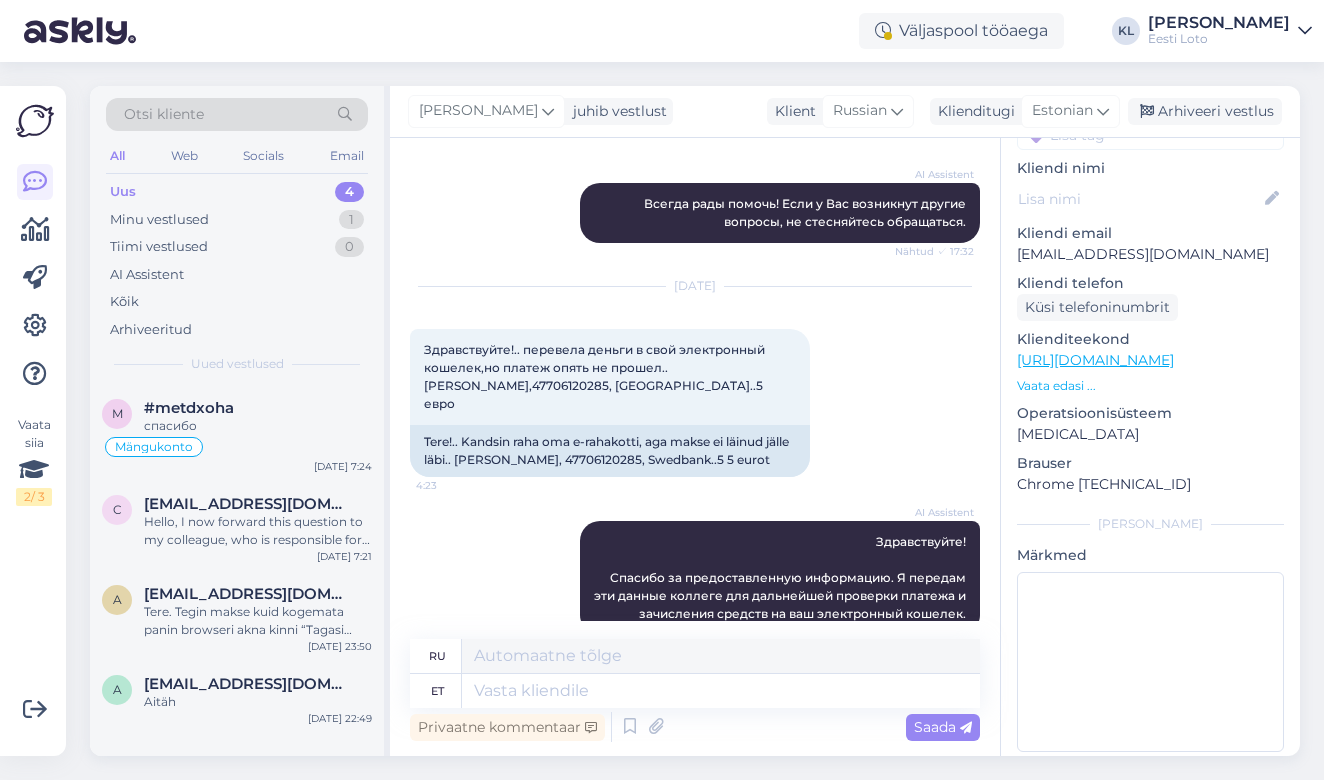 click on "Privaatne kommentaar Saada" at bounding box center (695, 727) 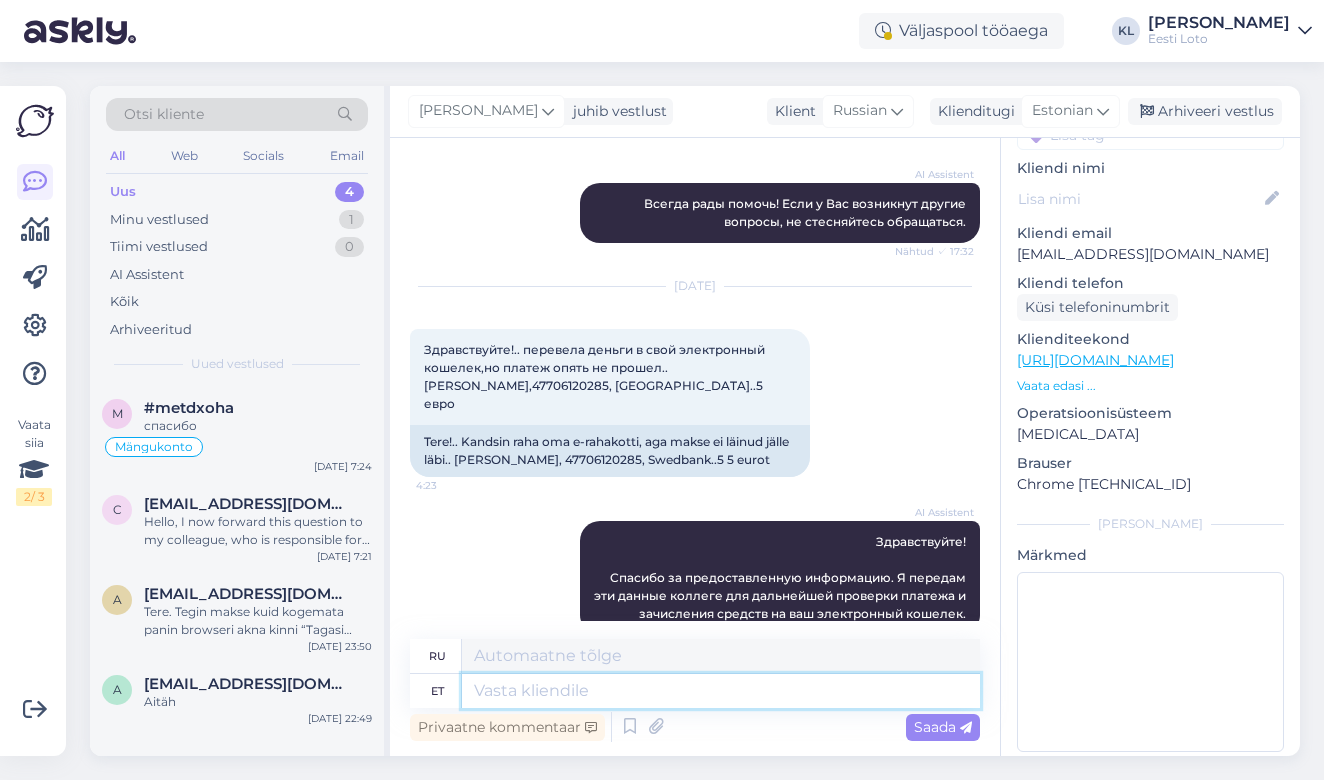 click at bounding box center (721, 691) 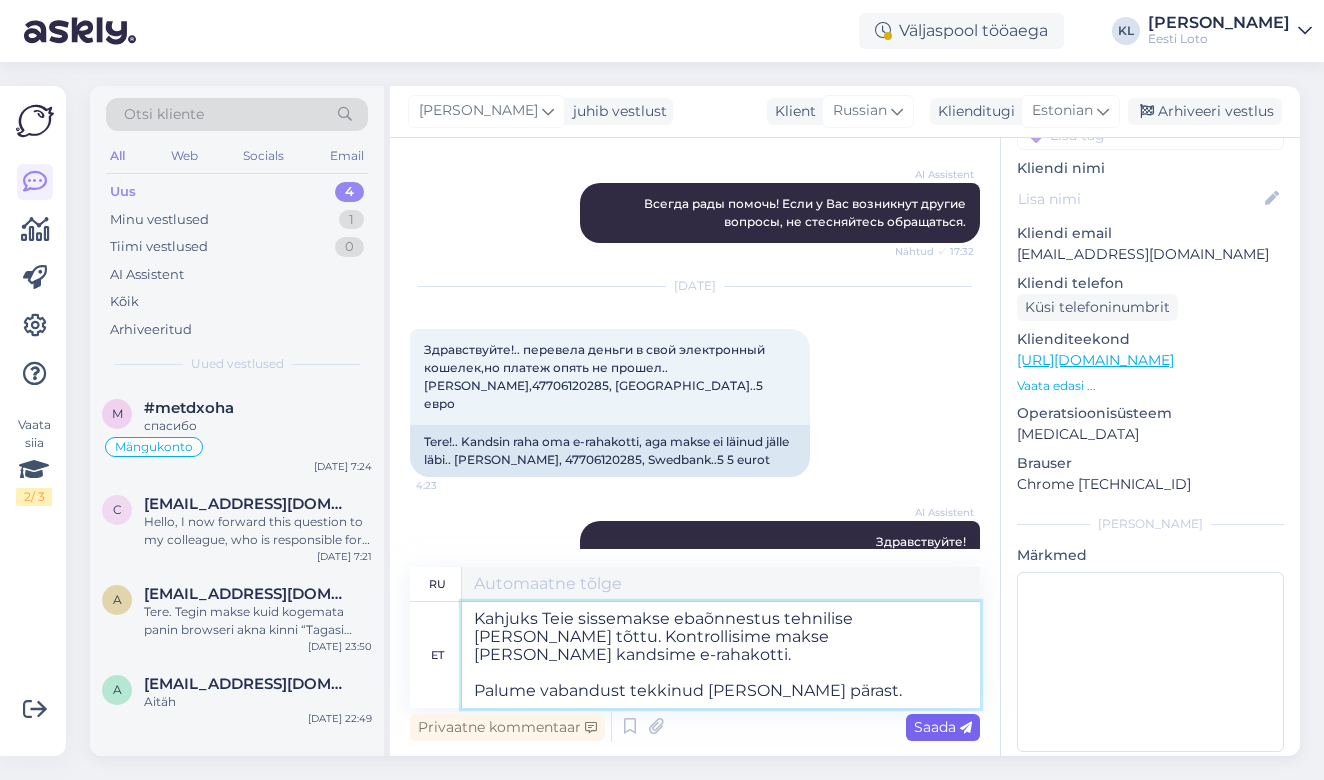type on "Kahjuks Teie sissemakse ebaõnnestus tehnilise [PERSON_NAME] tõttu. Kontrollisime makse [PERSON_NAME] kandsime e-rahakotti.
Palume vabandust tekkinud [PERSON_NAME] pärast." 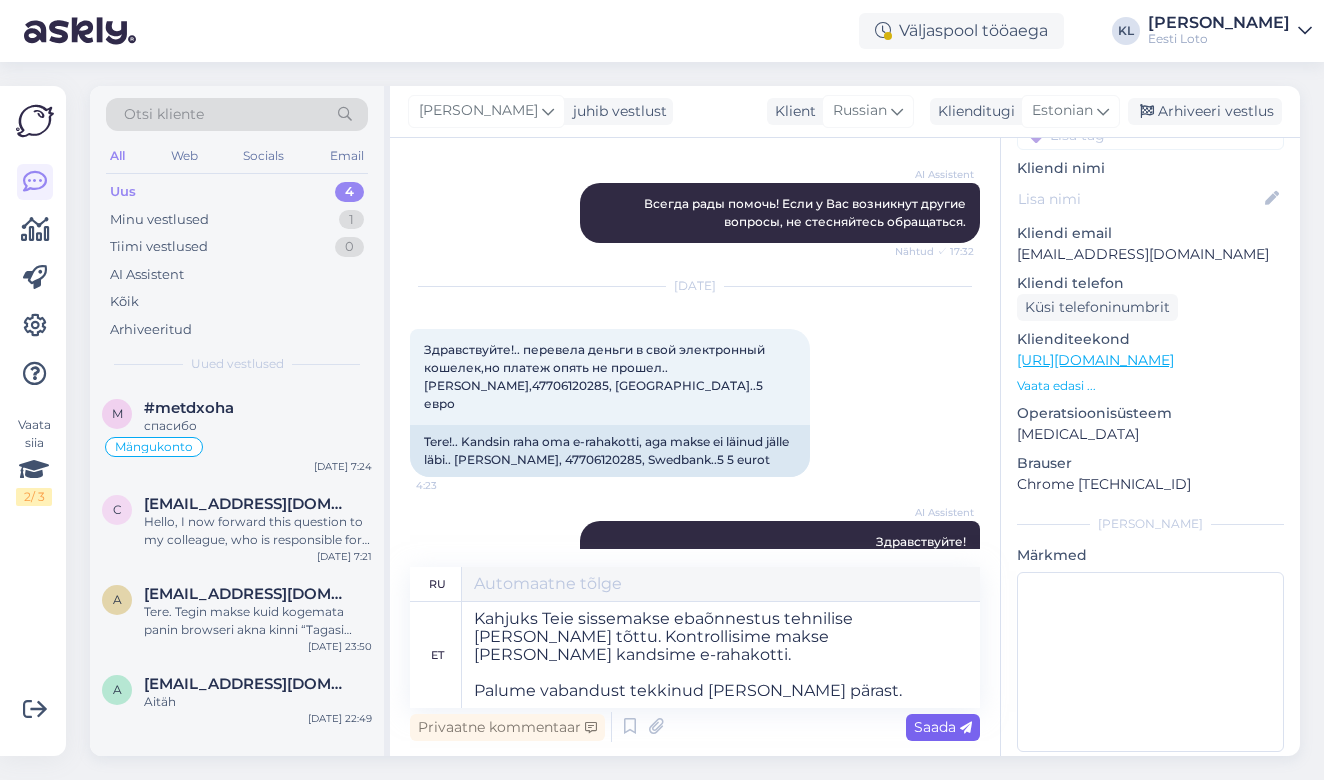 click on "Saada" at bounding box center [943, 727] 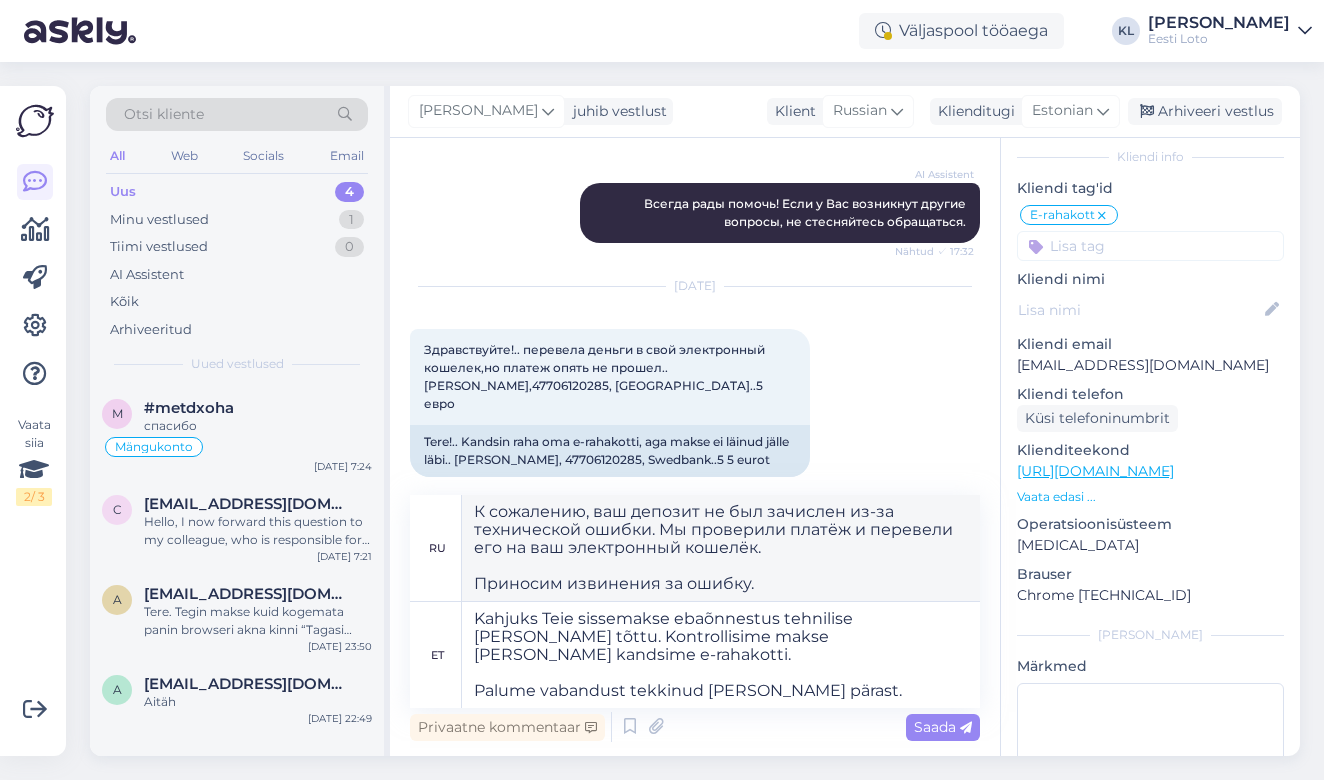 scroll, scrollTop: 86, scrollLeft: 0, axis: vertical 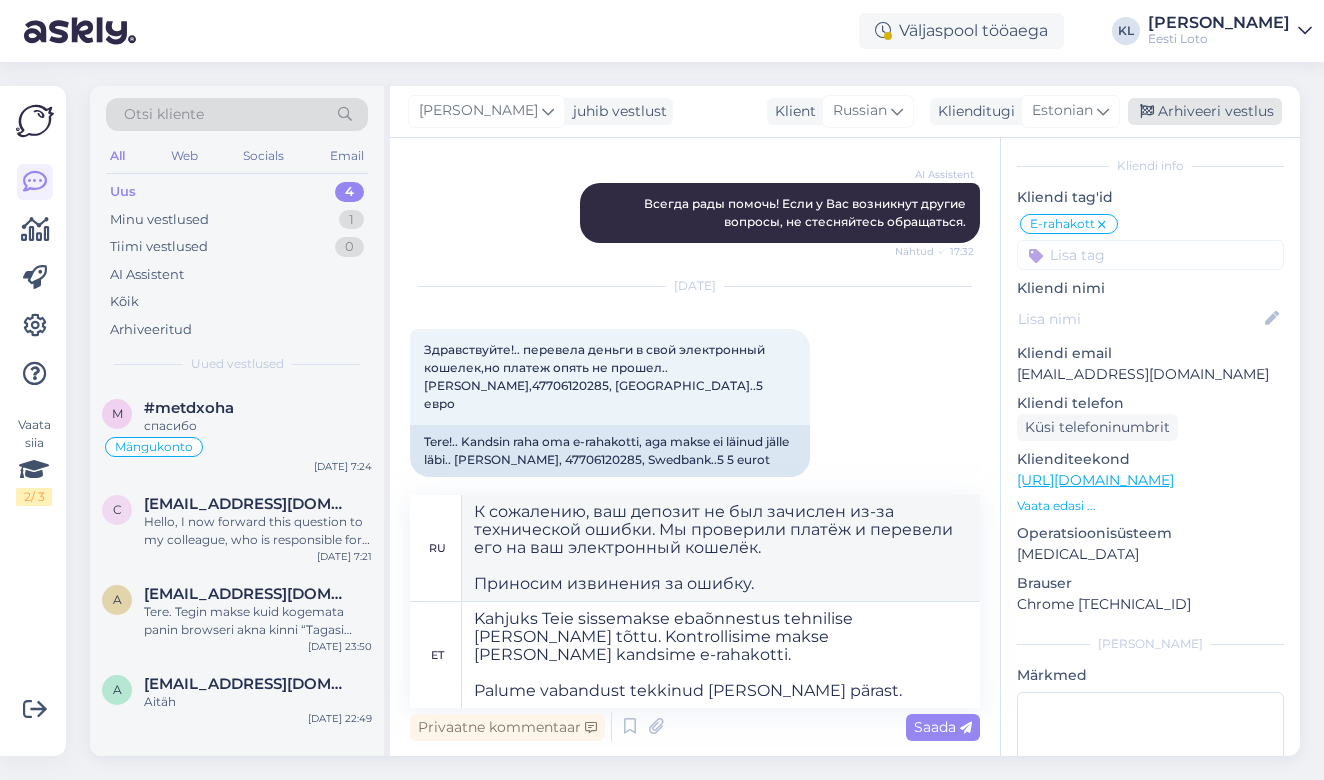 click on "Arhiveeri vestlus" at bounding box center (1205, 111) 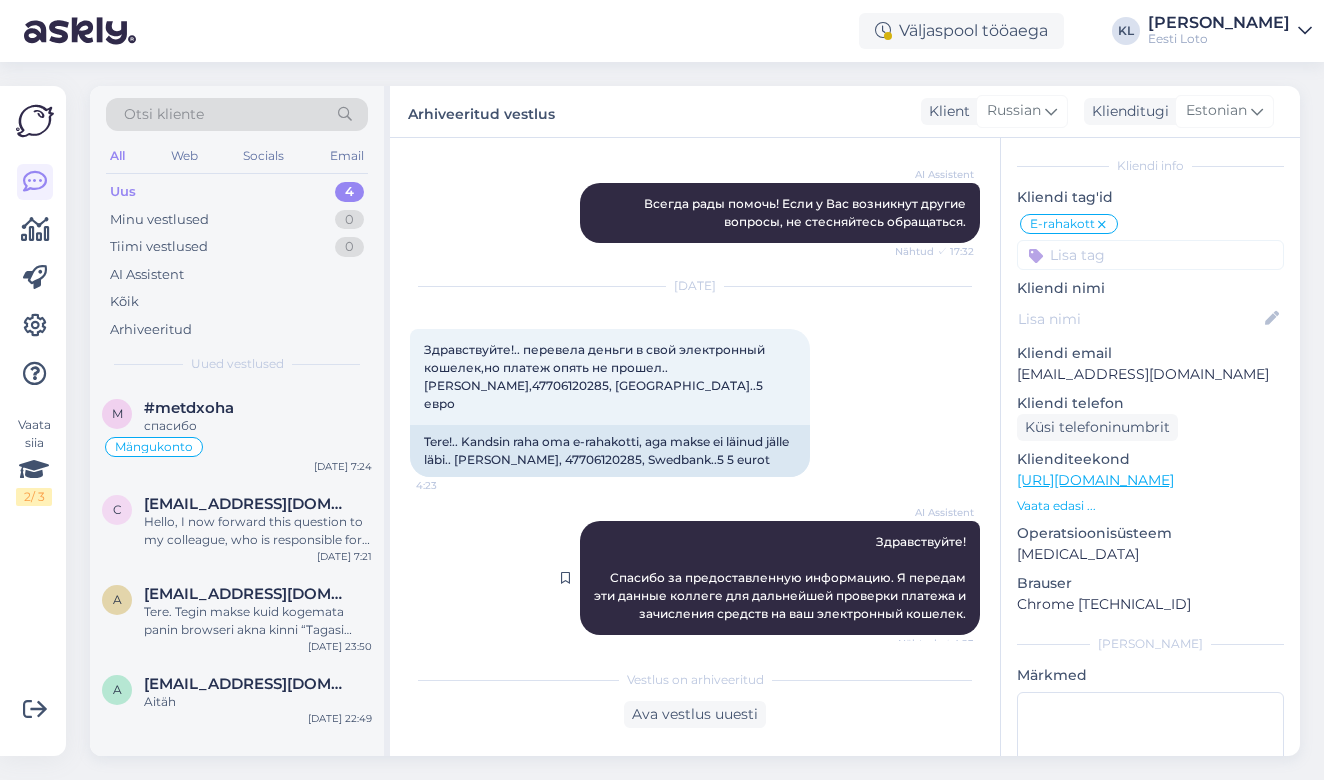 scroll, scrollTop: 1863, scrollLeft: 0, axis: vertical 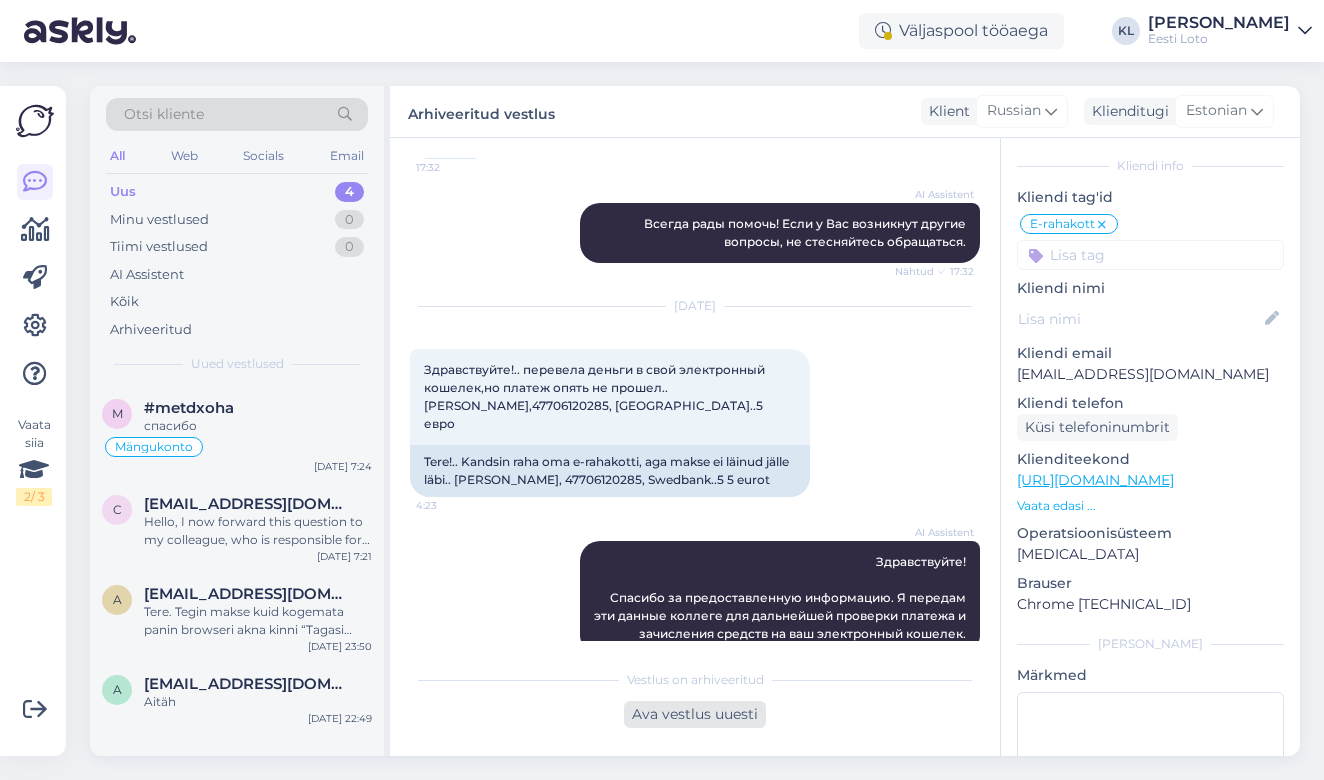 click on "Ava vestlus uuesti" at bounding box center [695, 714] 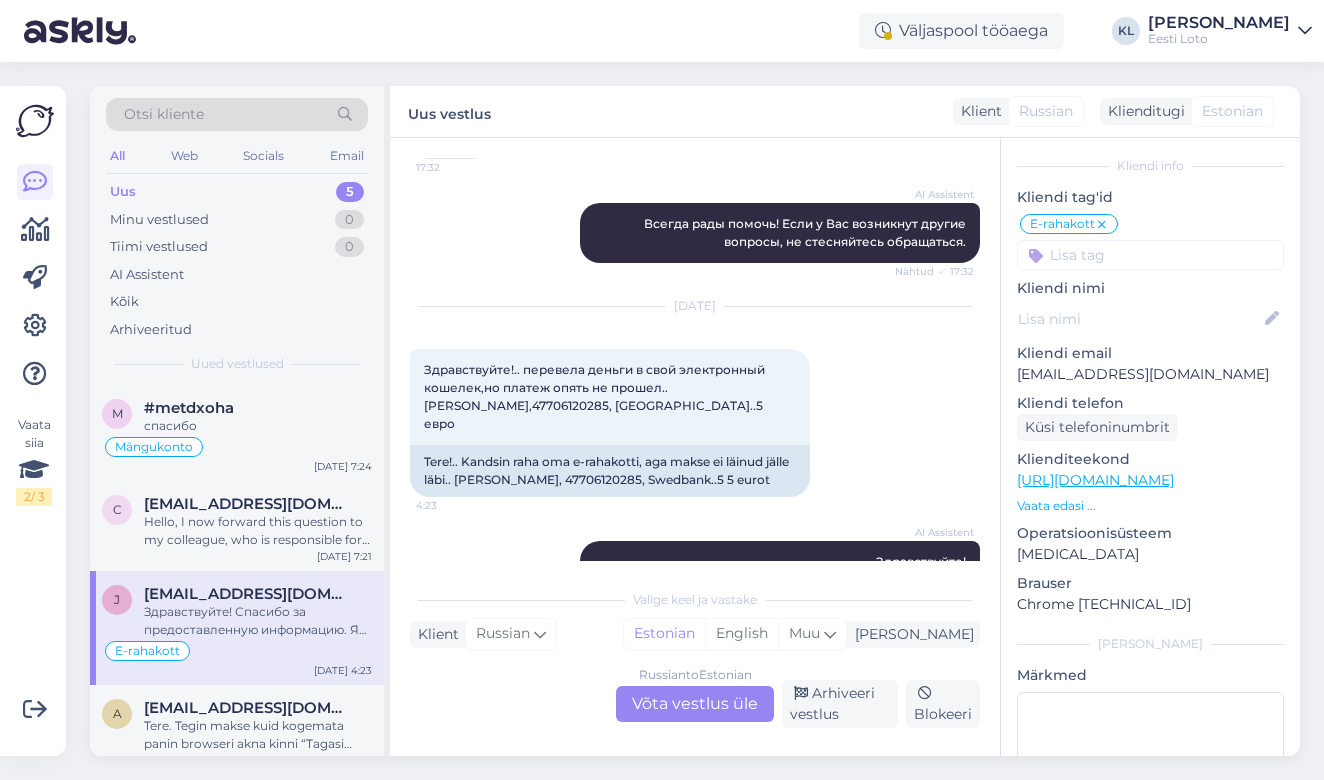 click on "Russian  to  Estonian Võta vestlus üle" at bounding box center [695, 704] 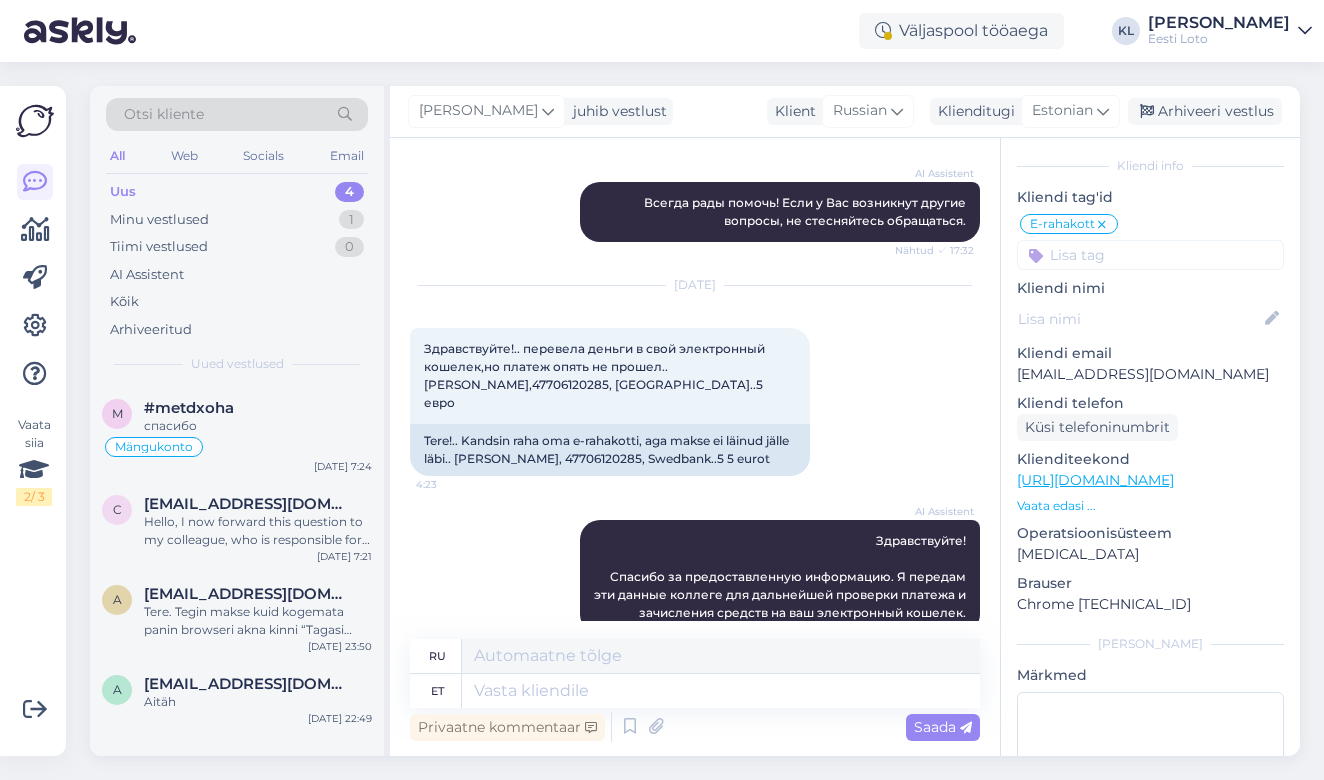 scroll, scrollTop: 1883, scrollLeft: 0, axis: vertical 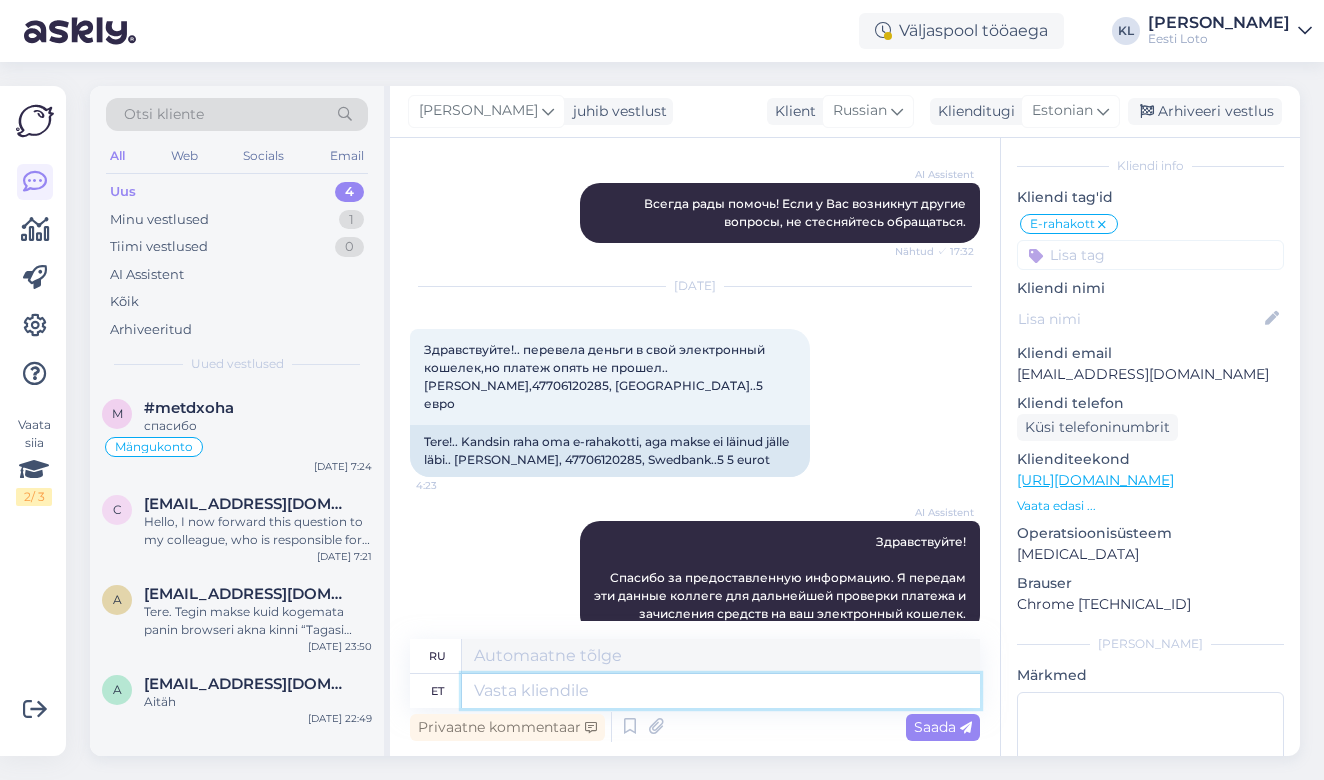 click at bounding box center [721, 691] 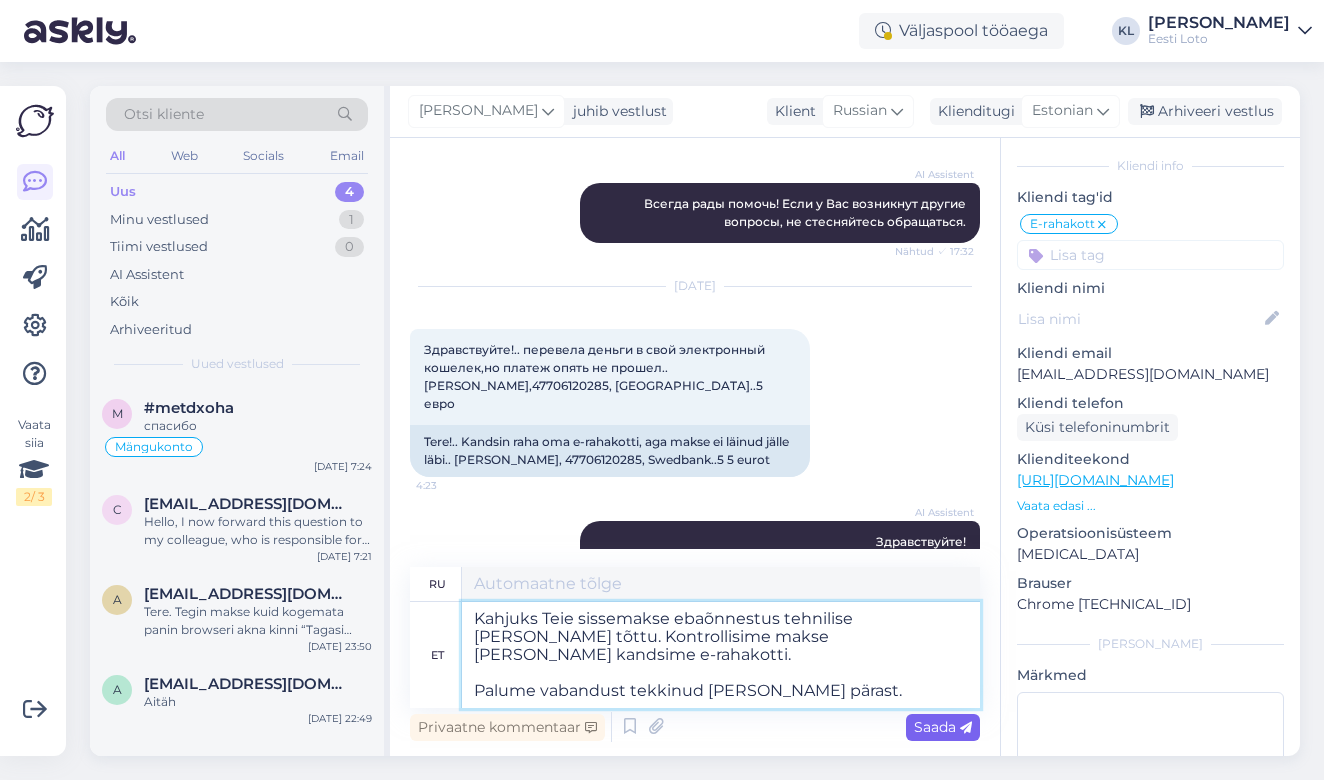 type on "К сожалению, ваш депозит не был зачислен из-за технической ошибки. Мы проверили платёж и перевели его на ваш электронный кошелёк.
Приносим извинения за ошибку." 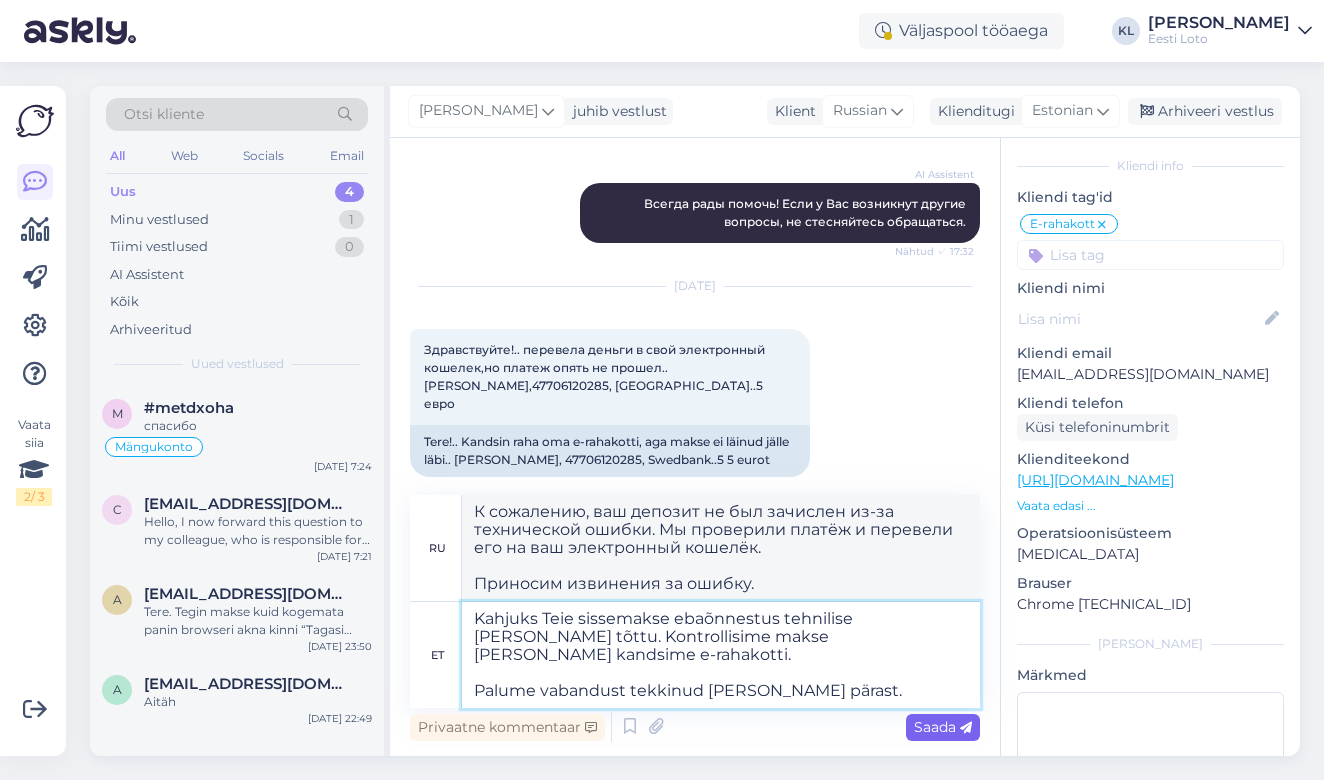 type on "Kahjuks Teie sissemakse ebaõnnestus tehnilise [PERSON_NAME] tõttu. Kontrollisime makse [PERSON_NAME] kandsime e-rahakotti.
Palume vabandust tekkinud [PERSON_NAME] pärast." 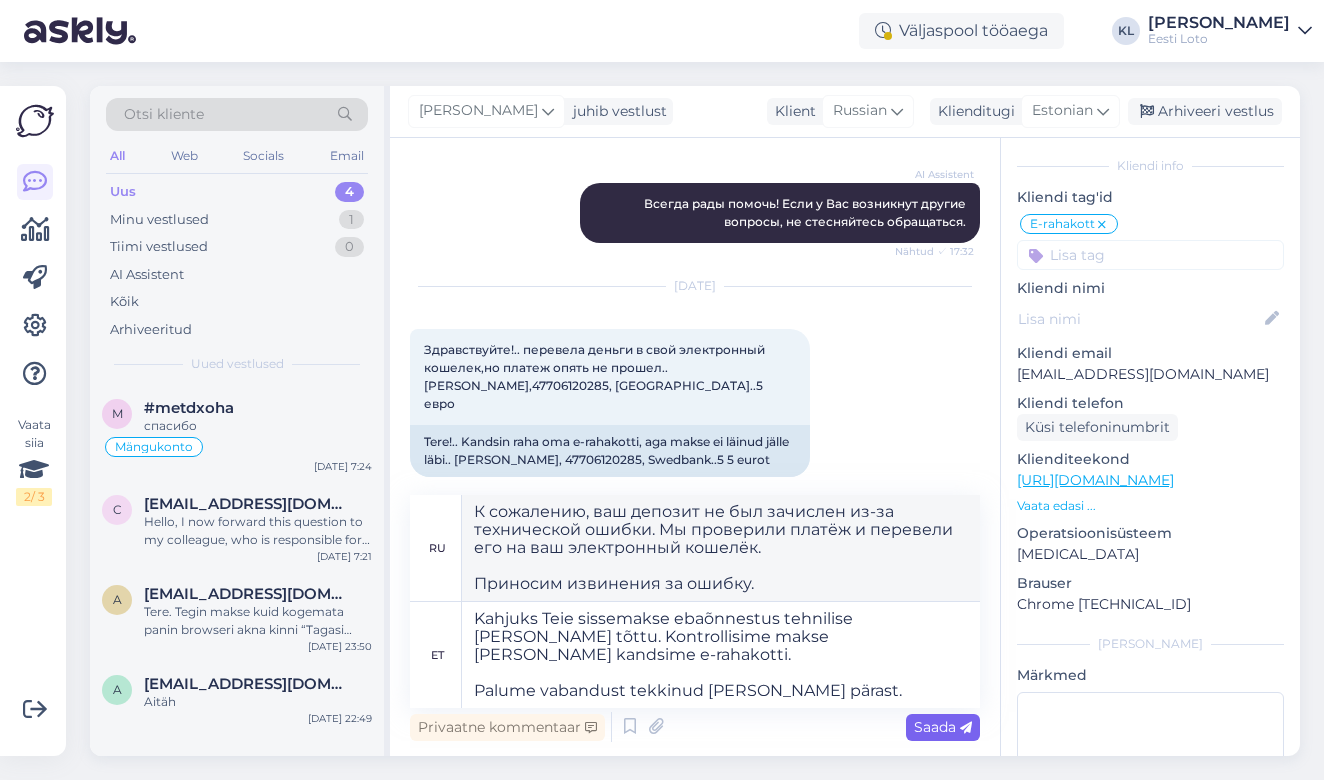 click on "Saada" at bounding box center (943, 727) 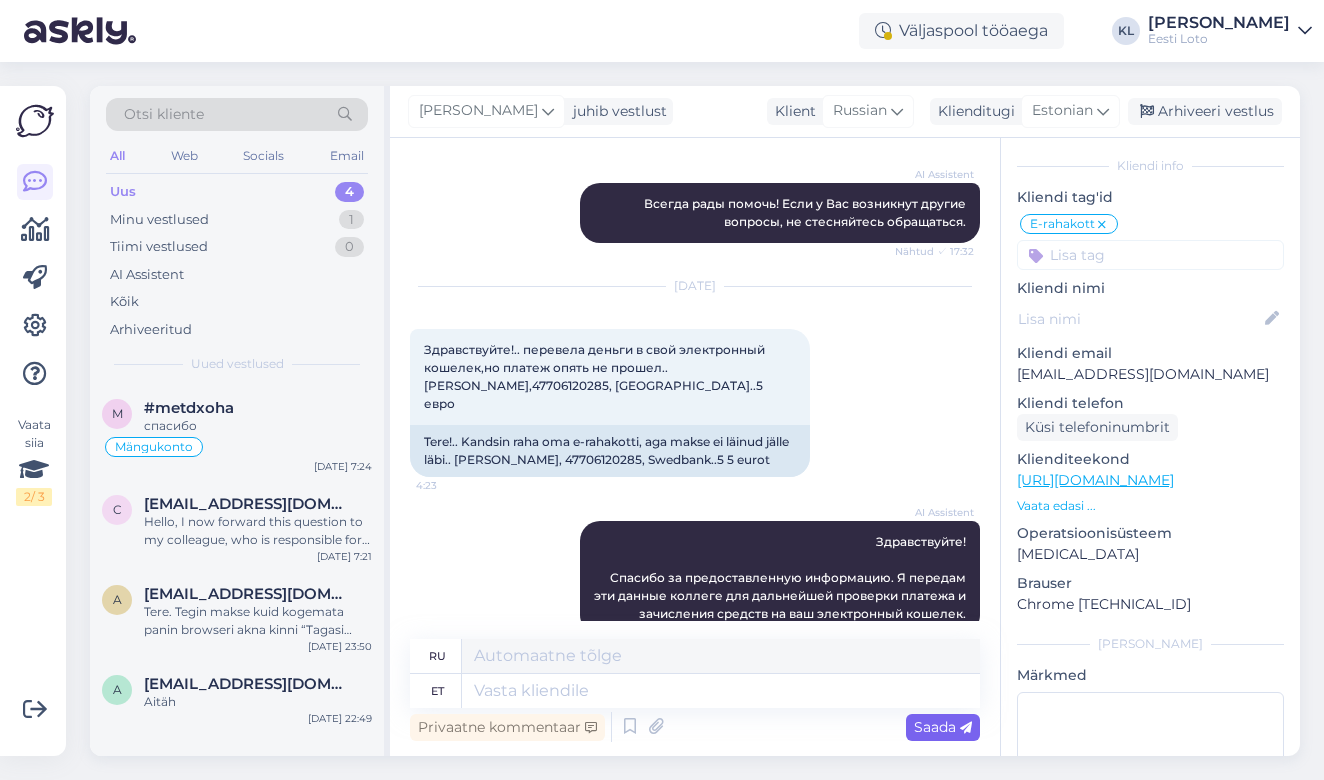 scroll, scrollTop: 2129, scrollLeft: 0, axis: vertical 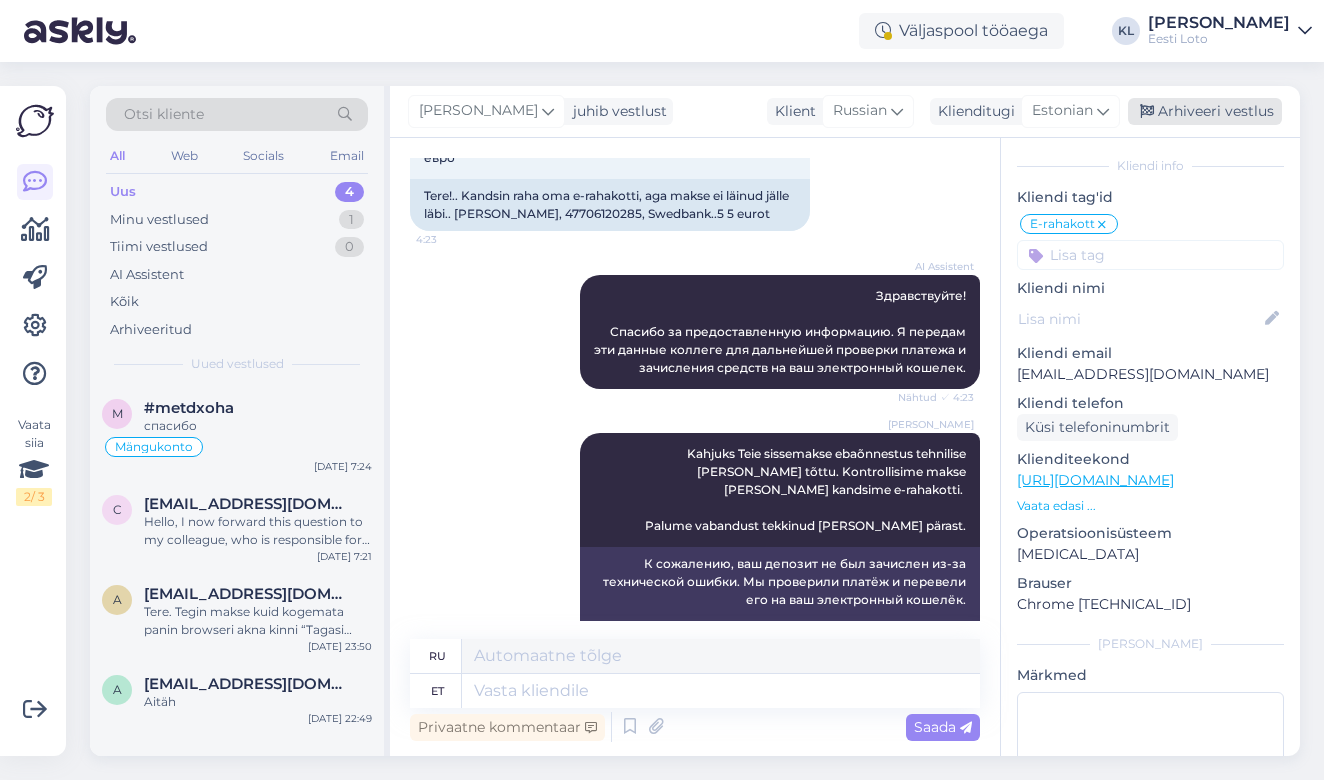 click on "Arhiveeri vestlus" at bounding box center [1205, 111] 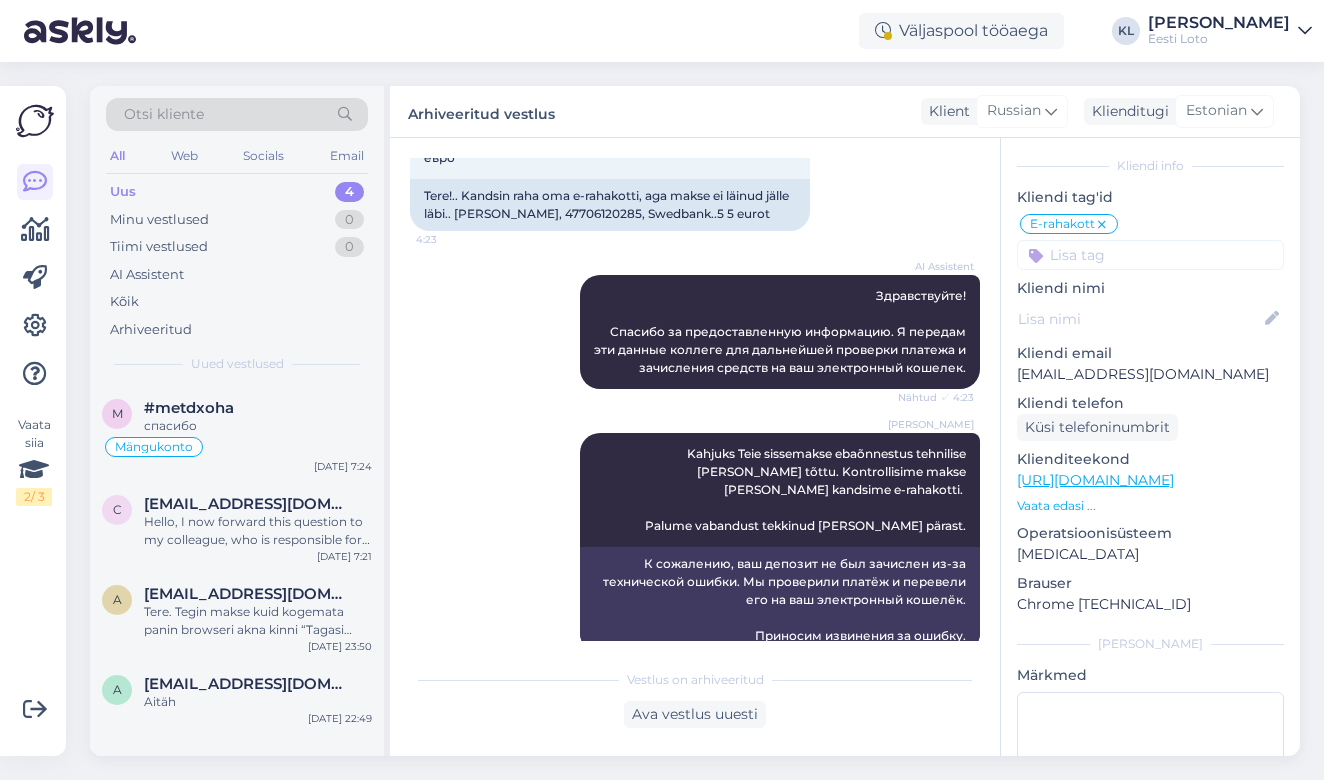 scroll, scrollTop: 2109, scrollLeft: 0, axis: vertical 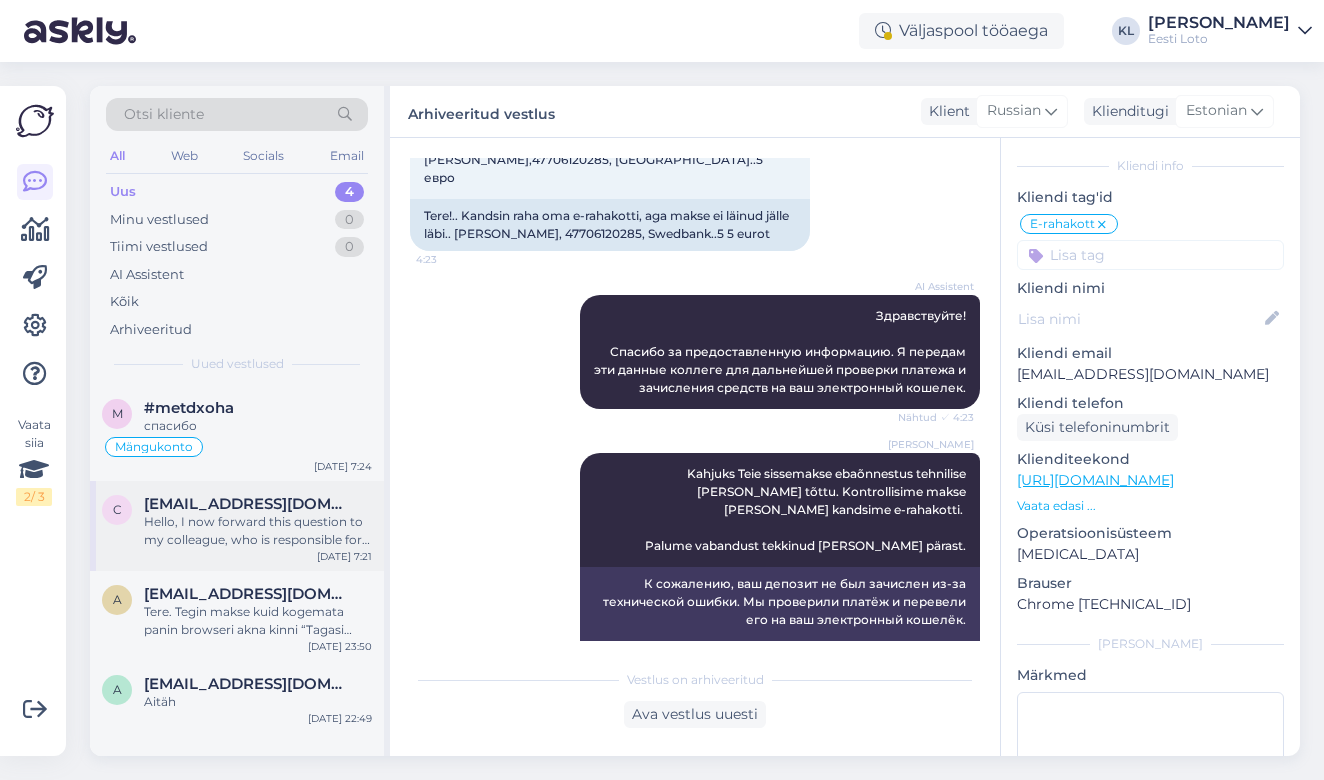 click on "Hello, I now forward this question to my colleague, who is responsible for this. The reply will be here during our working hours." at bounding box center [258, 531] 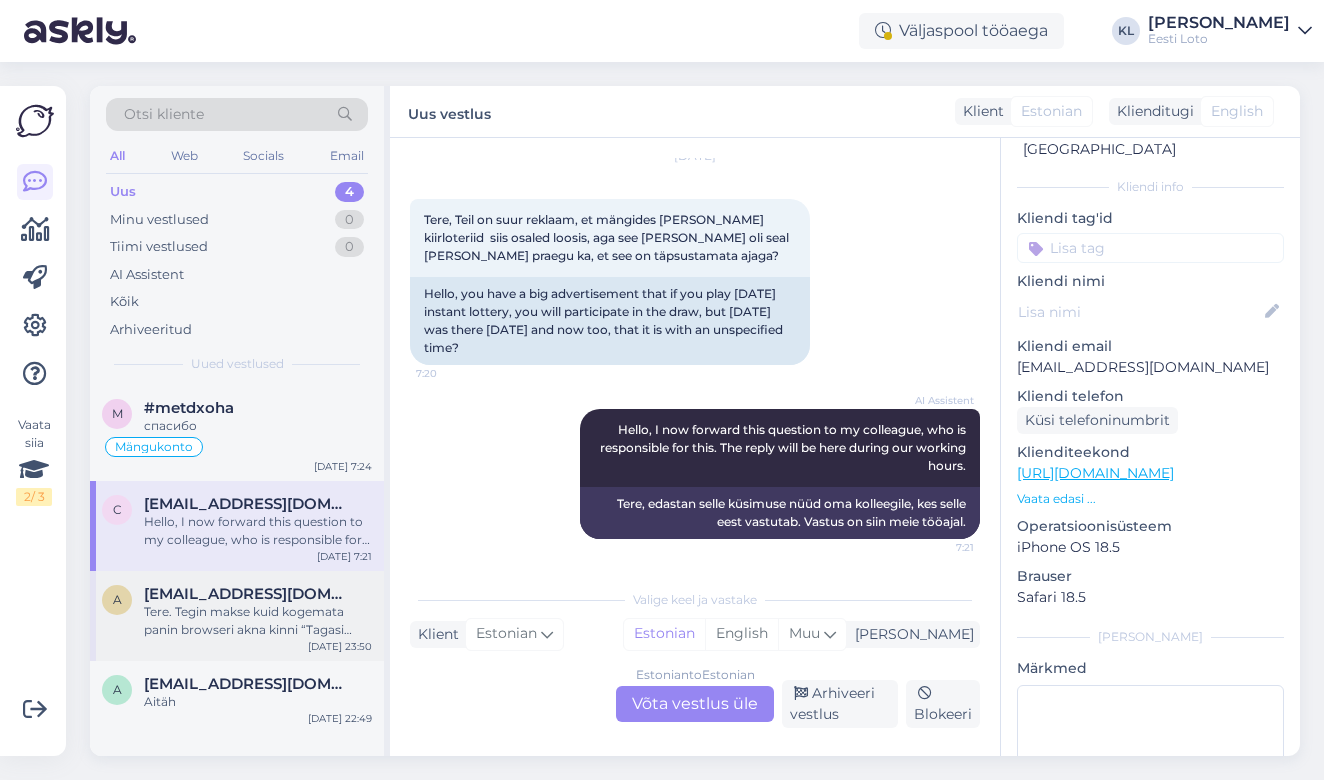 click on "[EMAIL_ADDRESS][DOMAIN_NAME]" at bounding box center [248, 594] 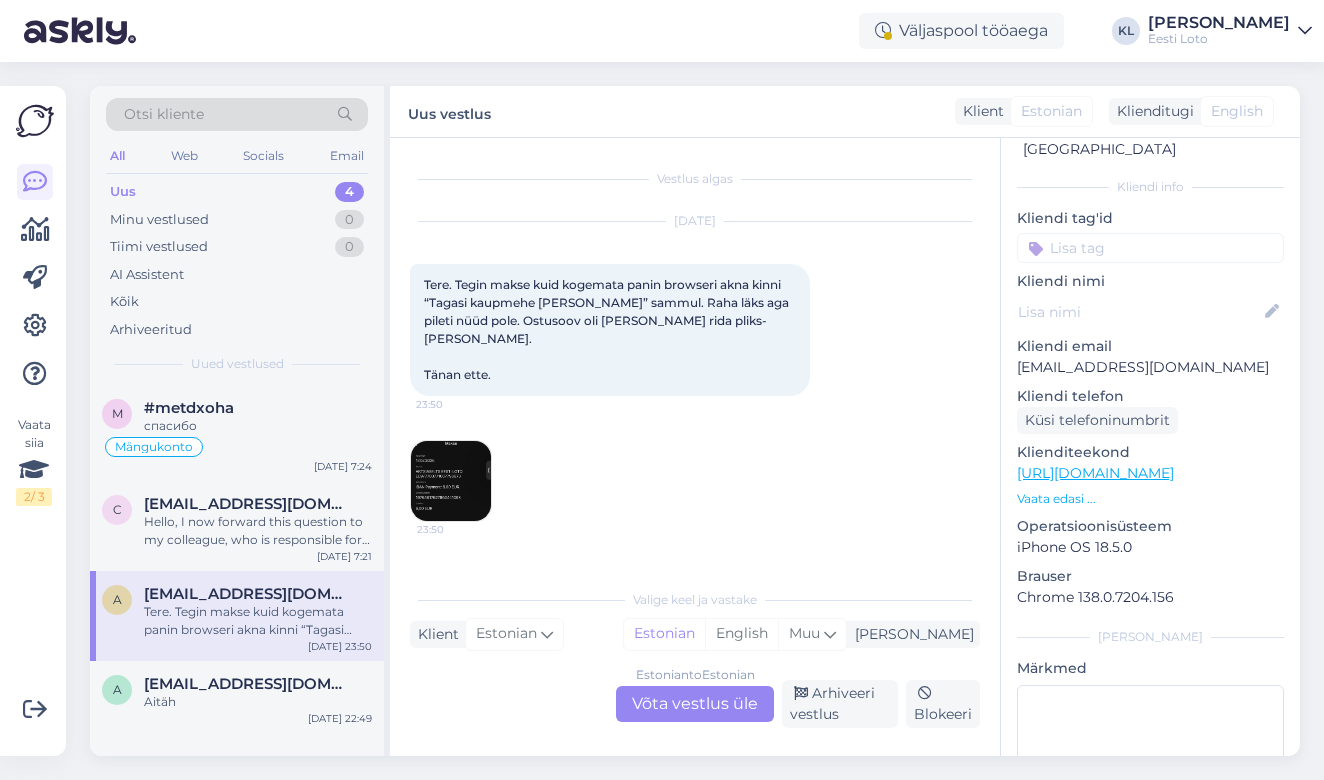 click at bounding box center [451, 481] 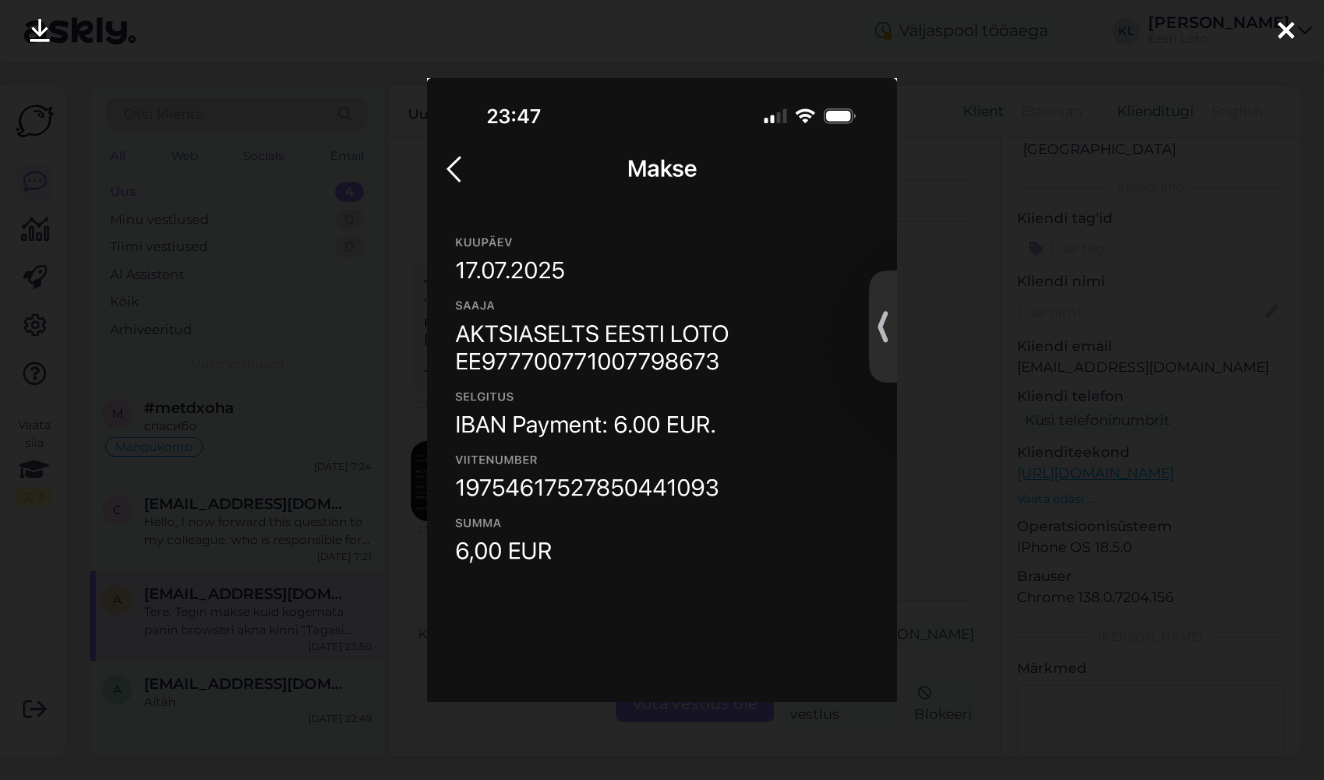 click at bounding box center [662, 390] 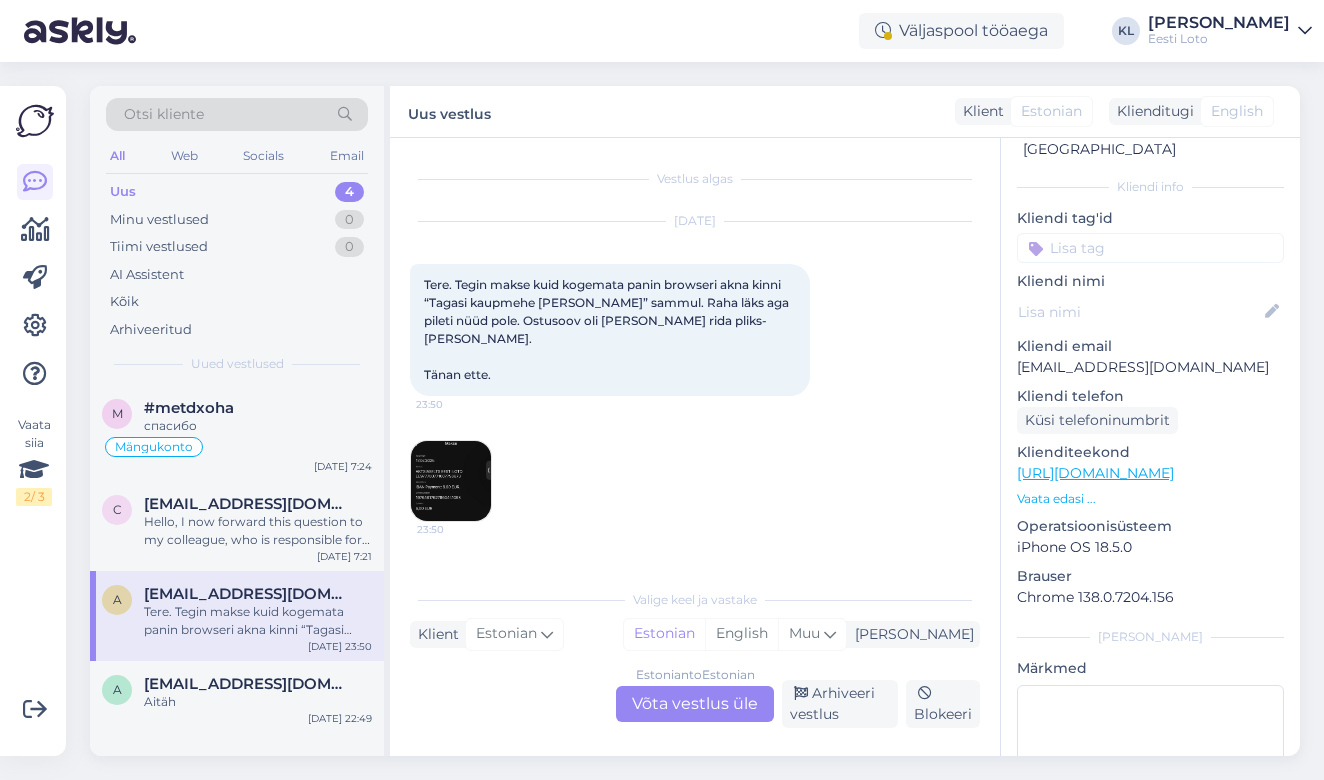 click on "Estonian  to  Estonian Võta vestlus üle" at bounding box center [695, 704] 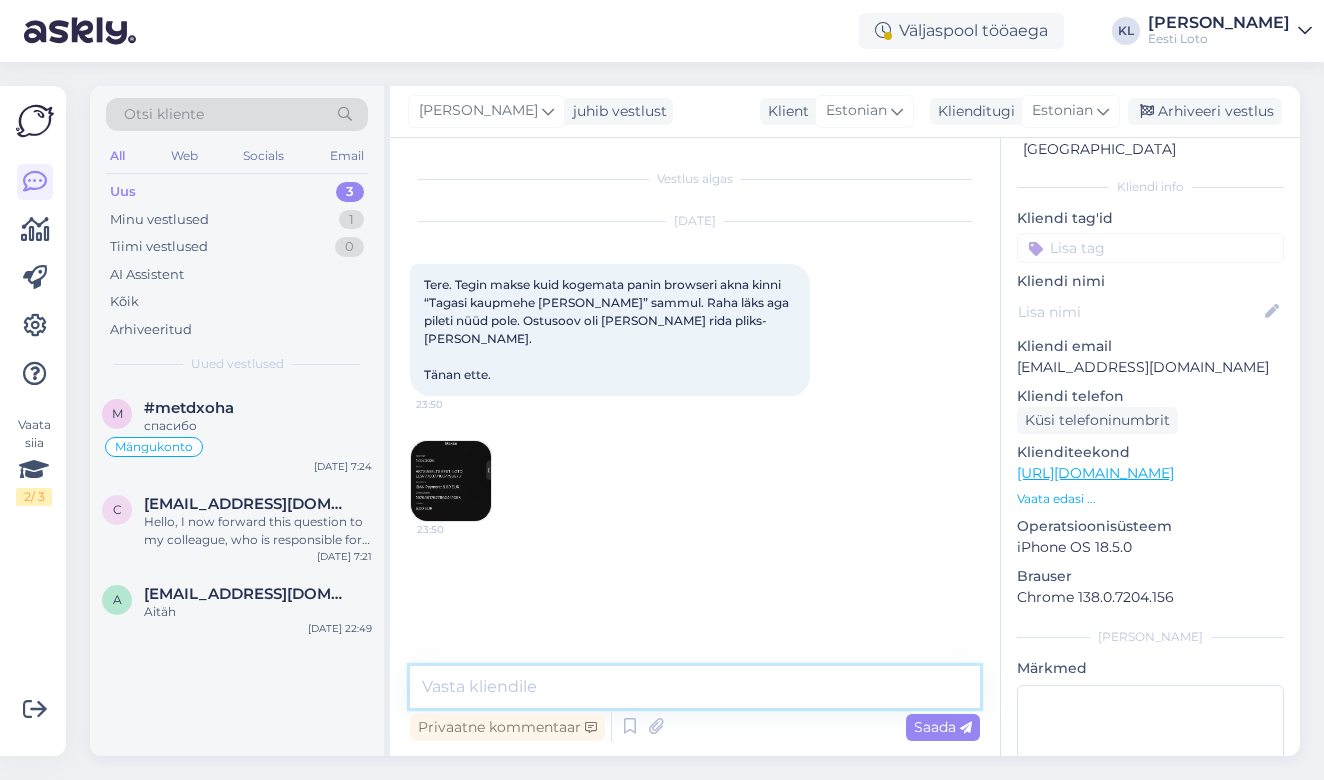 click at bounding box center (695, 687) 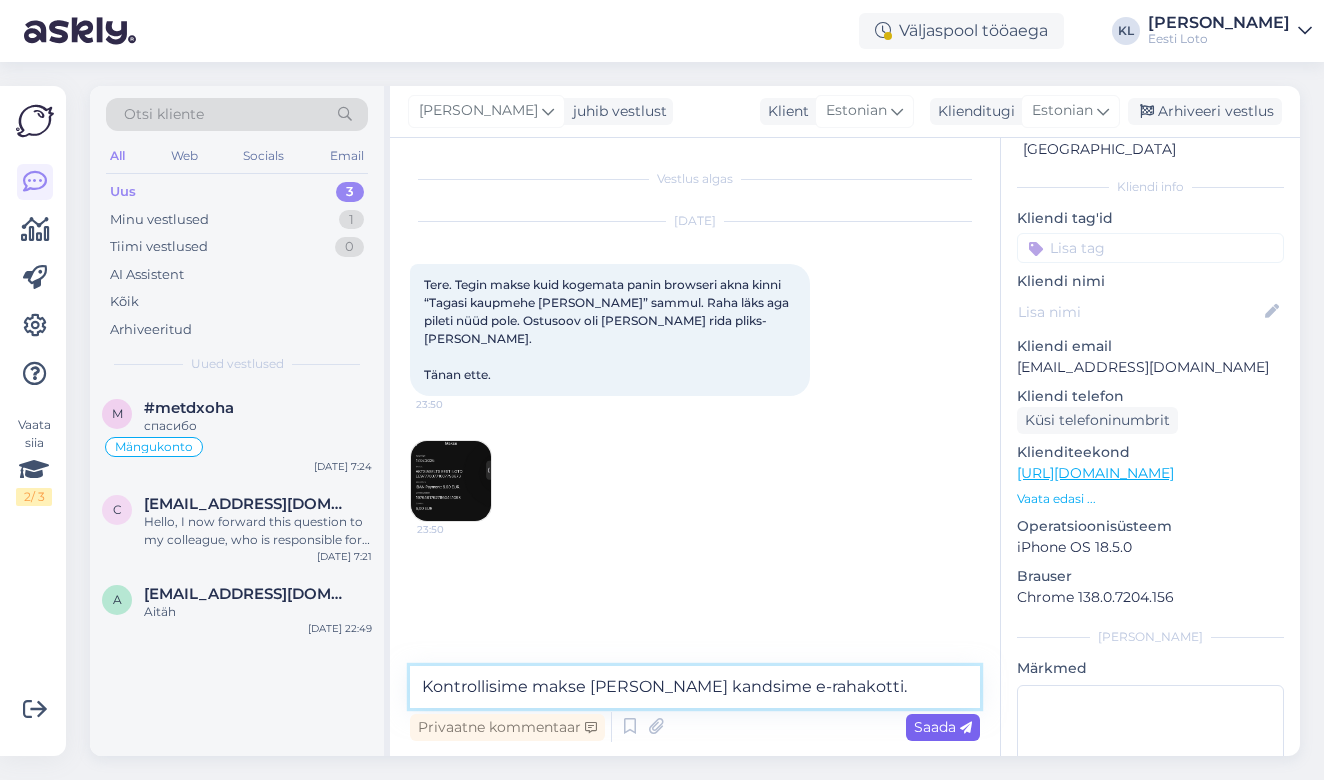 type on "Kontrollisime makse [PERSON_NAME] kandsime e-rahakotti." 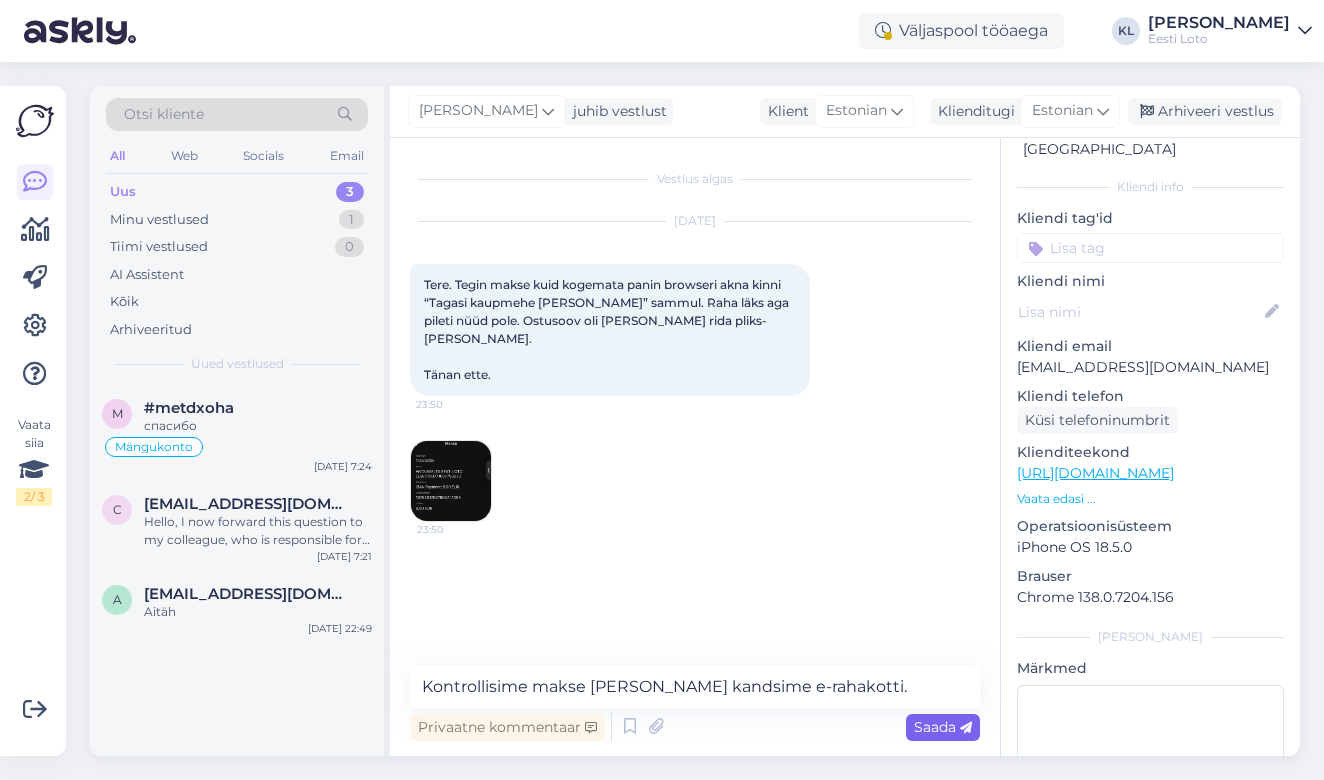 click on "Saada" at bounding box center [943, 727] 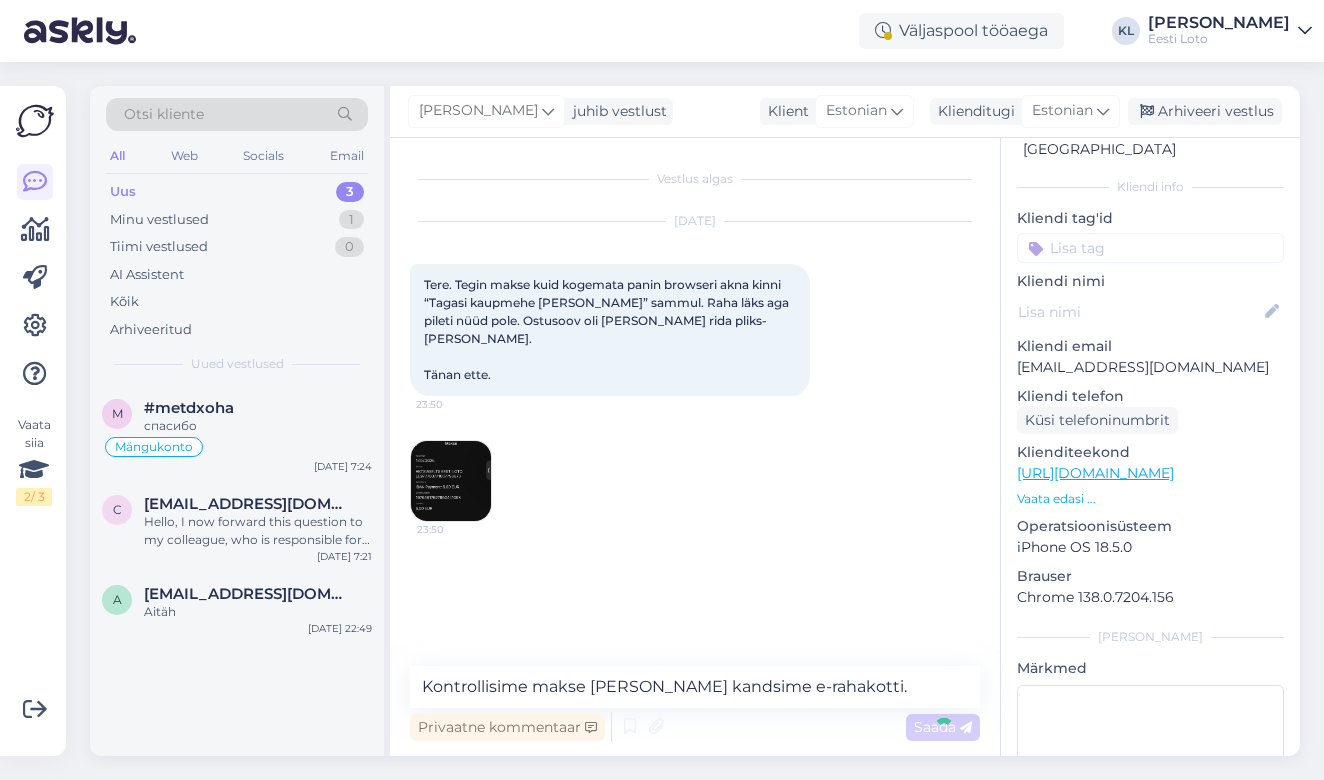 type 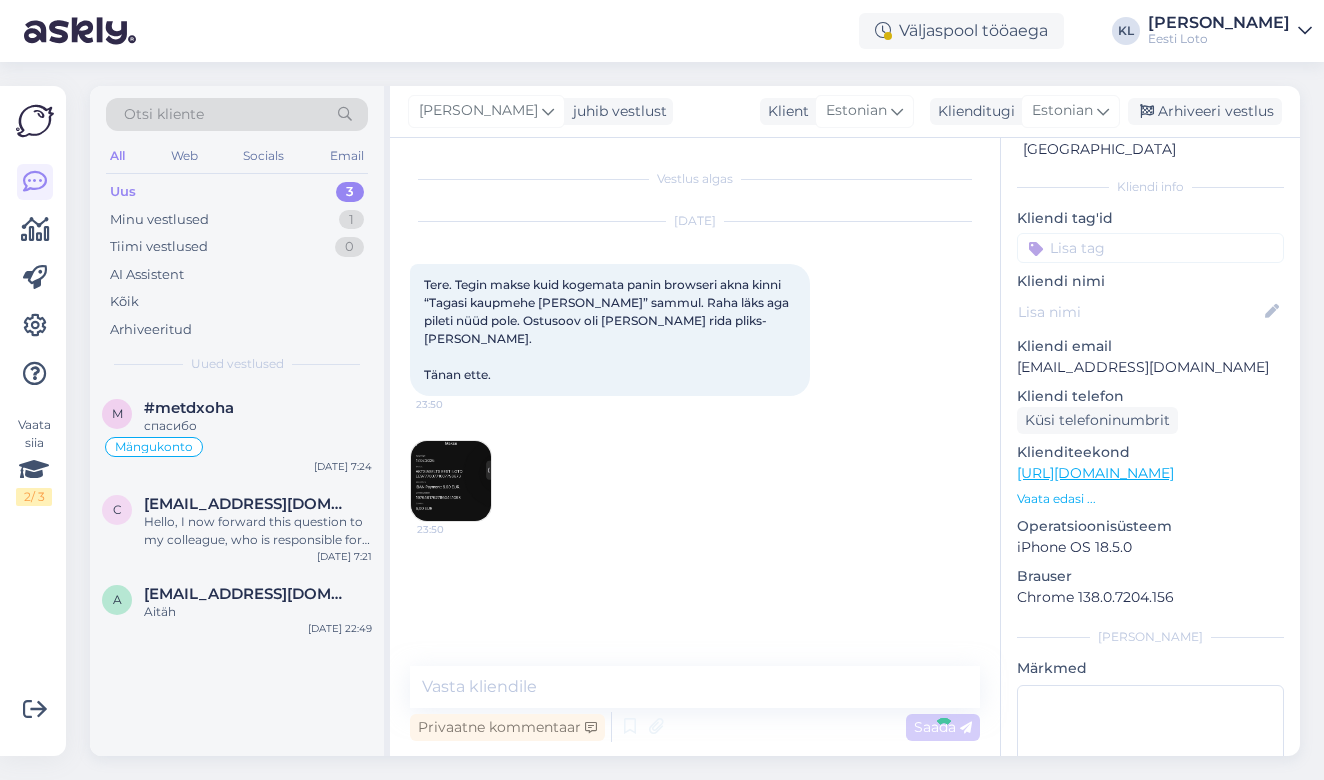 scroll, scrollTop: 6, scrollLeft: 0, axis: vertical 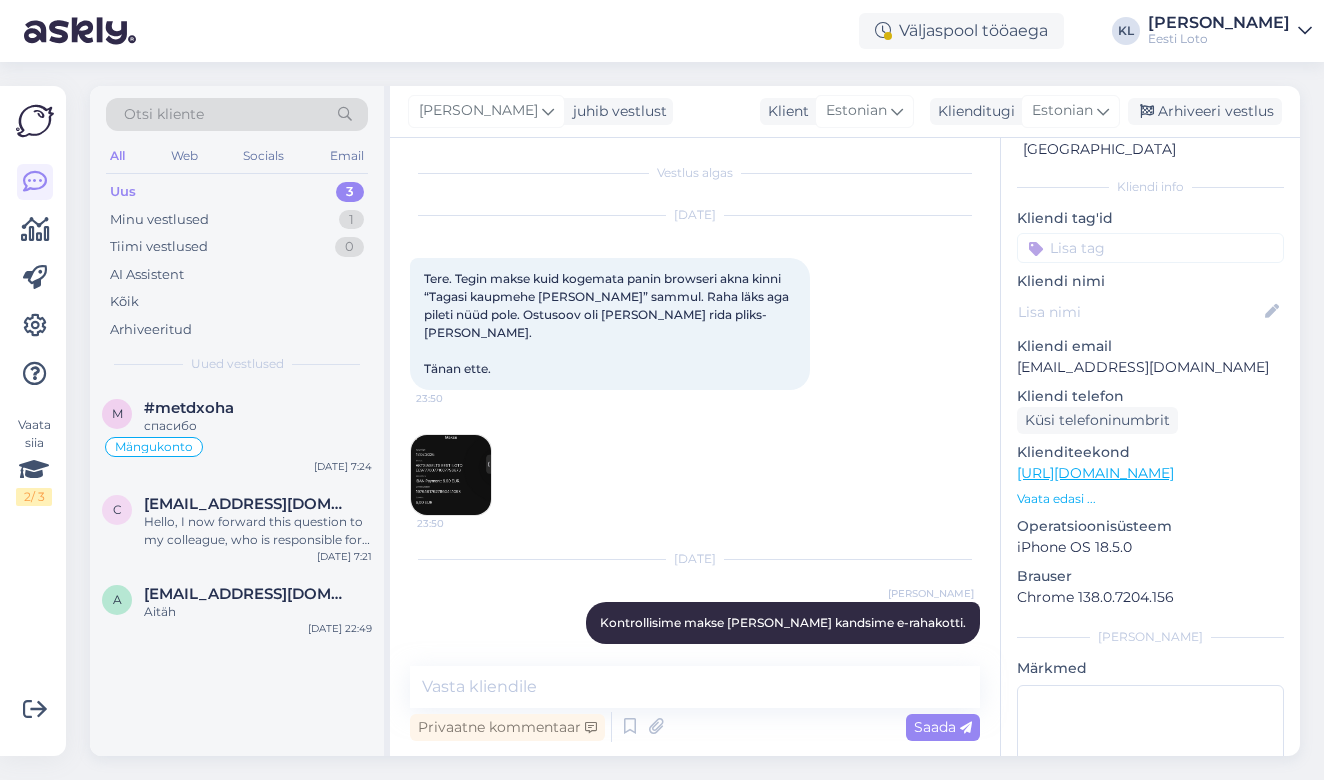 click at bounding box center (1150, 248) 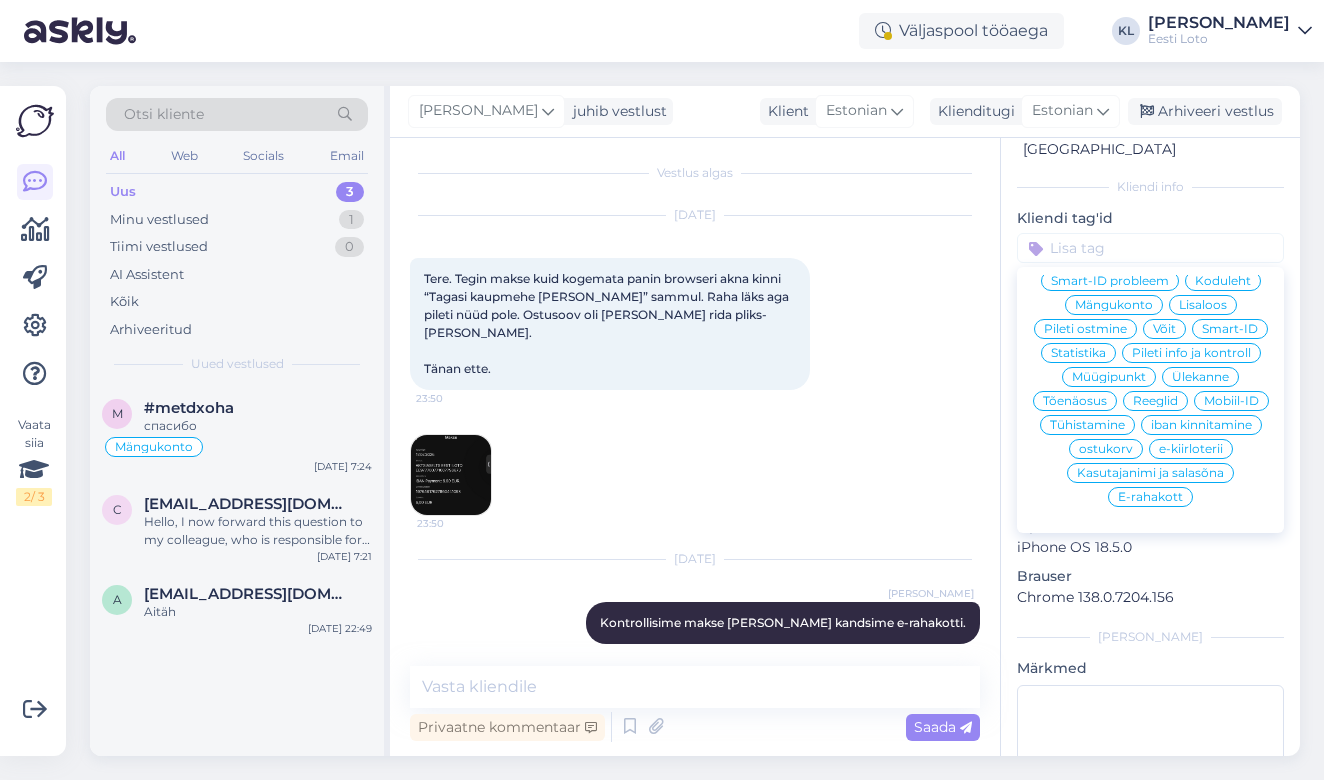 click on "E-rahakott" at bounding box center (1150, 497) 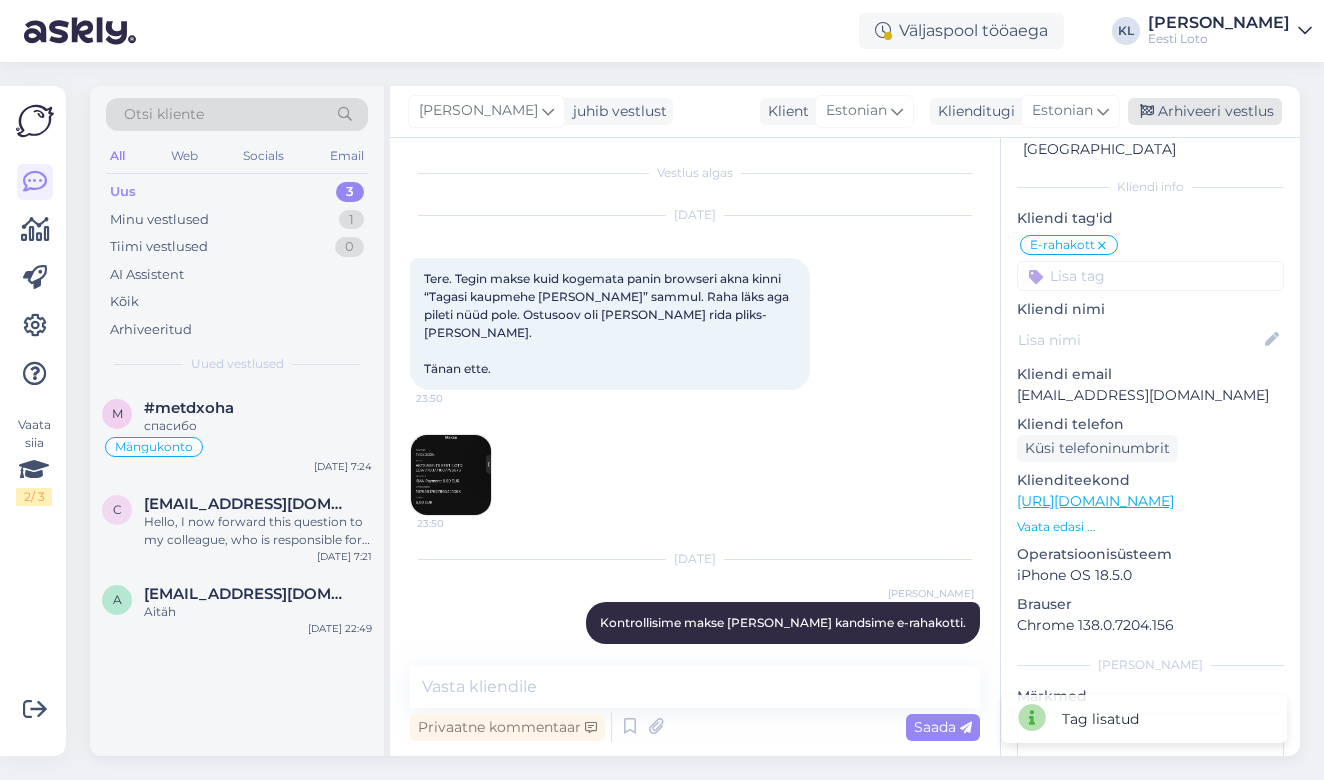 click on "Arhiveeri vestlus" at bounding box center (1205, 111) 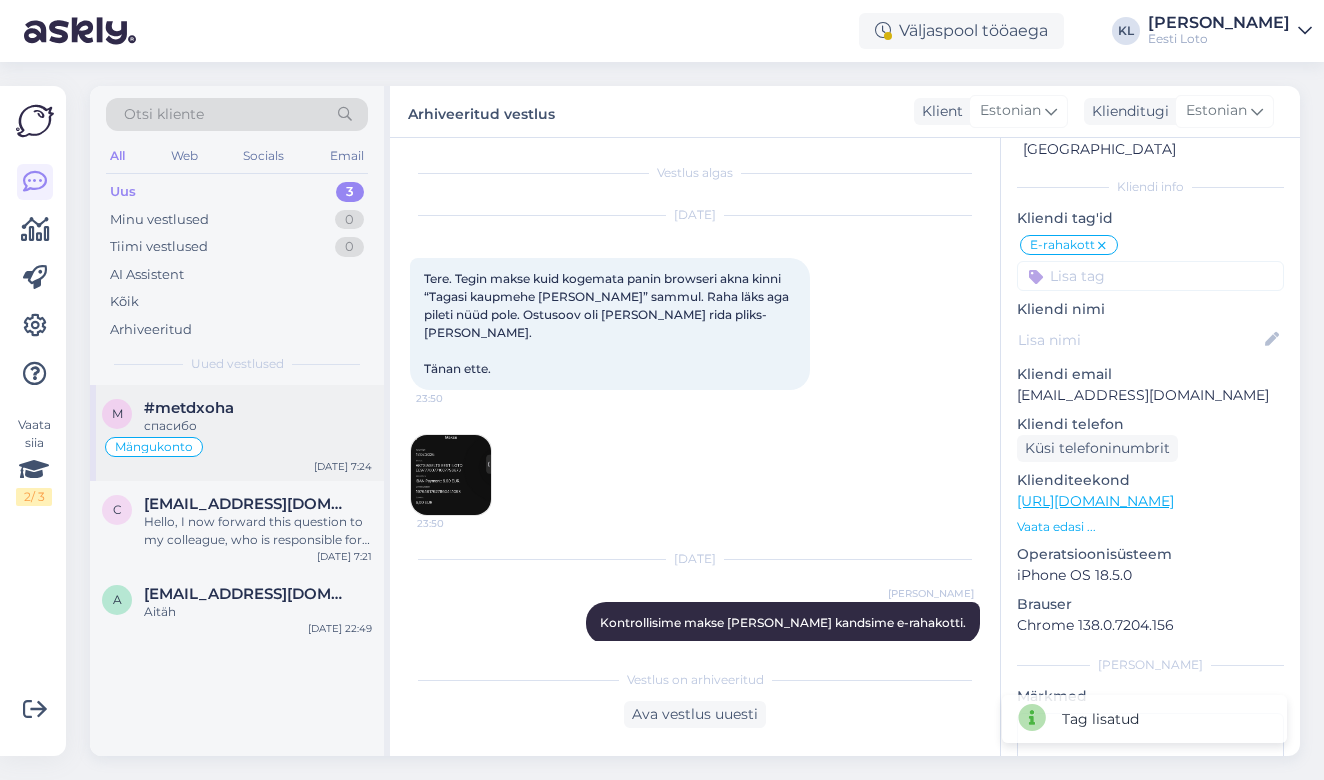 click on "Mängukonto" at bounding box center (237, 447) 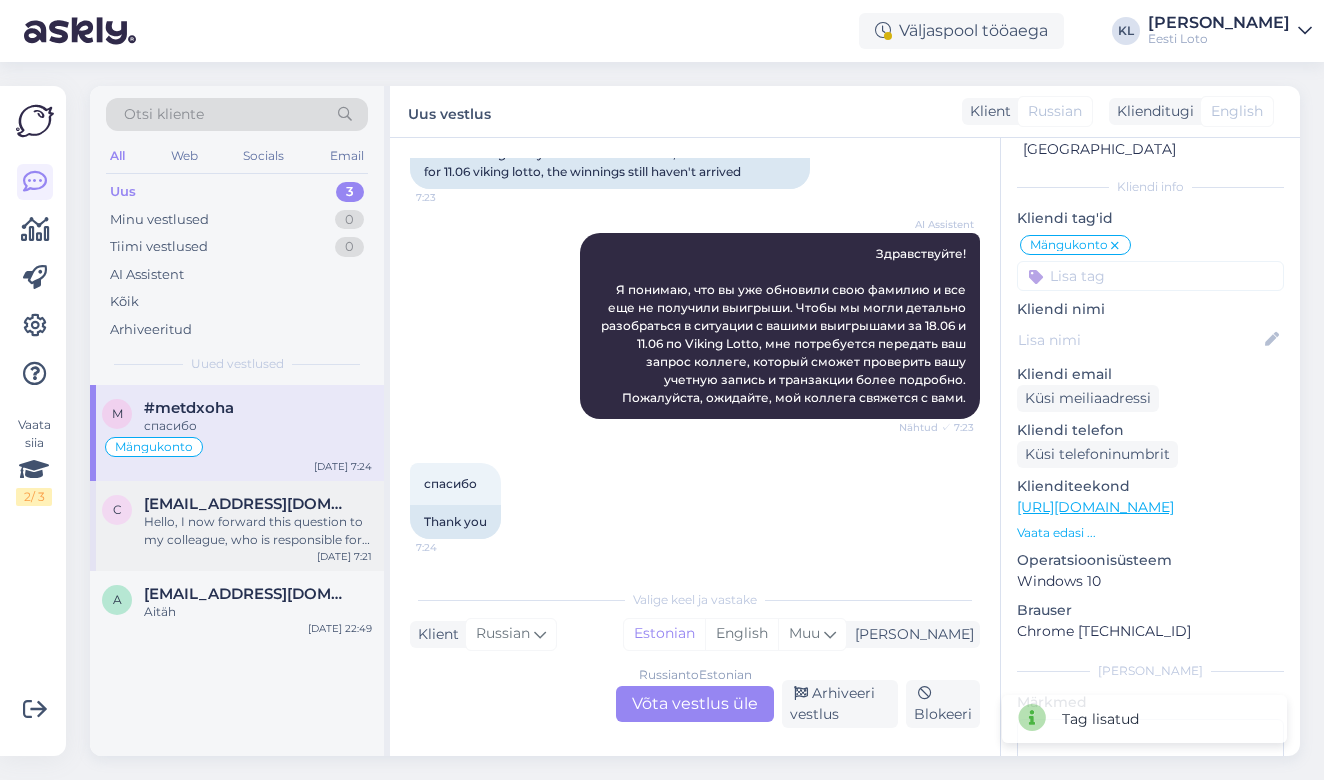 click on "Hello, I now forward this question to my colleague, who is responsible for this. The reply will be here during our working hours." at bounding box center (258, 531) 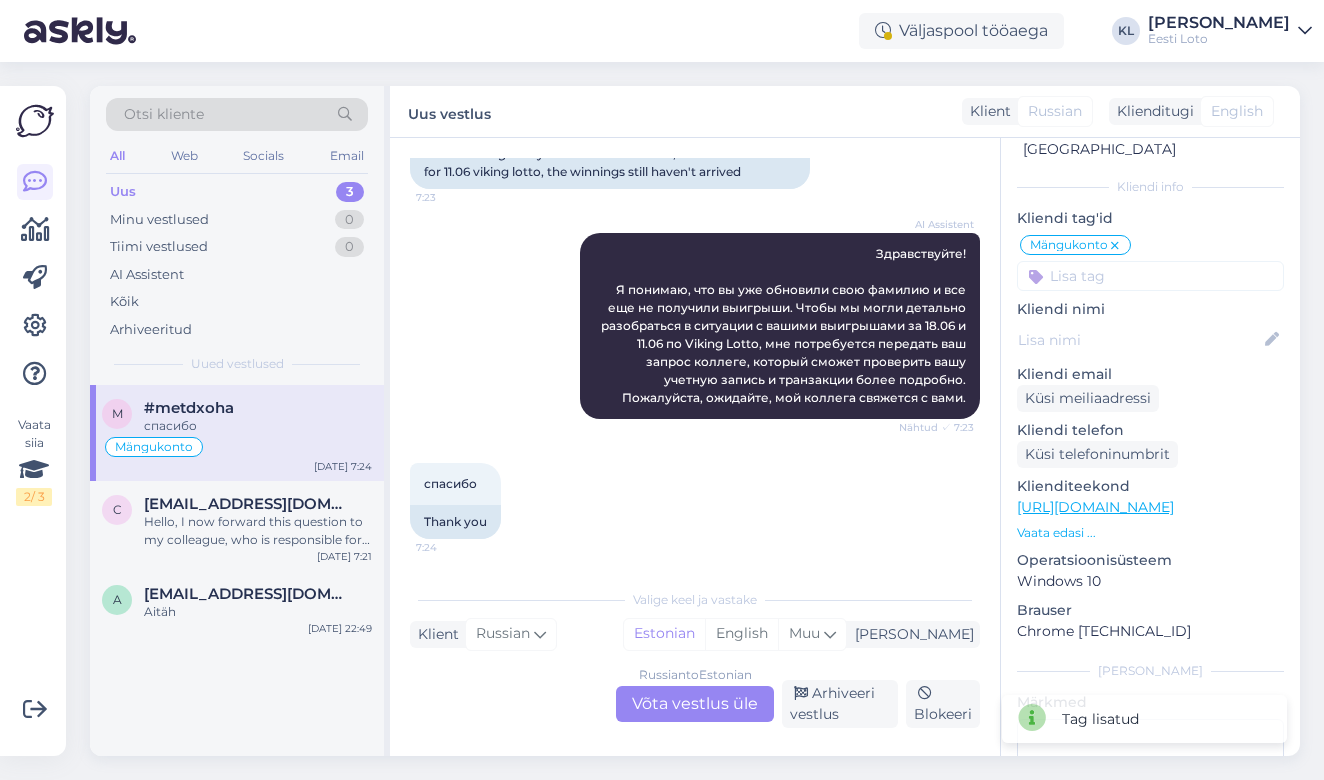 scroll, scrollTop: 65, scrollLeft: 0, axis: vertical 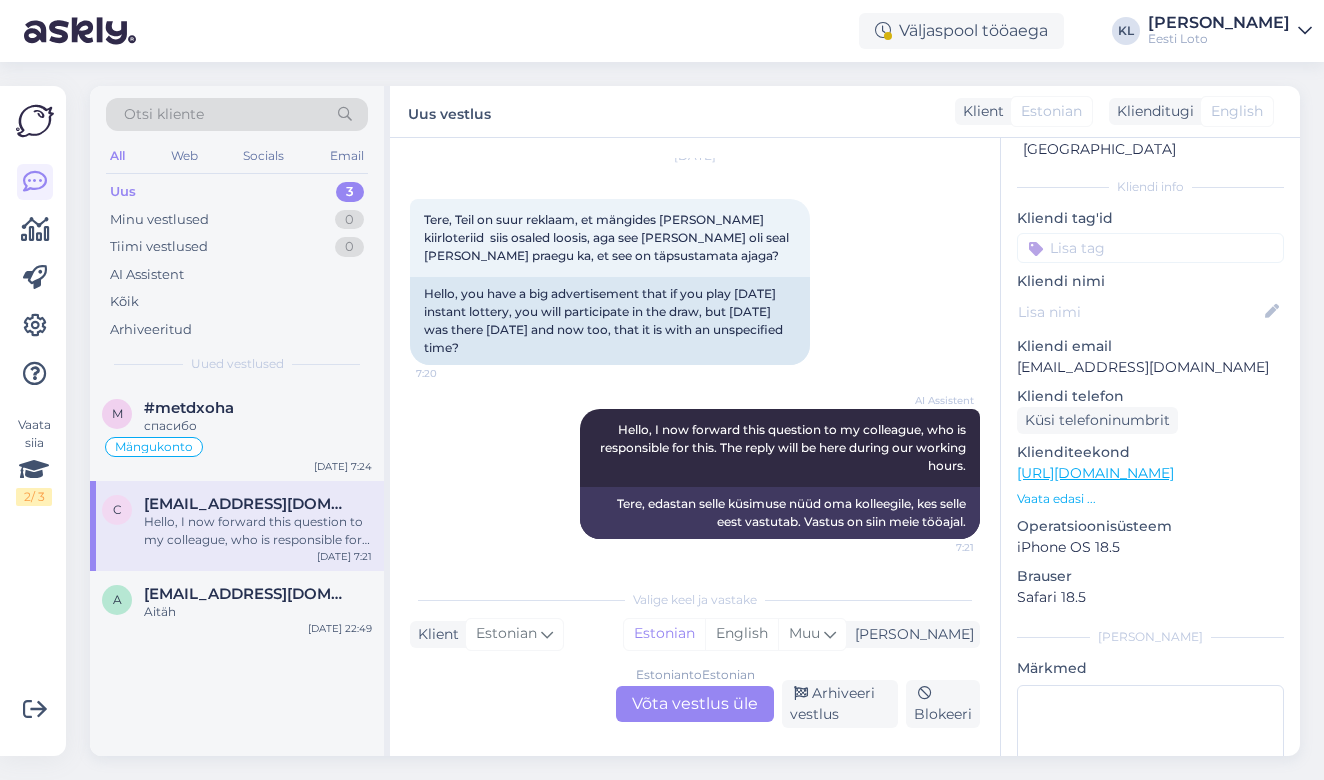 click on "Estonian  to  Estonian Võta vestlus üle" at bounding box center (695, 704) 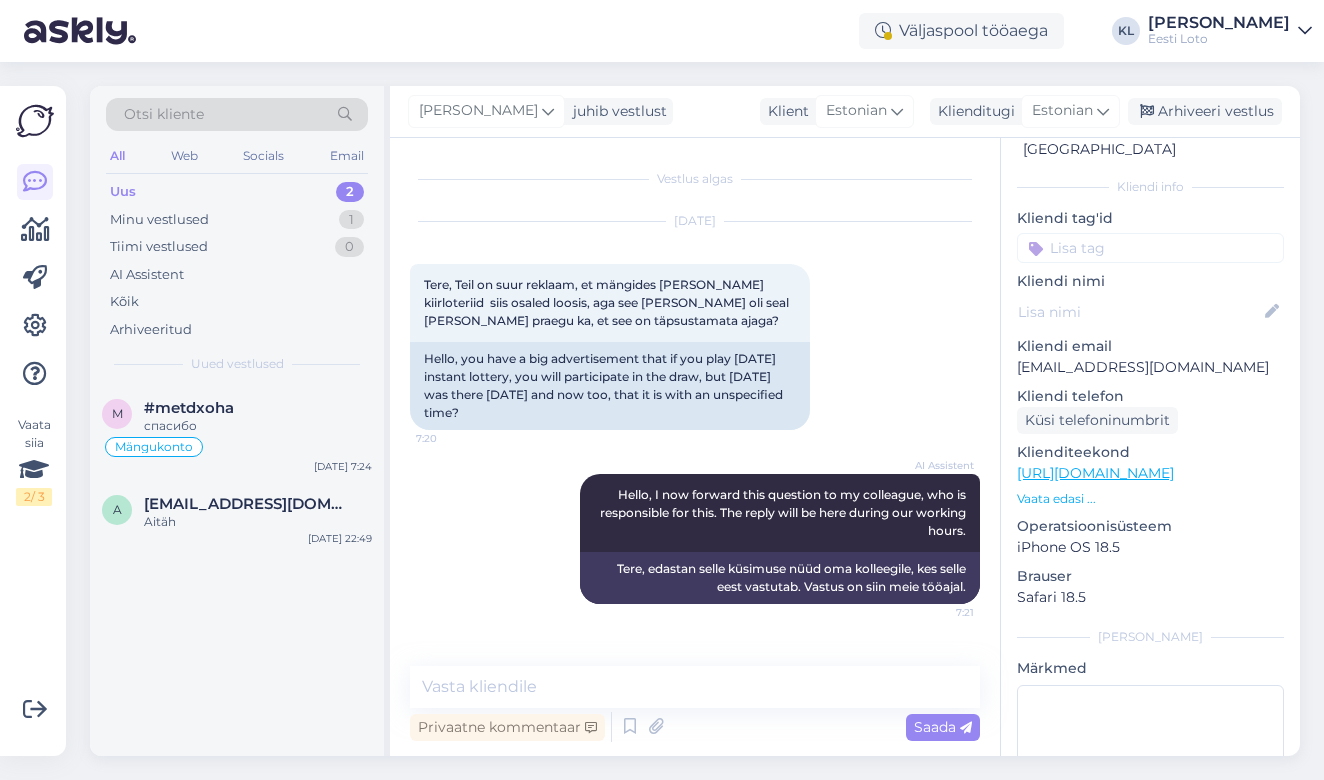 scroll, scrollTop: 0, scrollLeft: 0, axis: both 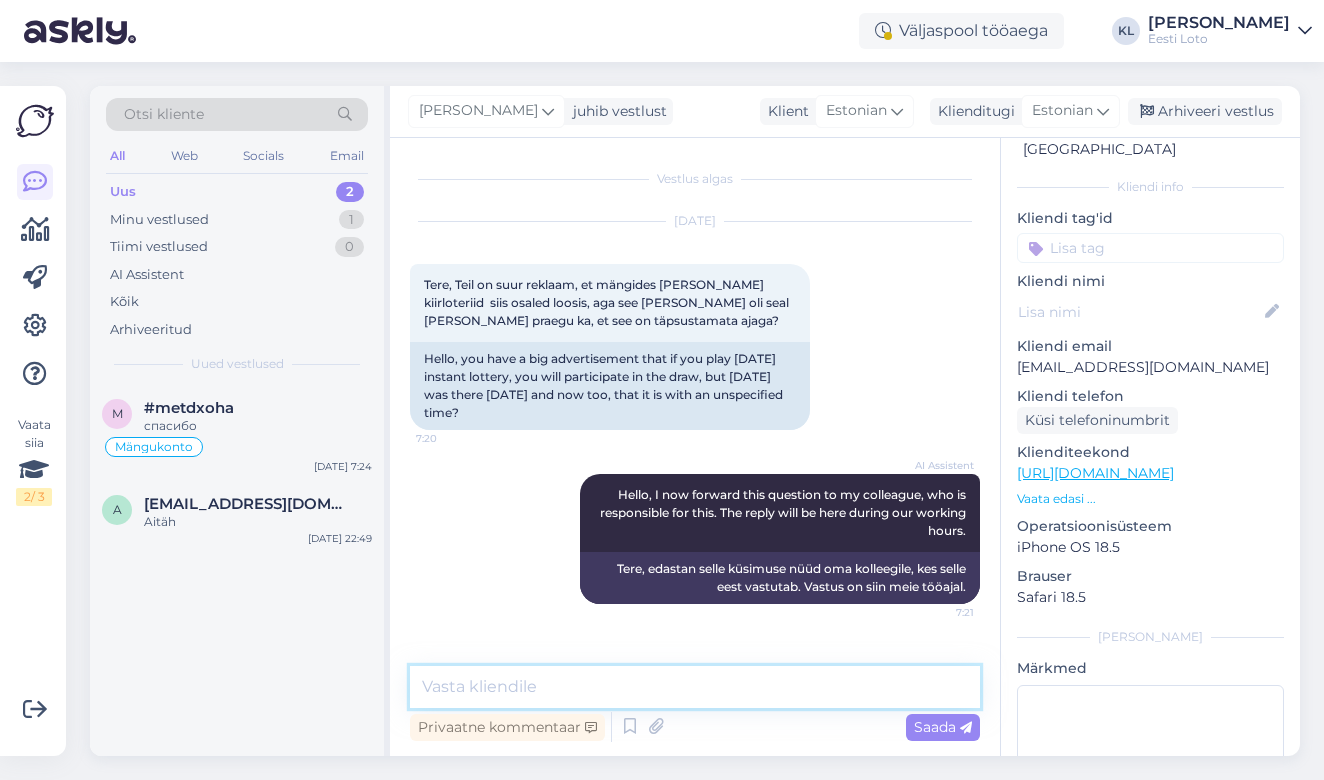 click at bounding box center (695, 687) 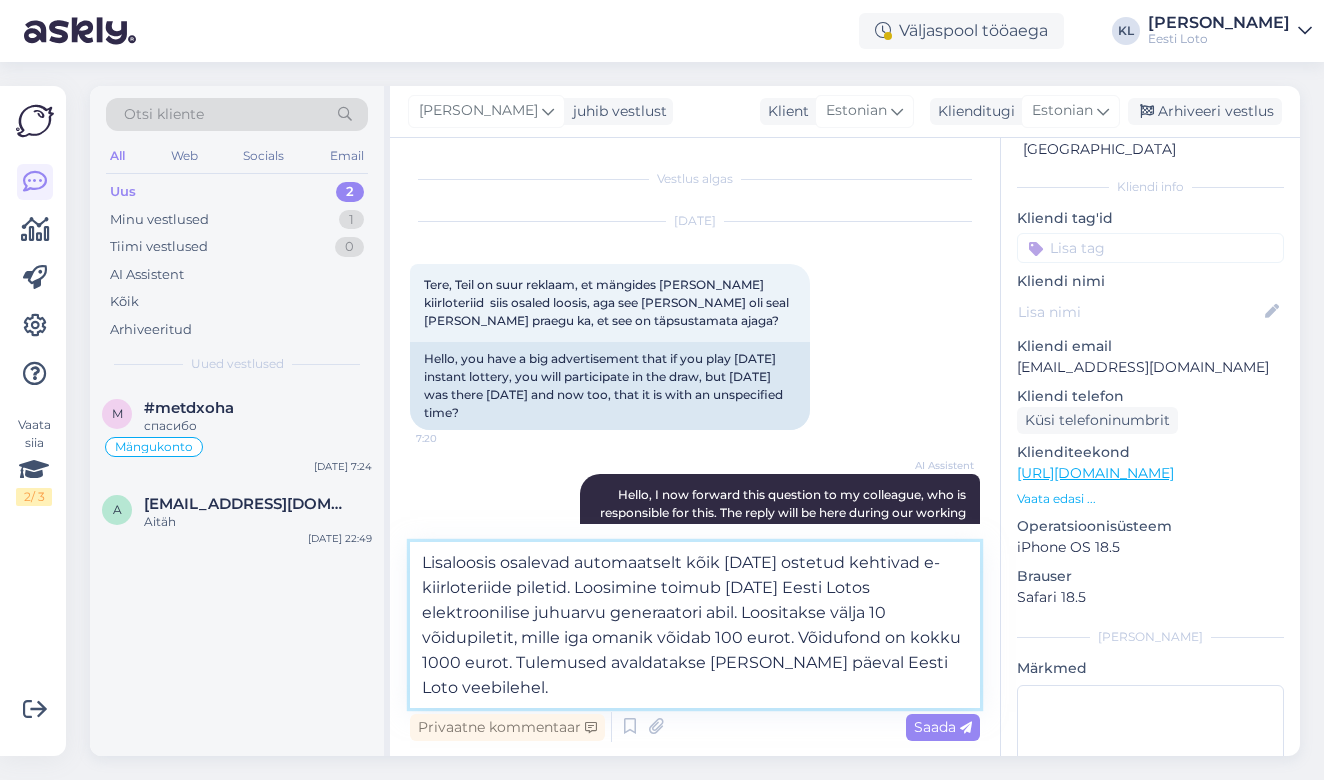 click on "Lisaloosis osalevad automaatselt kõik [DATE] ostetud kehtivad e-kiirloteriide piletid. Loosimine toimub [DATE] Eesti Lotos elektroonilise juhuarvu generaatori abil. Loositakse välja 10 võidupiletit, mille iga omanik võidab 100 eurot. Võidufond on kokku 1000 eurot. Tulemused avaldatakse [PERSON_NAME] päeval Eesti Loto veebilehel." at bounding box center (695, 625) 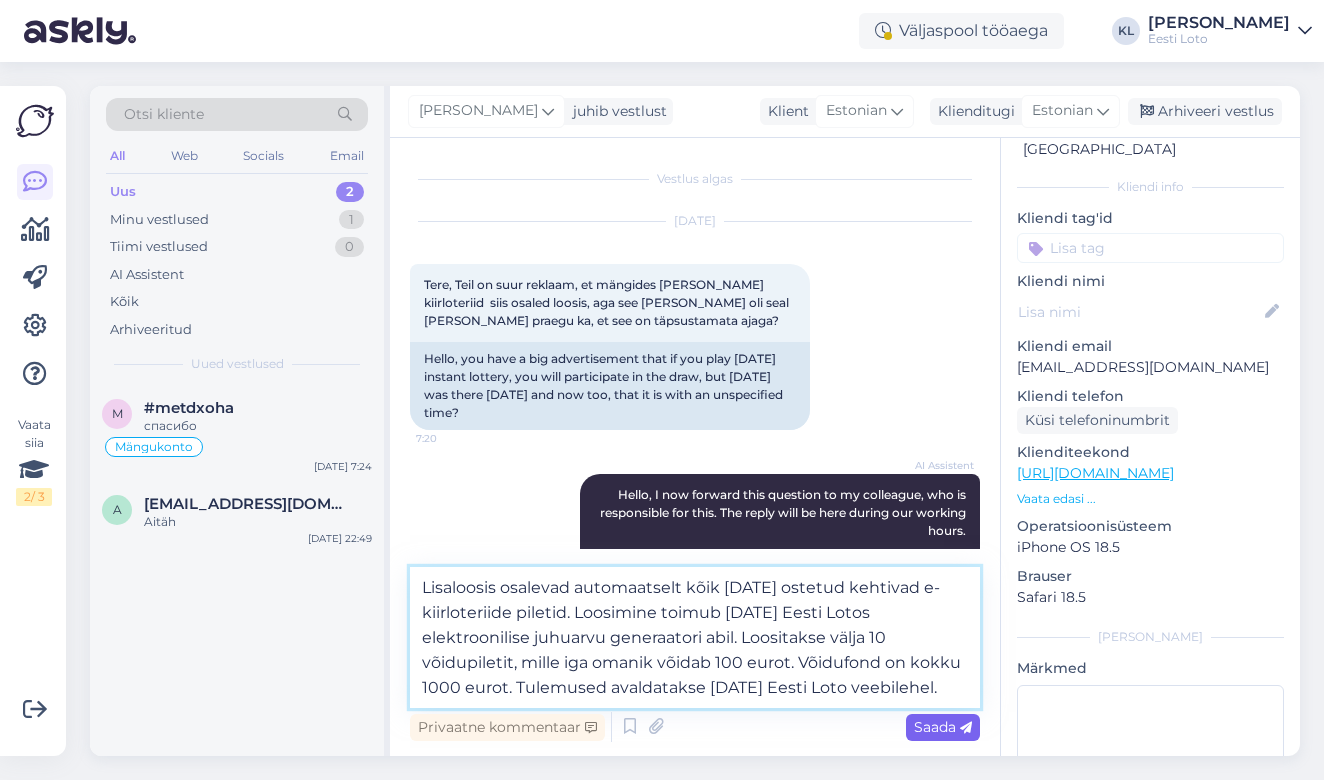 type on "Lisaloosis osalevad automaatselt kõik [DATE] ostetud kehtivad e-kiirloteriide piletid. Loosimine toimub [DATE] Eesti Lotos elektroonilise juhuarvu generaatori abil. Loositakse välja 10 võidupiletit, mille iga omanik võidab 100 eurot. Võidufond on kokku 1000 eurot. Tulemused avaldatakse [DATE] Eesti Loto veebilehel." 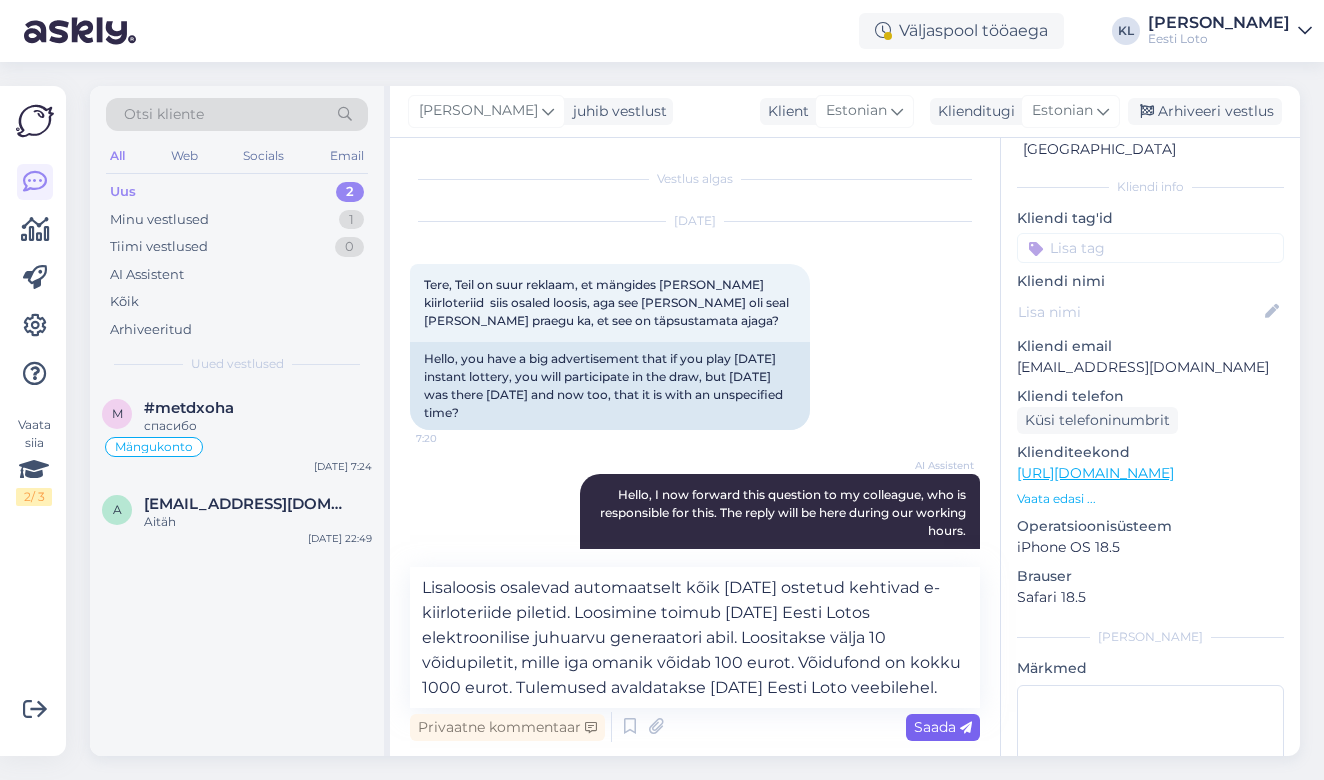 click on "Saada" at bounding box center [943, 727] 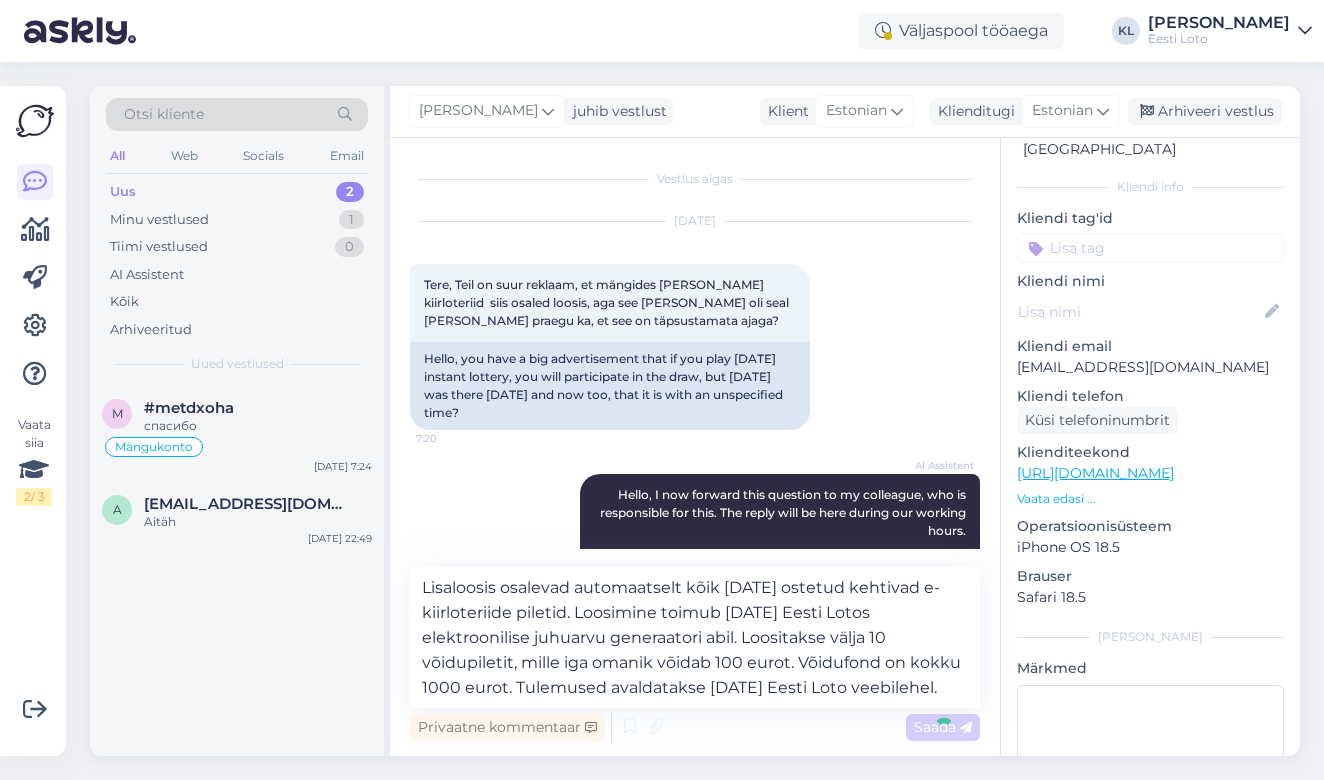 type 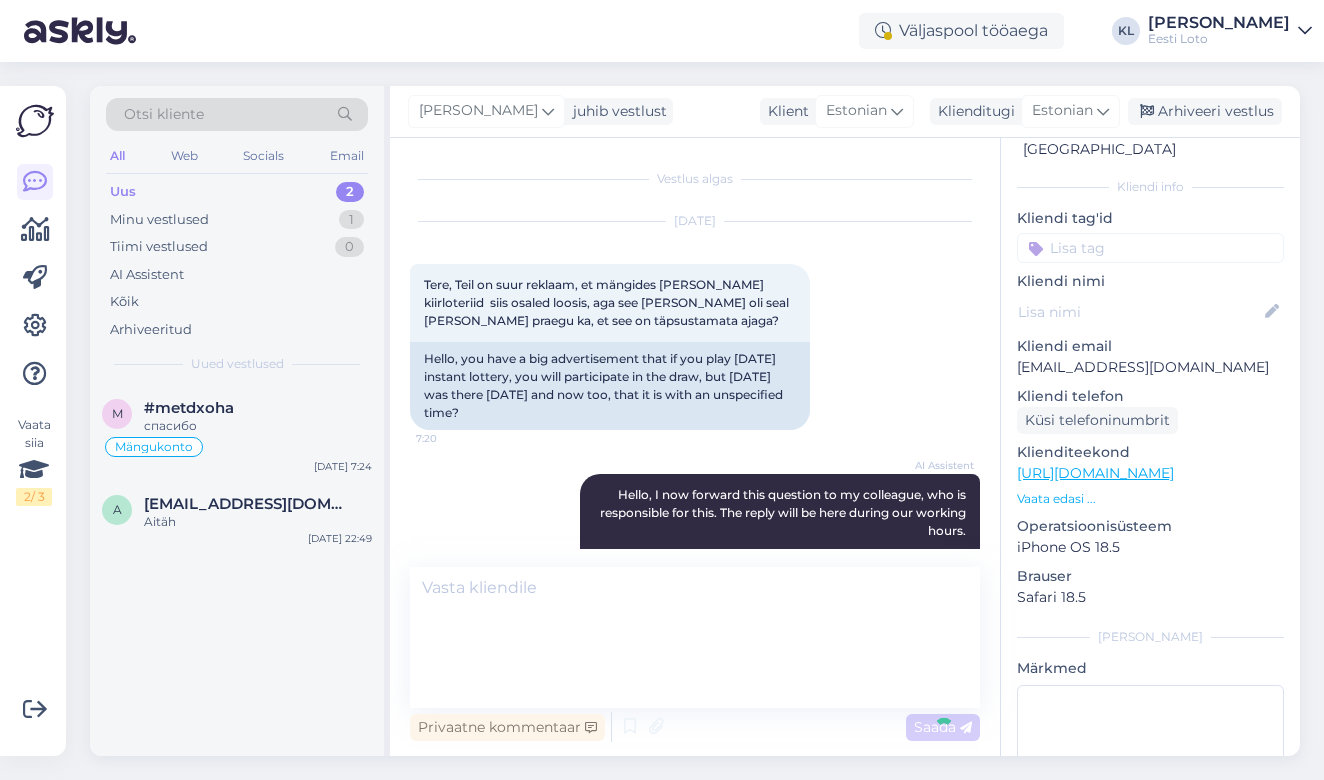 scroll, scrollTop: 154, scrollLeft: 0, axis: vertical 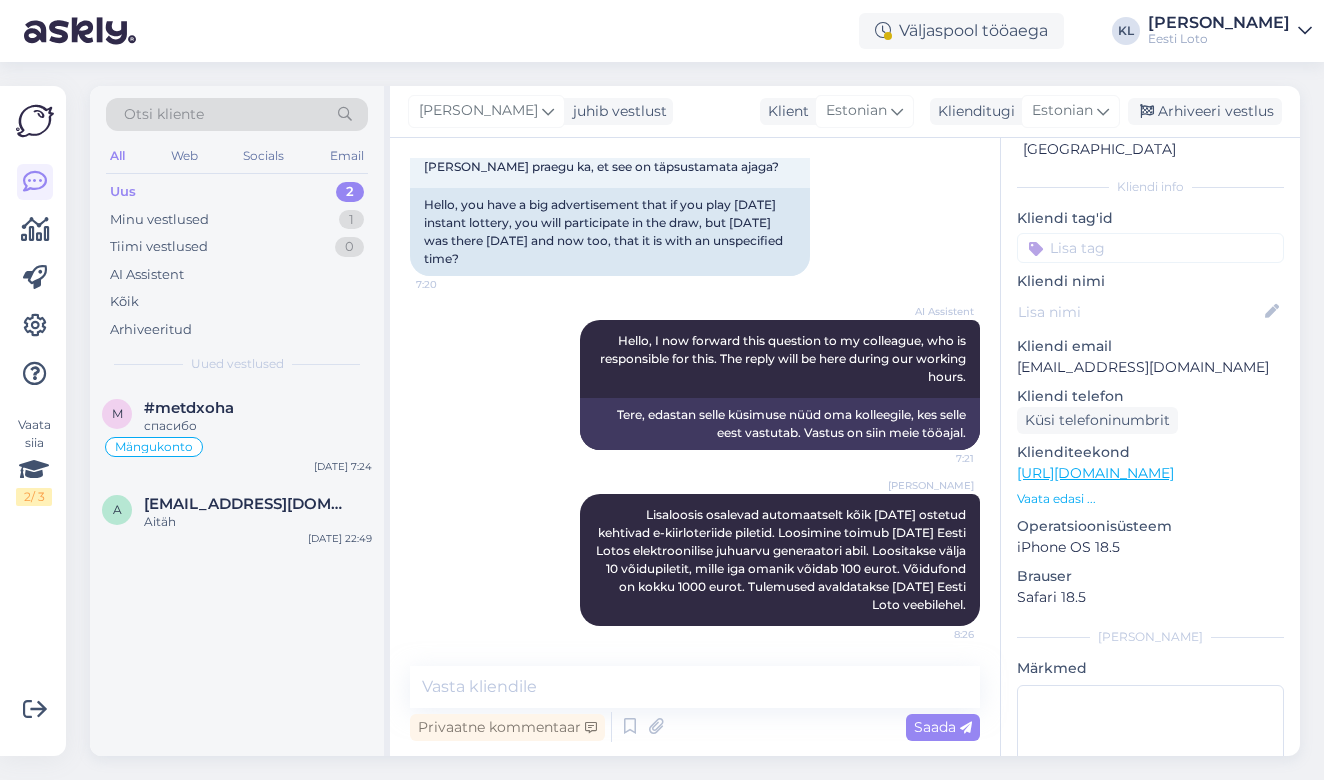 click at bounding box center (1150, 248) 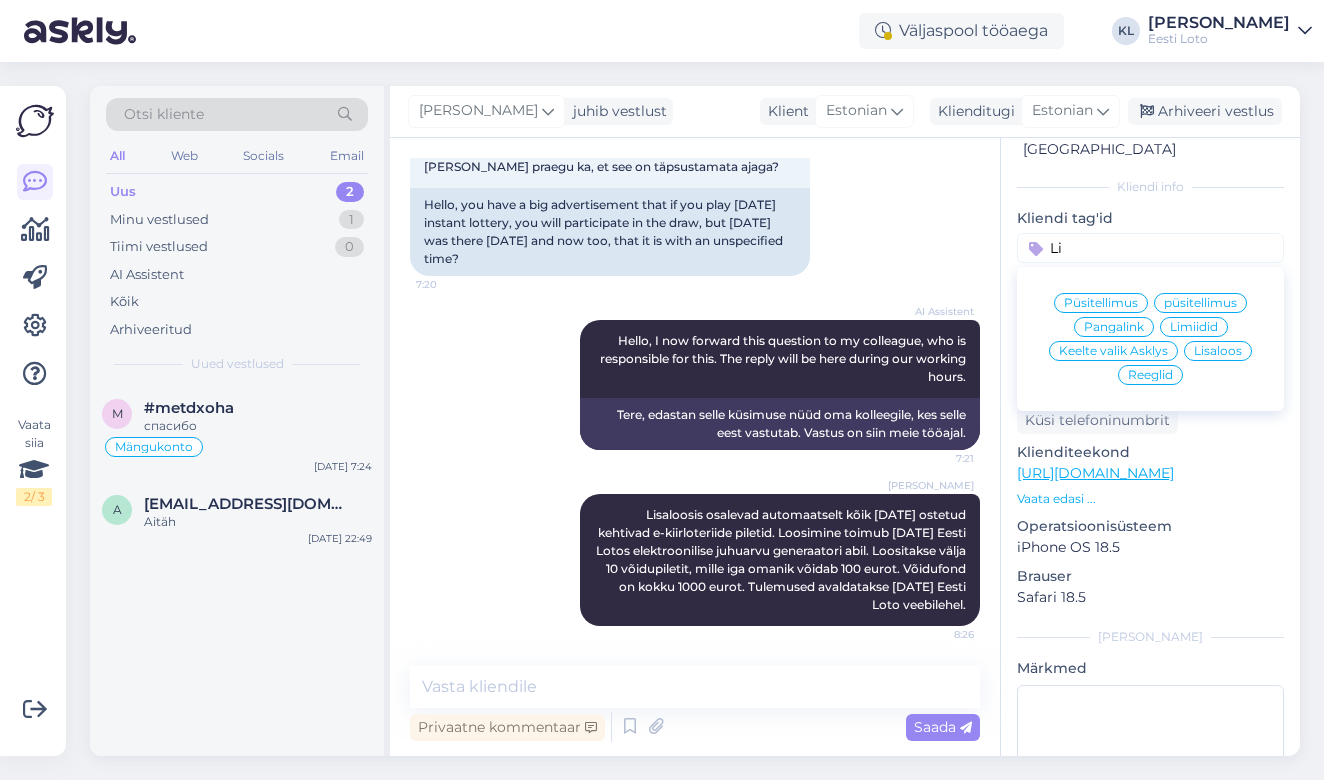 scroll, scrollTop: 0, scrollLeft: 0, axis: both 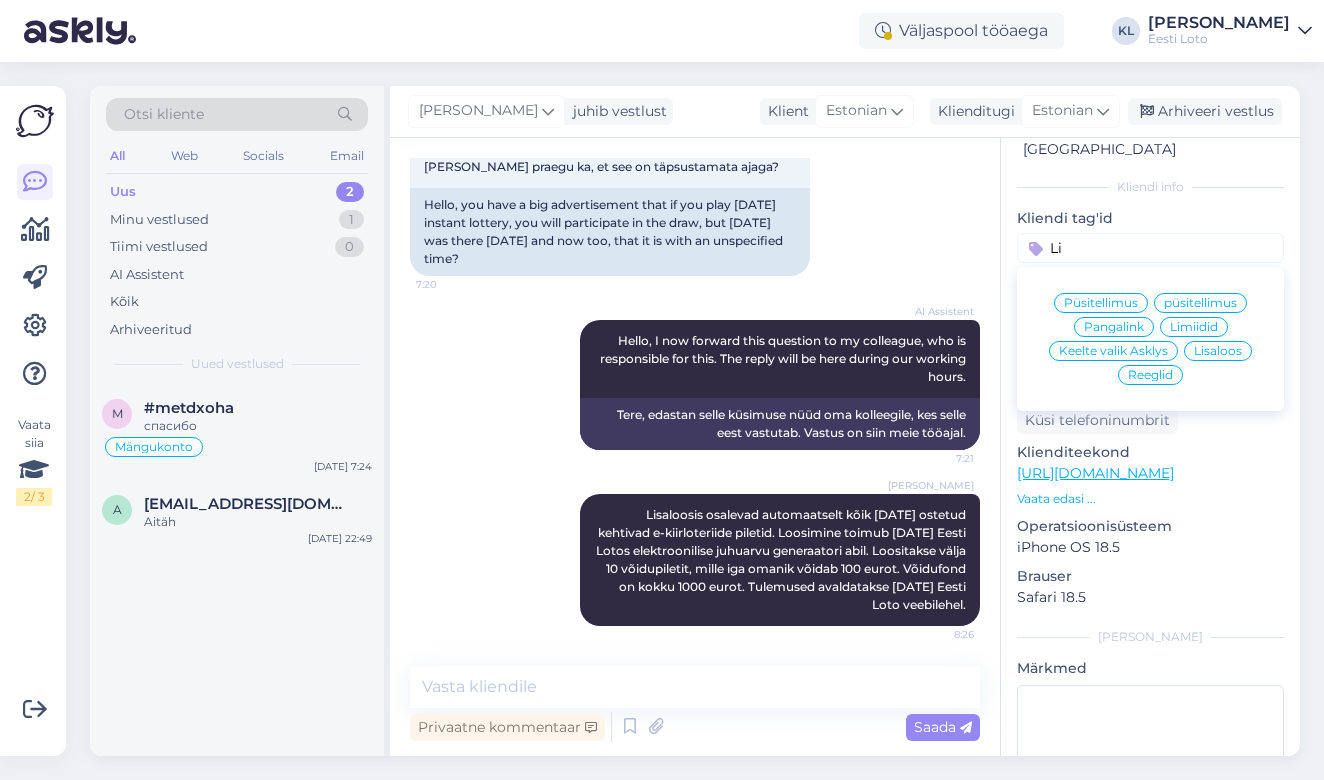 type on "Li" 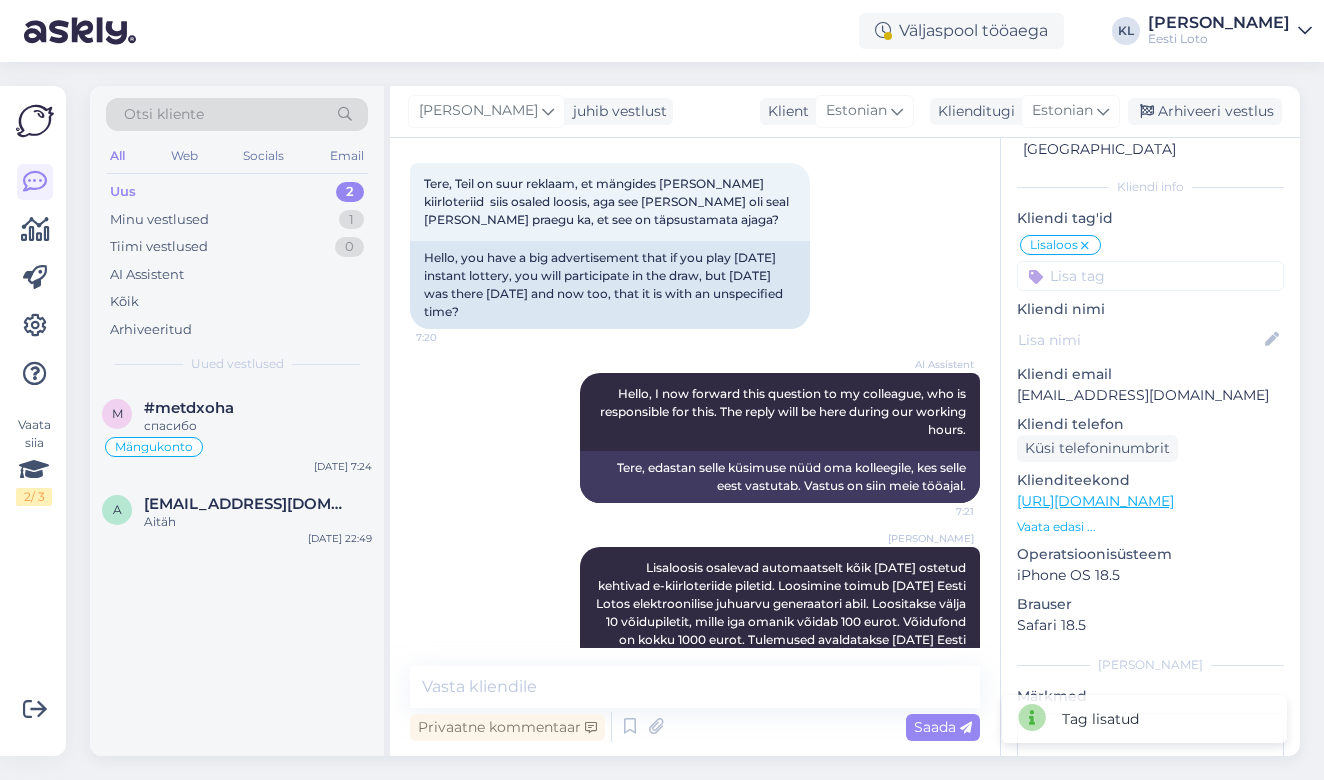 scroll, scrollTop: 101, scrollLeft: 0, axis: vertical 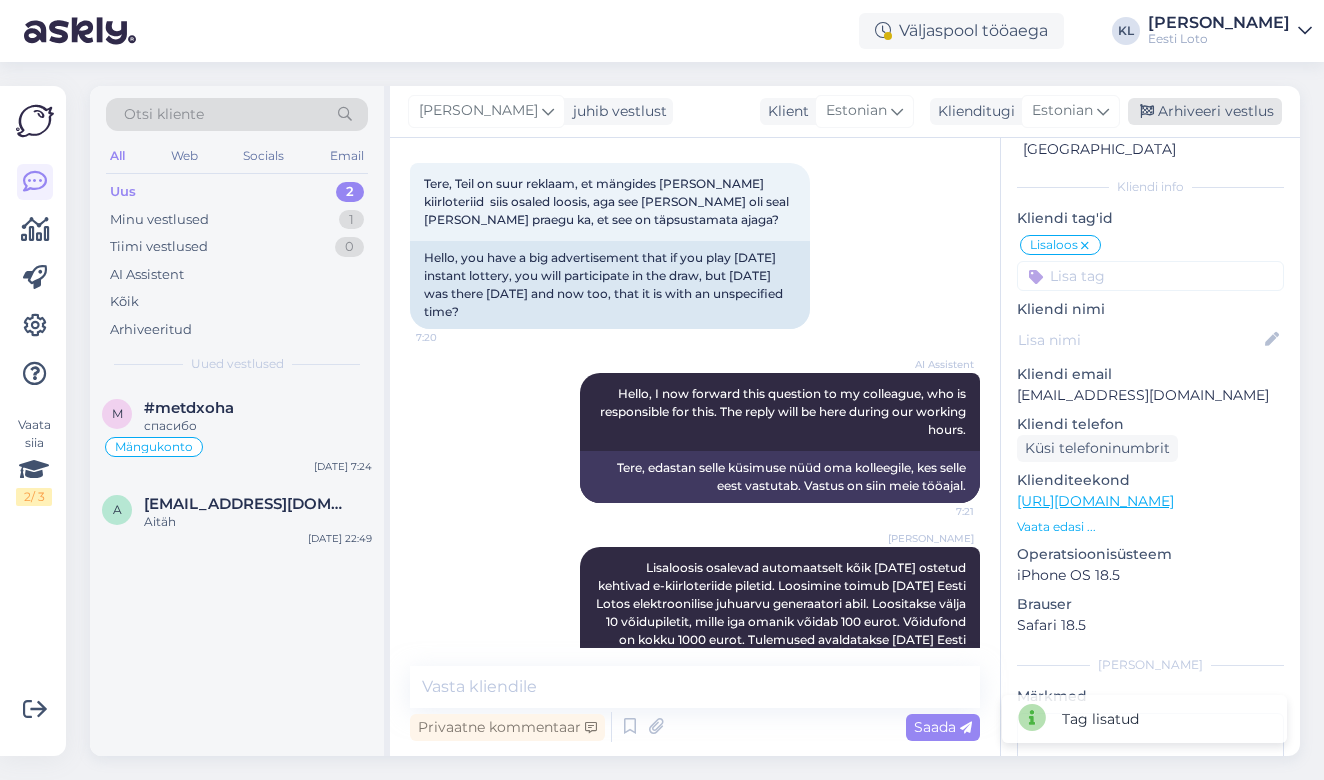 click on "Arhiveeri vestlus" at bounding box center [1205, 111] 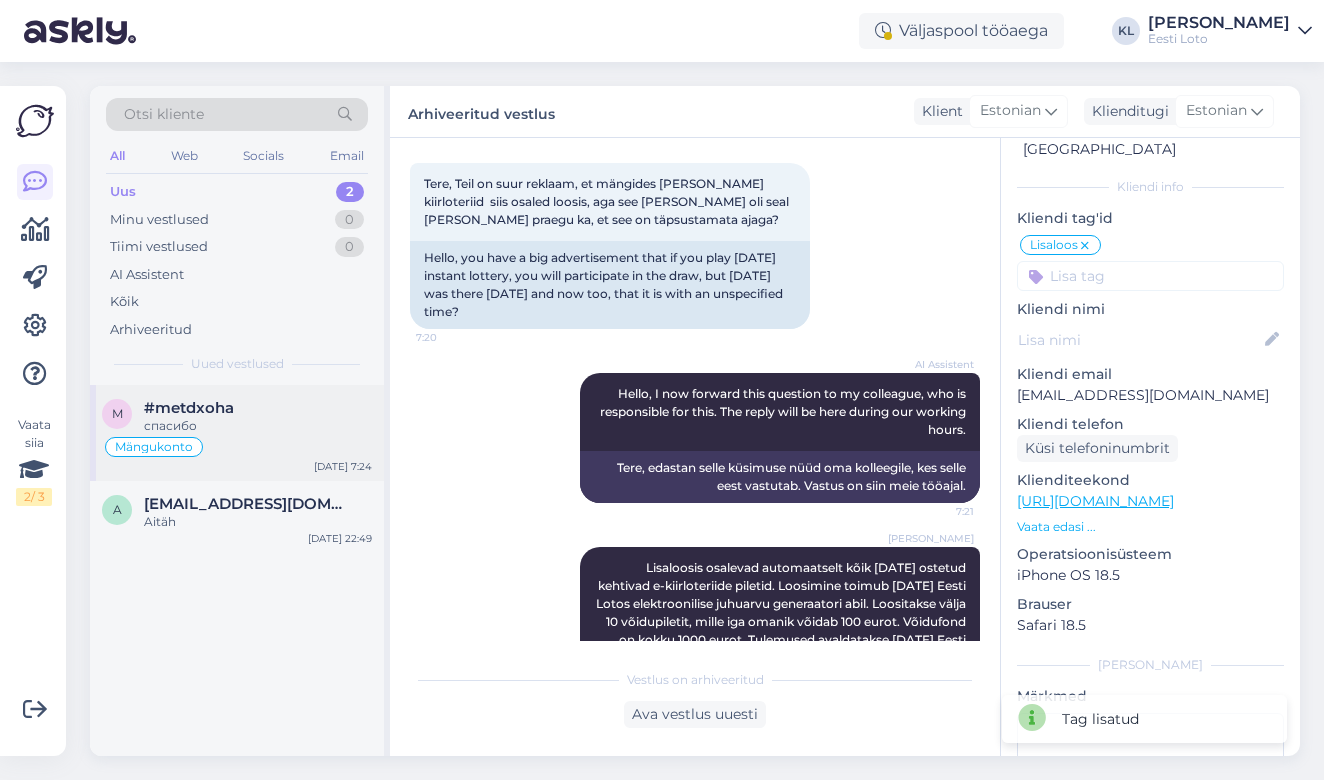 click on "#metdxoha" at bounding box center [189, 408] 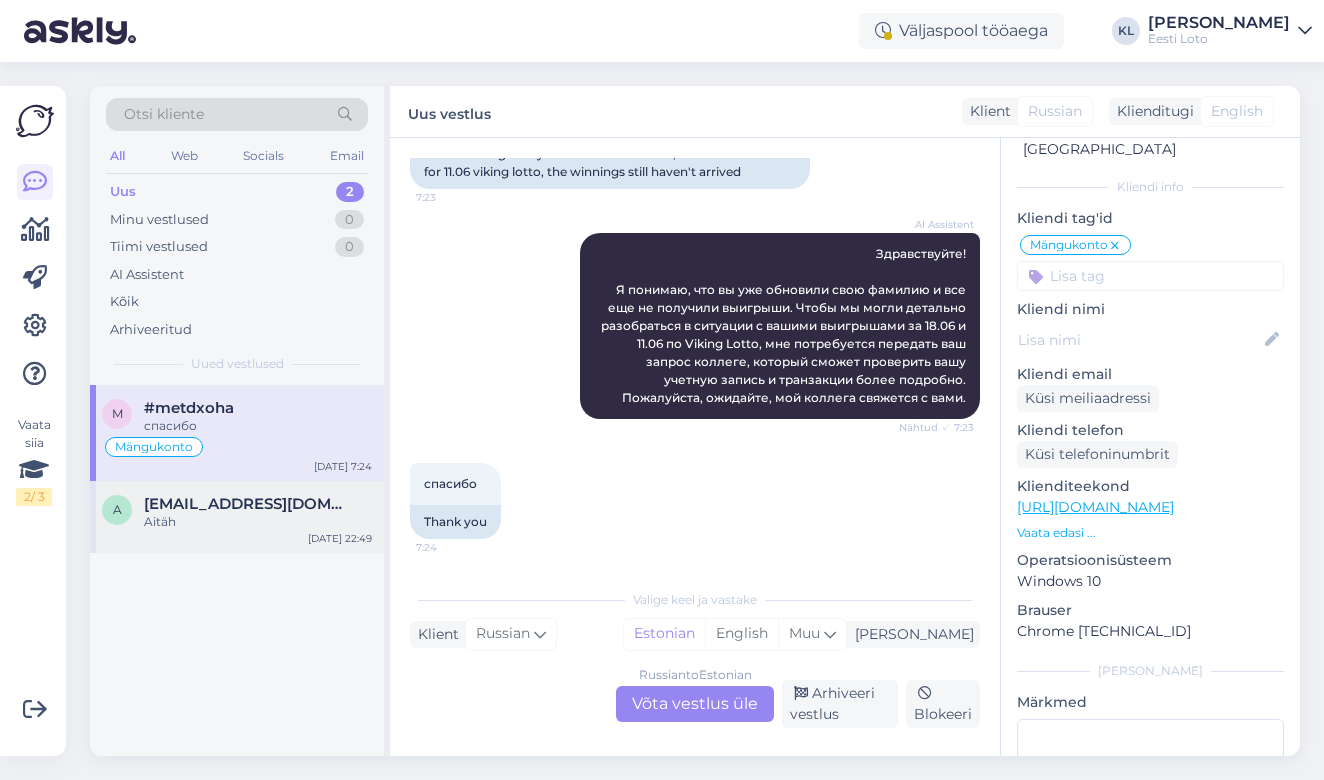 click on "Aitäh" at bounding box center [258, 522] 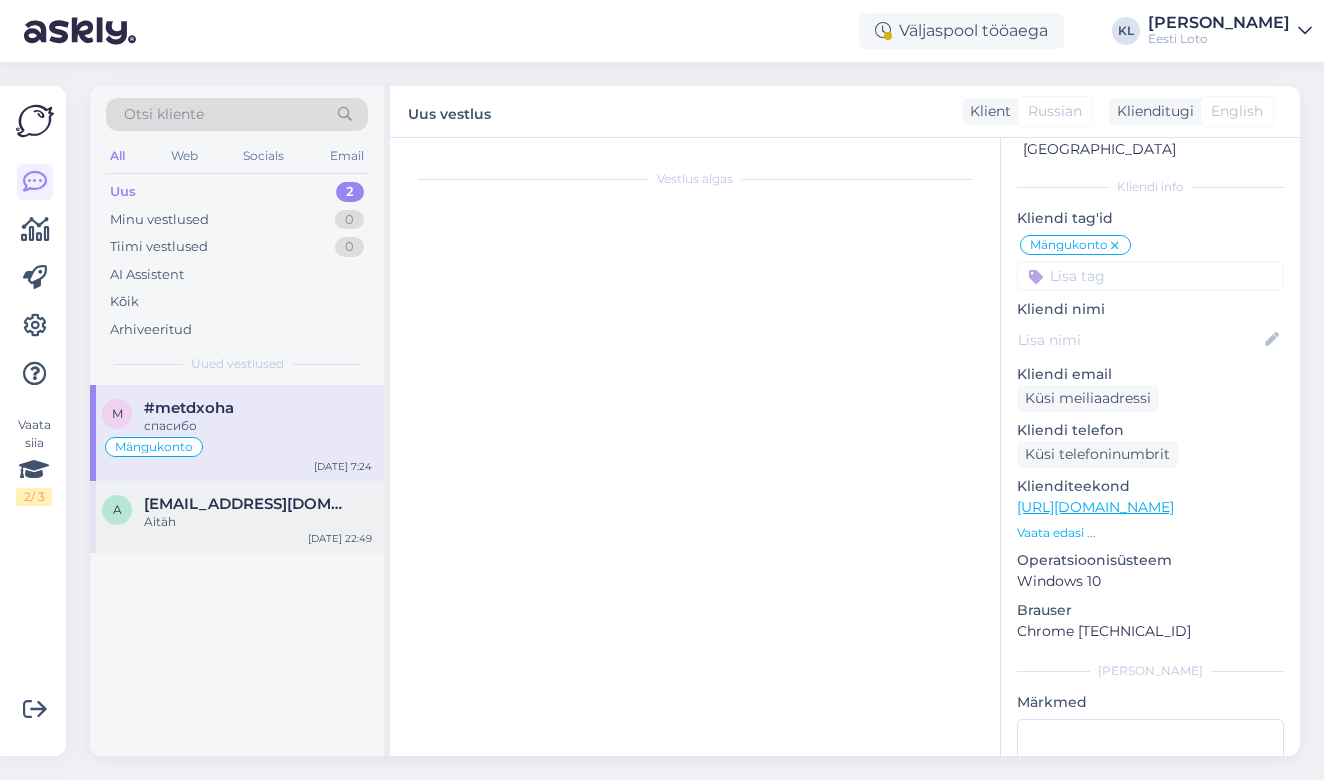 scroll, scrollTop: 447, scrollLeft: 0, axis: vertical 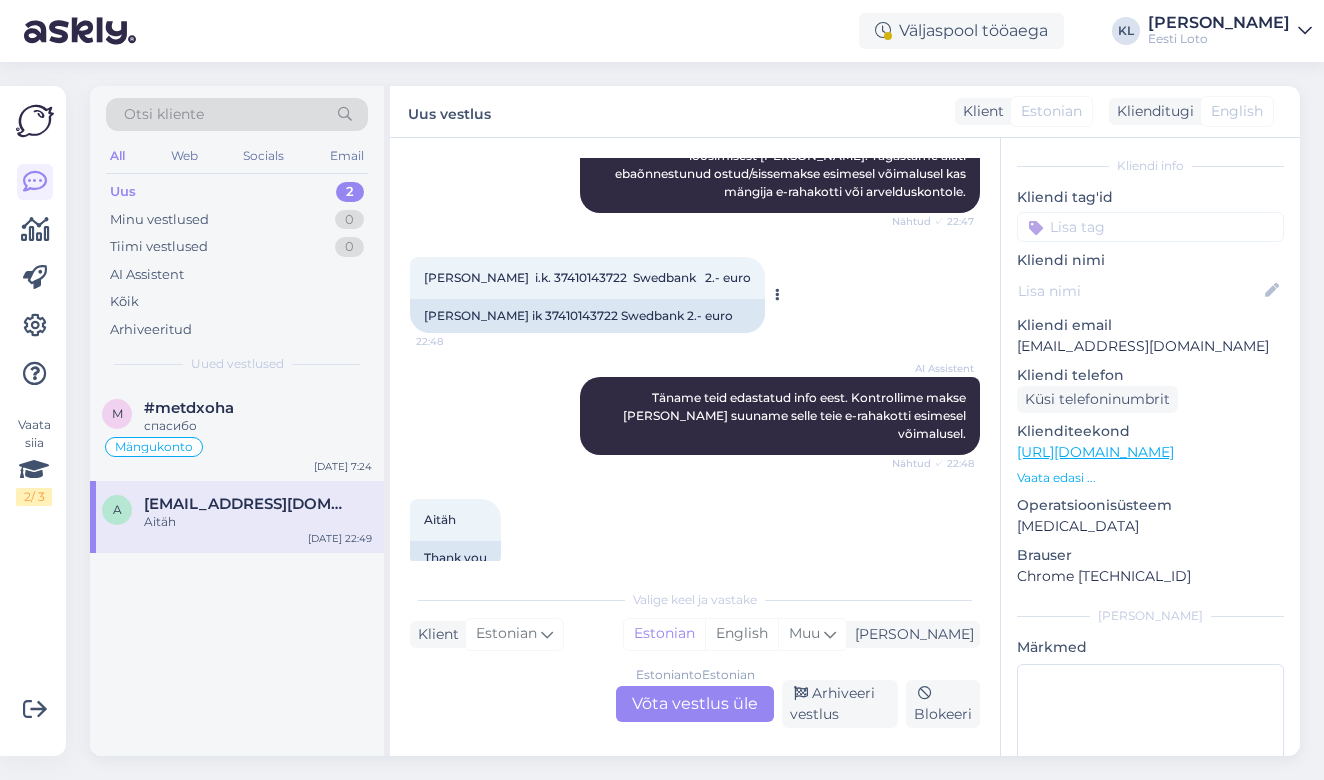 click on "[PERSON_NAME]  i.k. 37410143722  Swedbank   2.- euro" at bounding box center (587, 277) 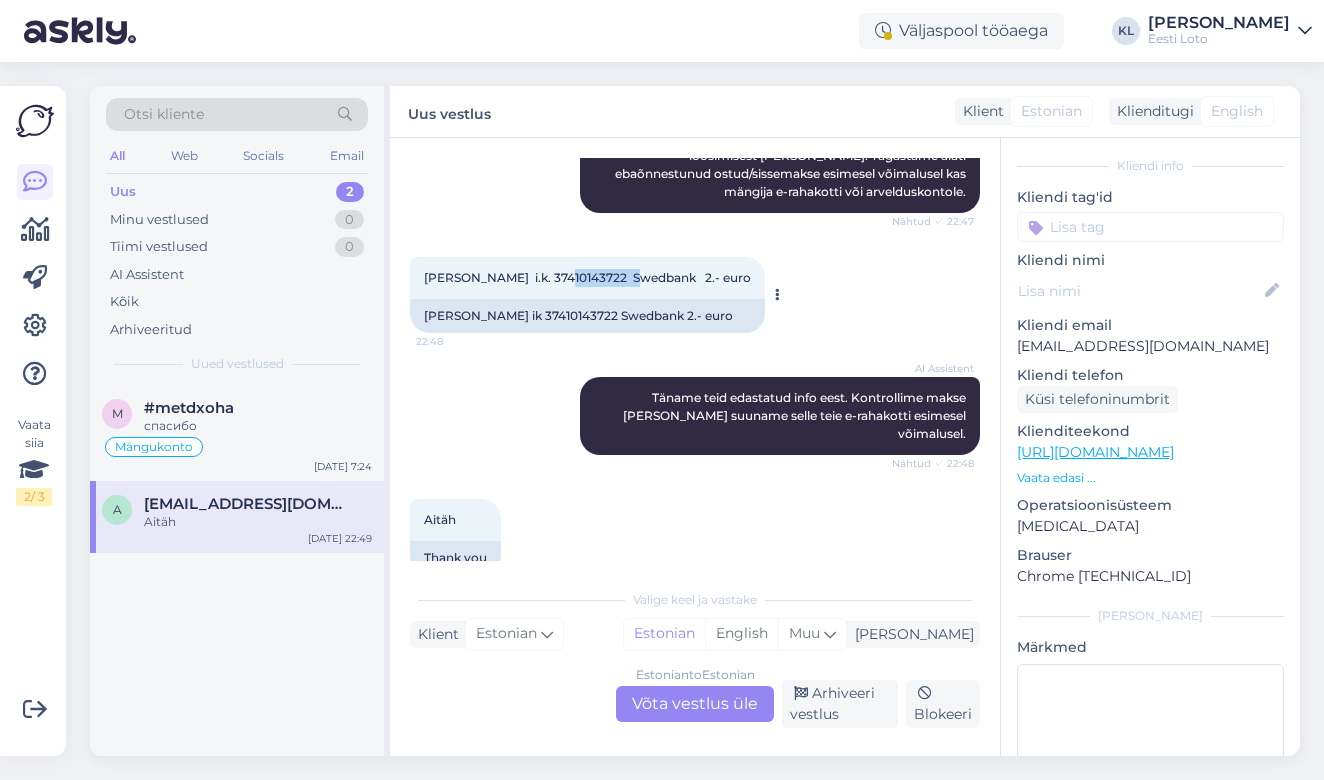 click on "[PERSON_NAME]  i.k. 37410143722  Swedbank   2.- euro" at bounding box center (587, 277) 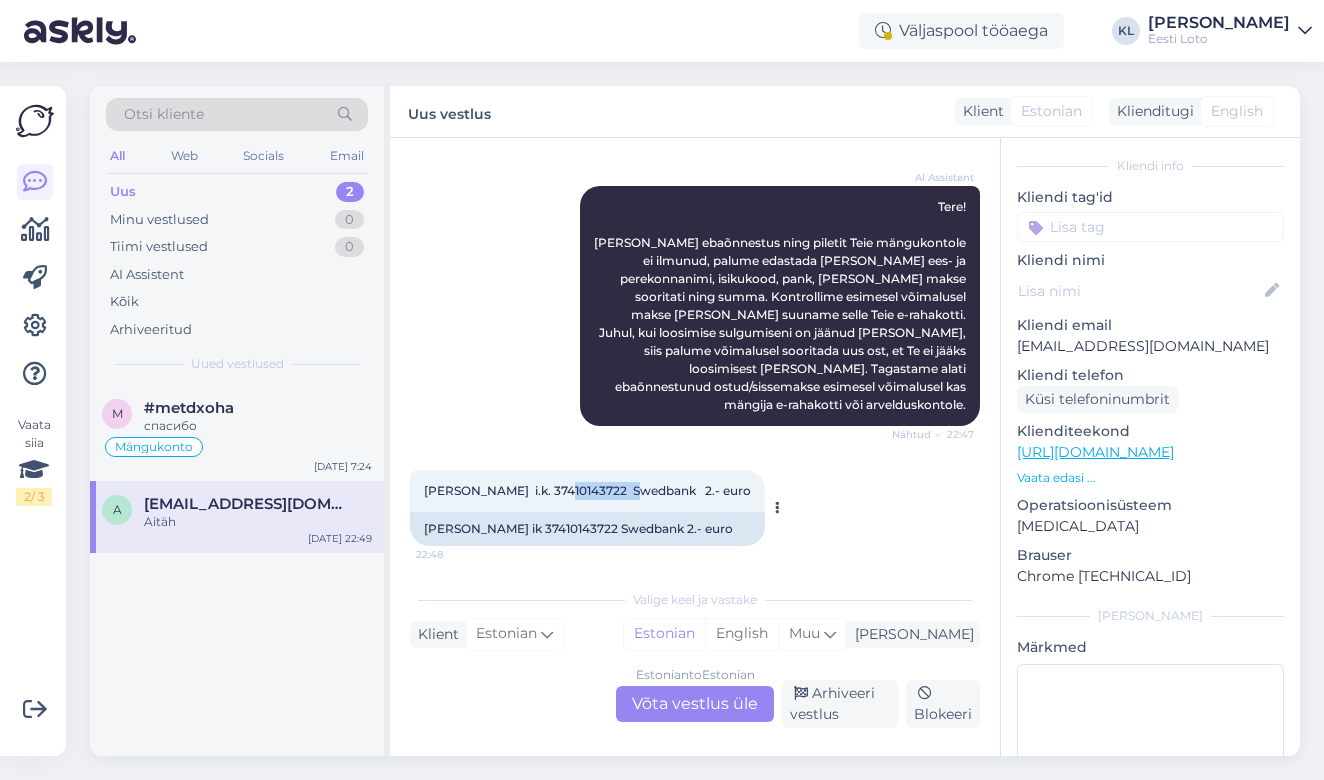 scroll, scrollTop: 407, scrollLeft: 0, axis: vertical 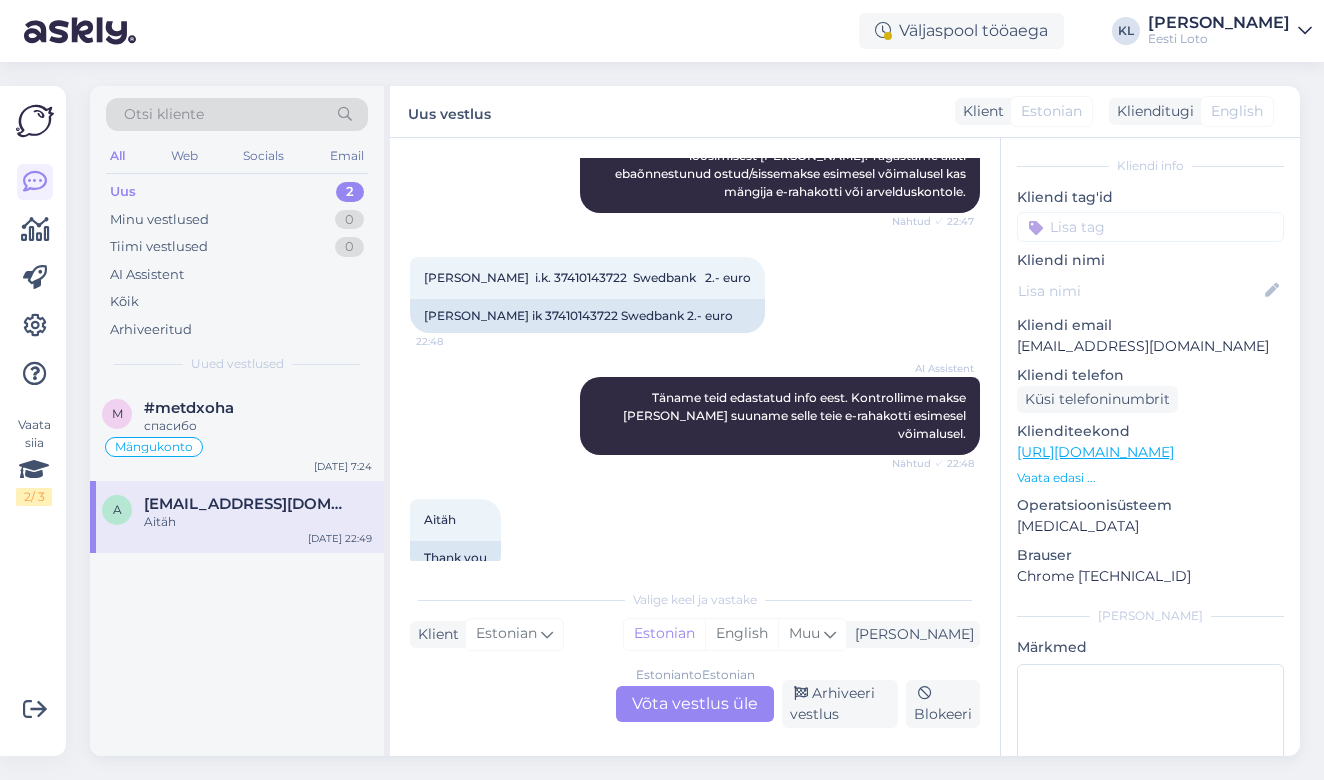 click on "Estonian  to  Estonian Võta vestlus üle" at bounding box center (695, 704) 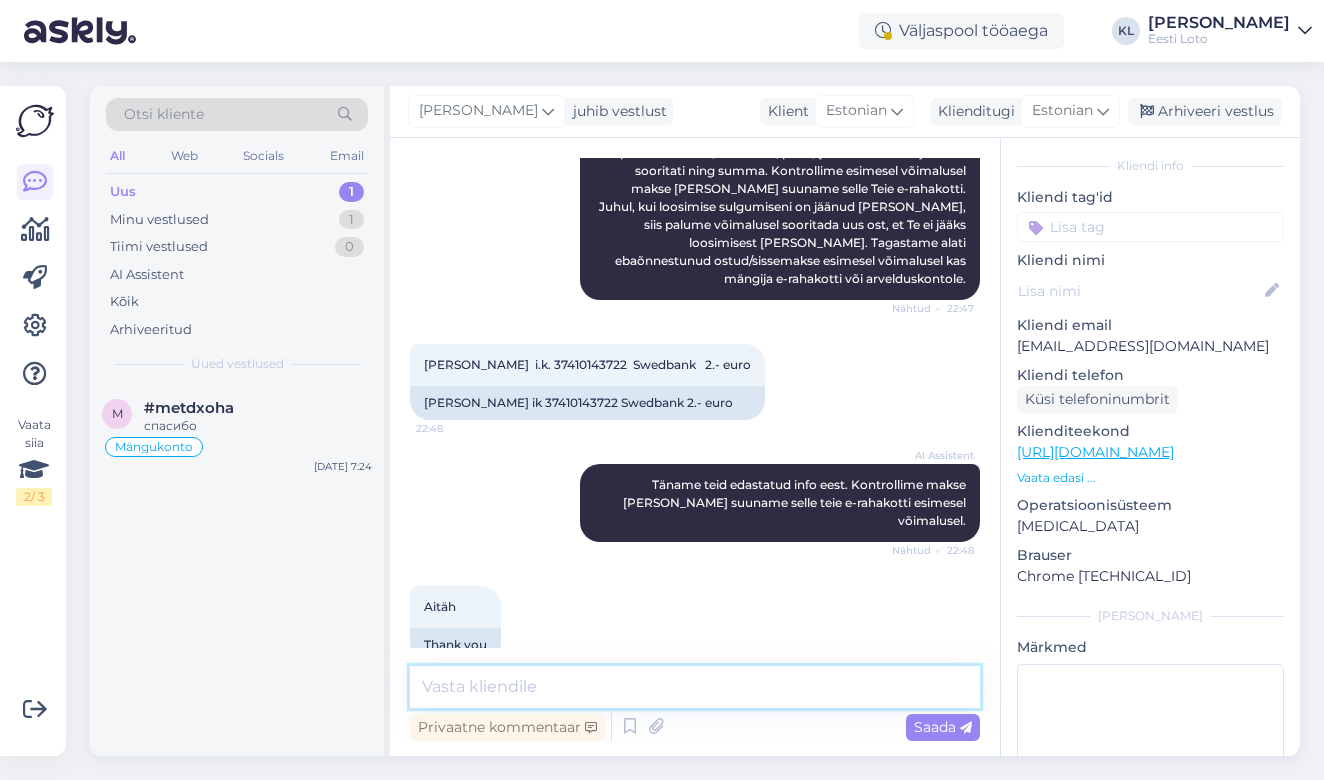click at bounding box center (695, 687) 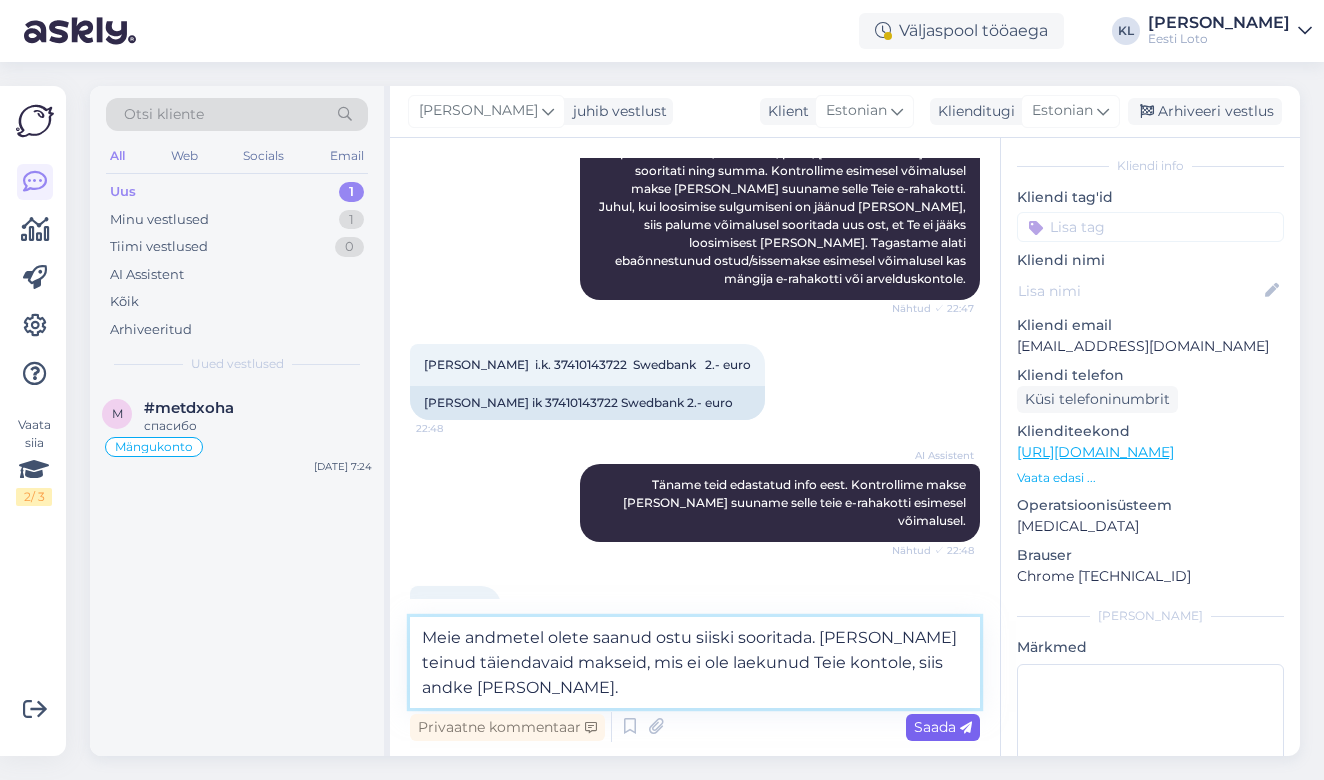 type on "Meie andmetel olete saanud ostu siiski sooritada. [PERSON_NAME] teinud täiendavaid makseid, mis ei ole laekunud Teie kontole, siis andke [PERSON_NAME]." 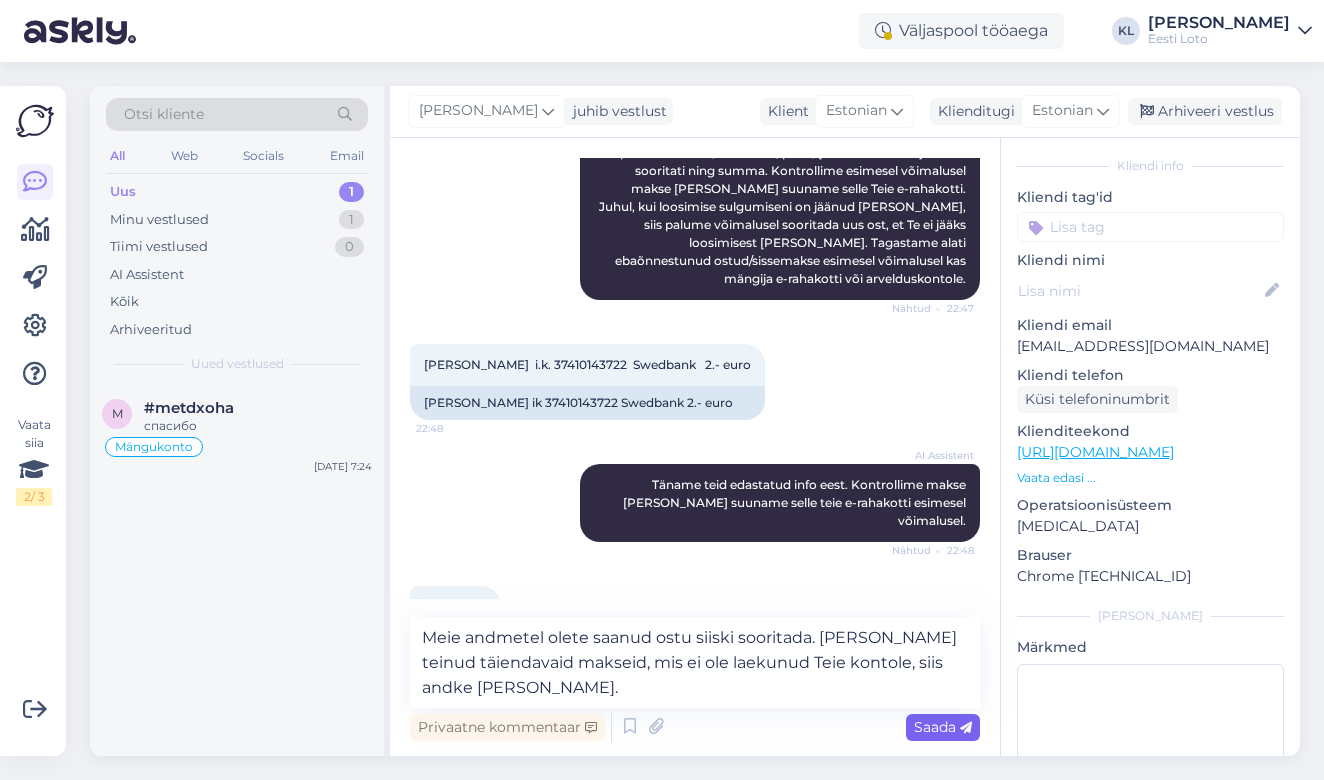 click on "Saada" at bounding box center [943, 727] 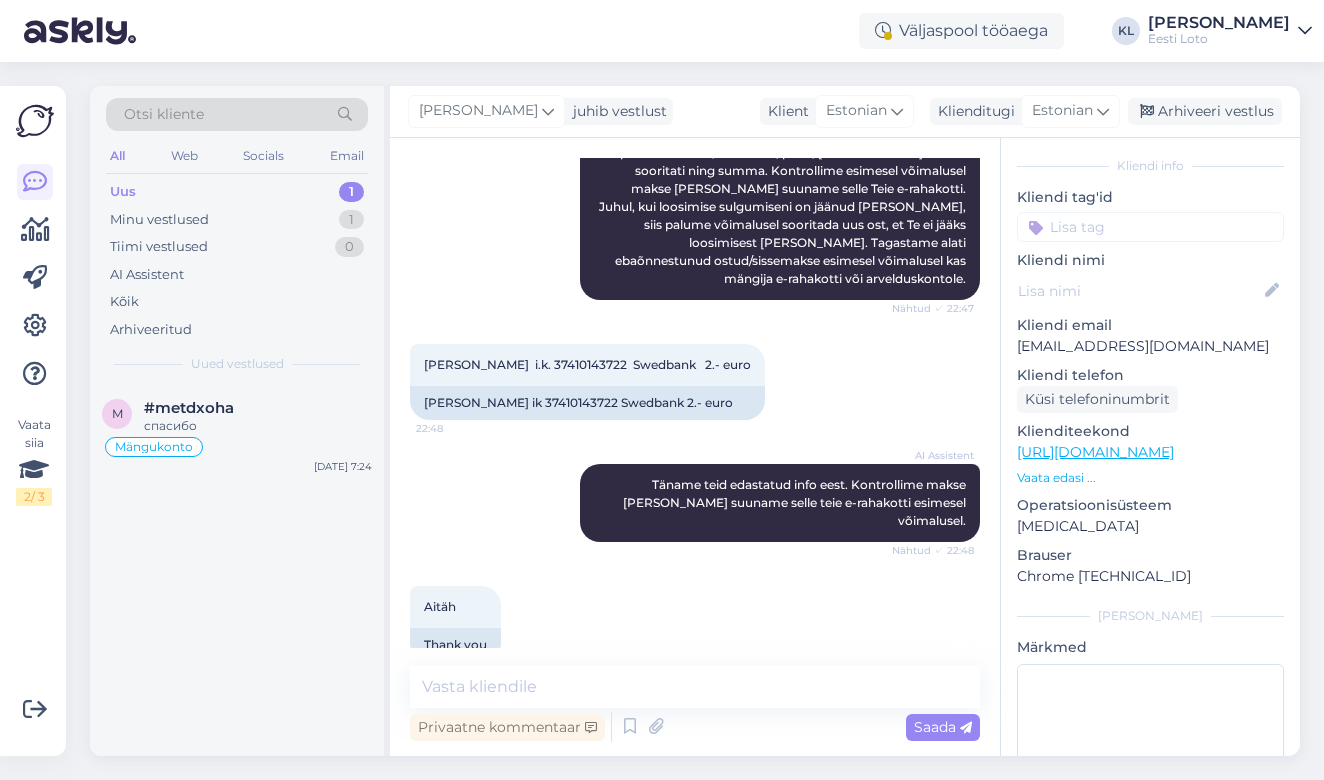 scroll, scrollTop: 524, scrollLeft: 0, axis: vertical 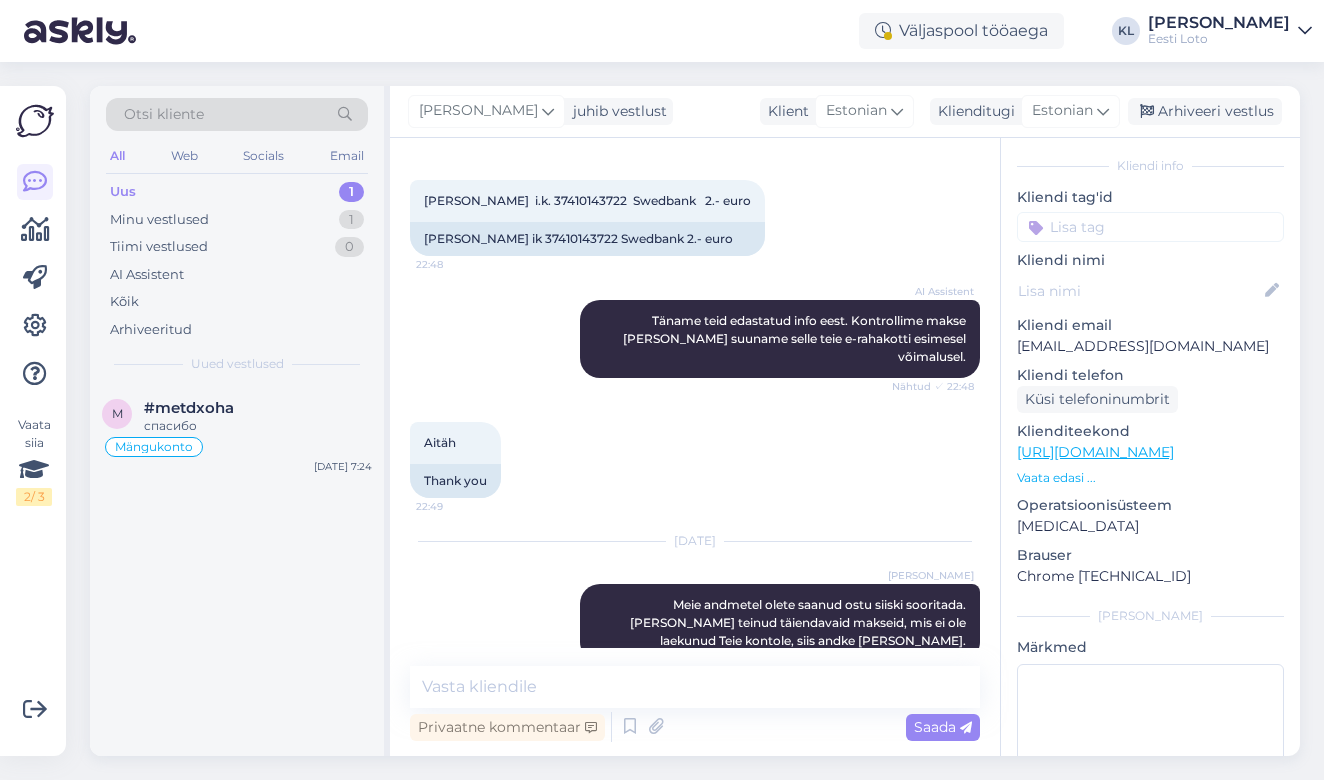 click at bounding box center (1150, 227) 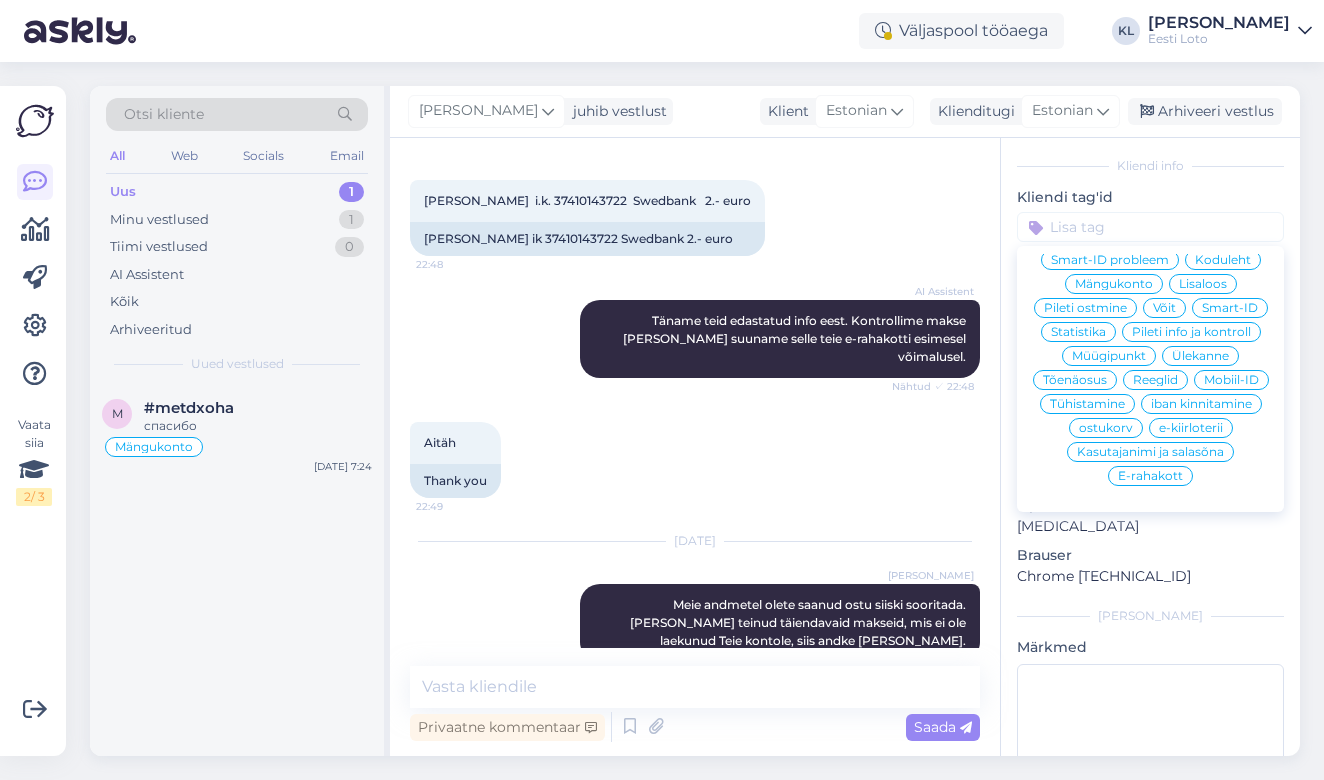 scroll, scrollTop: 190, scrollLeft: 0, axis: vertical 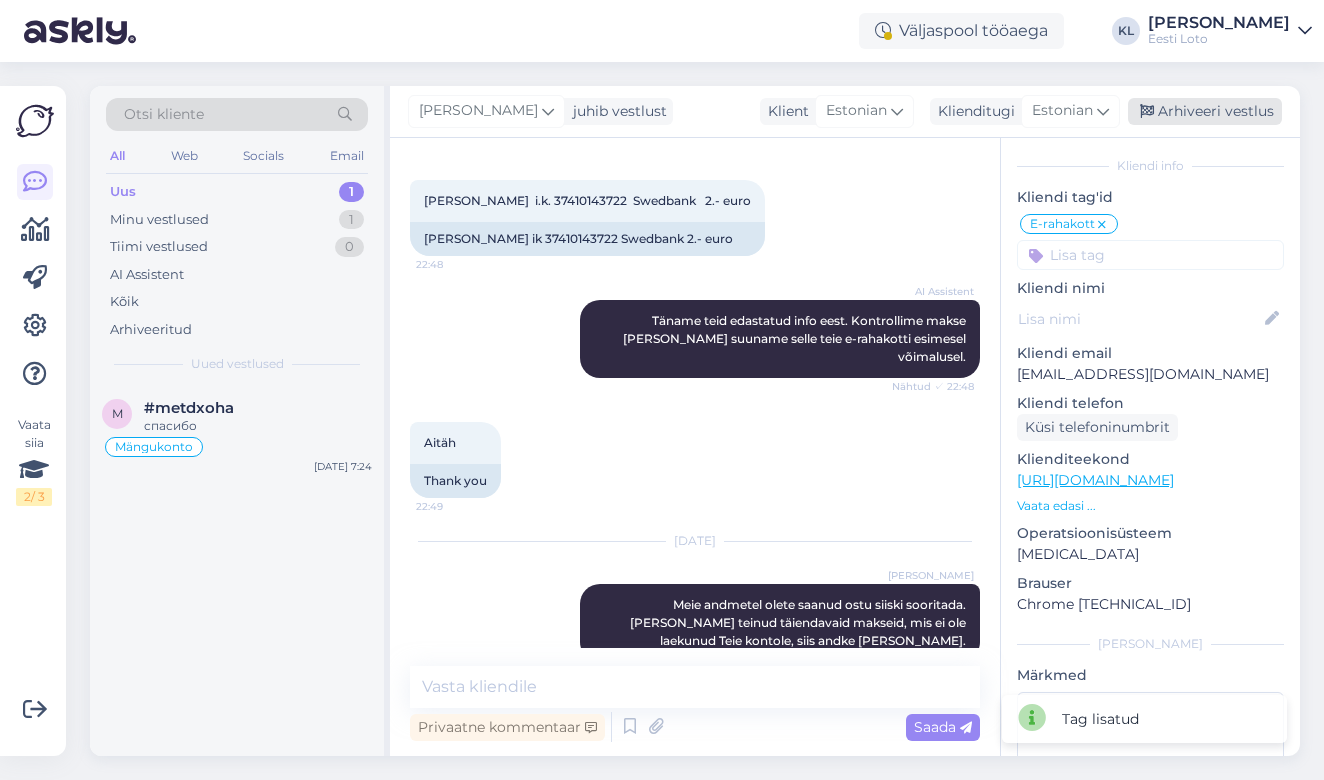 click on "Arhiveeri vestlus" at bounding box center [1205, 111] 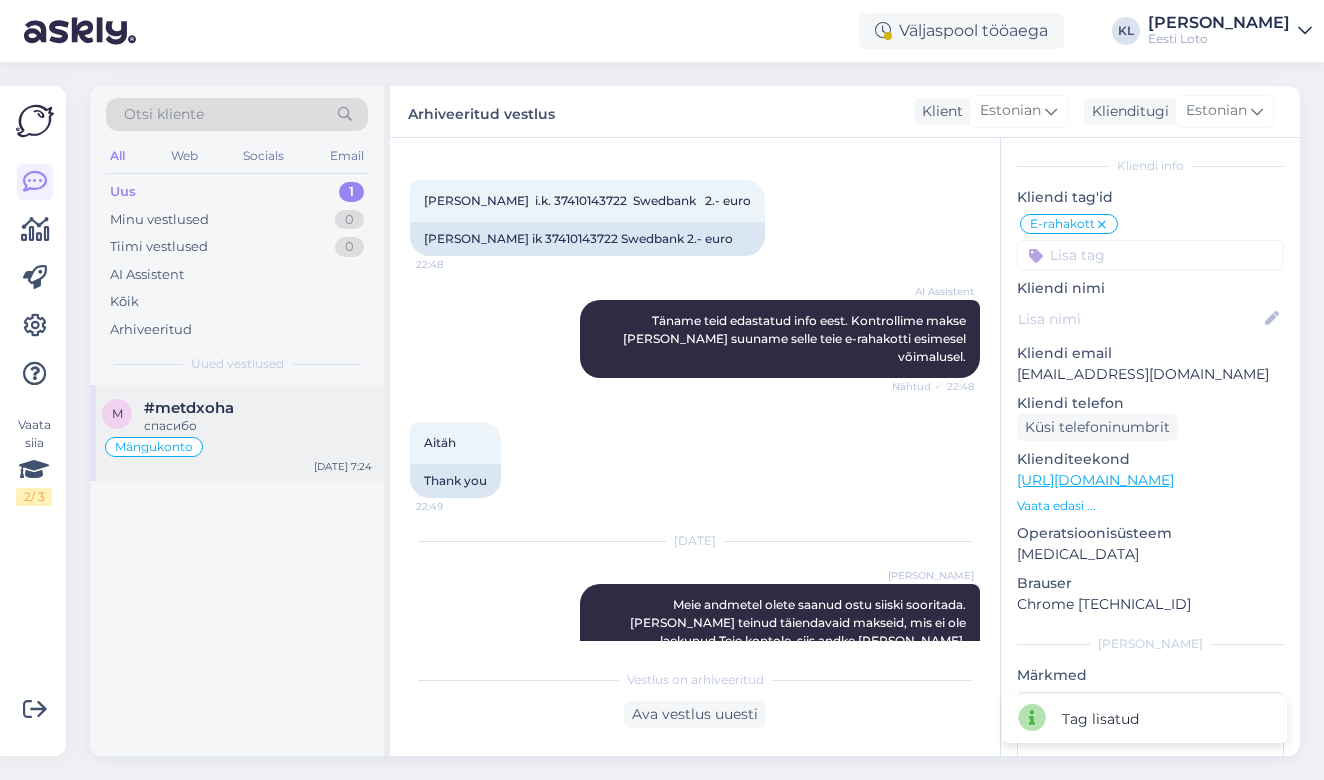 click on "спасибо" at bounding box center (258, 426) 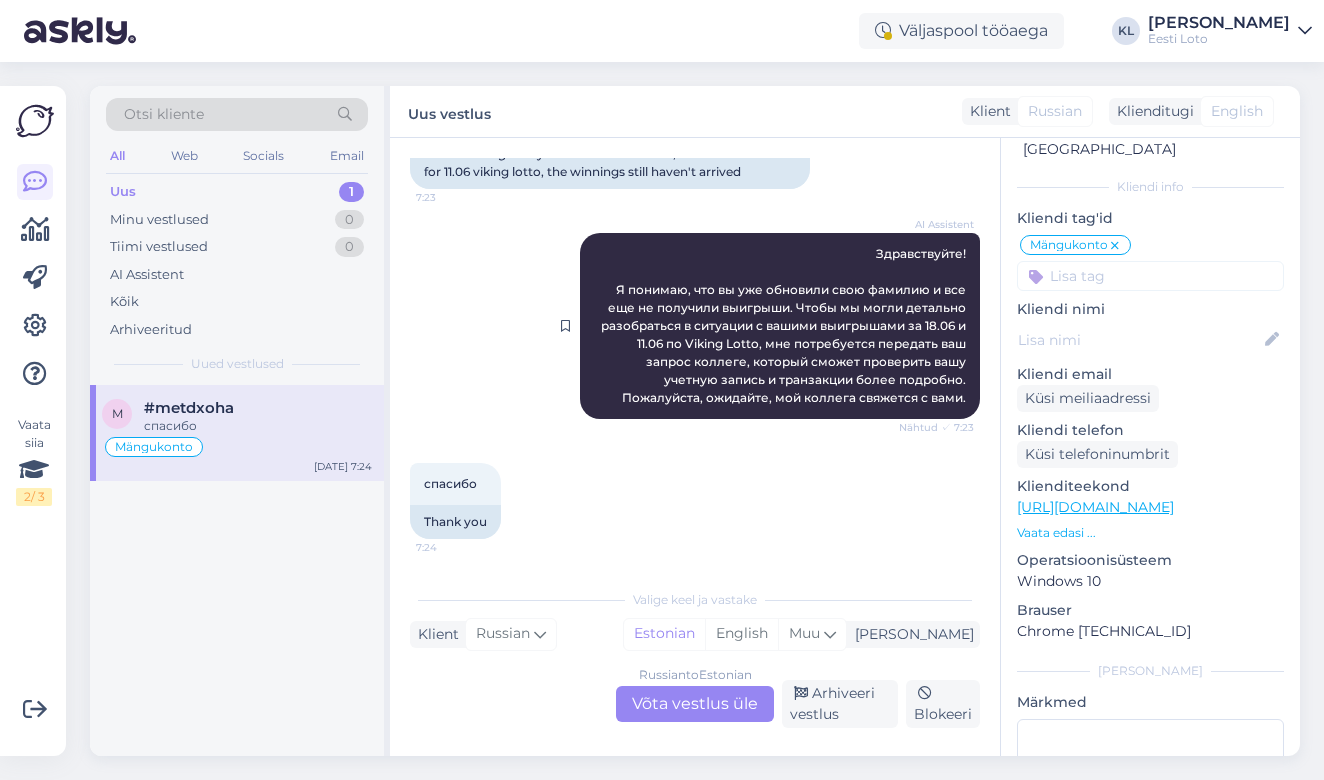 scroll, scrollTop: 1789, scrollLeft: 0, axis: vertical 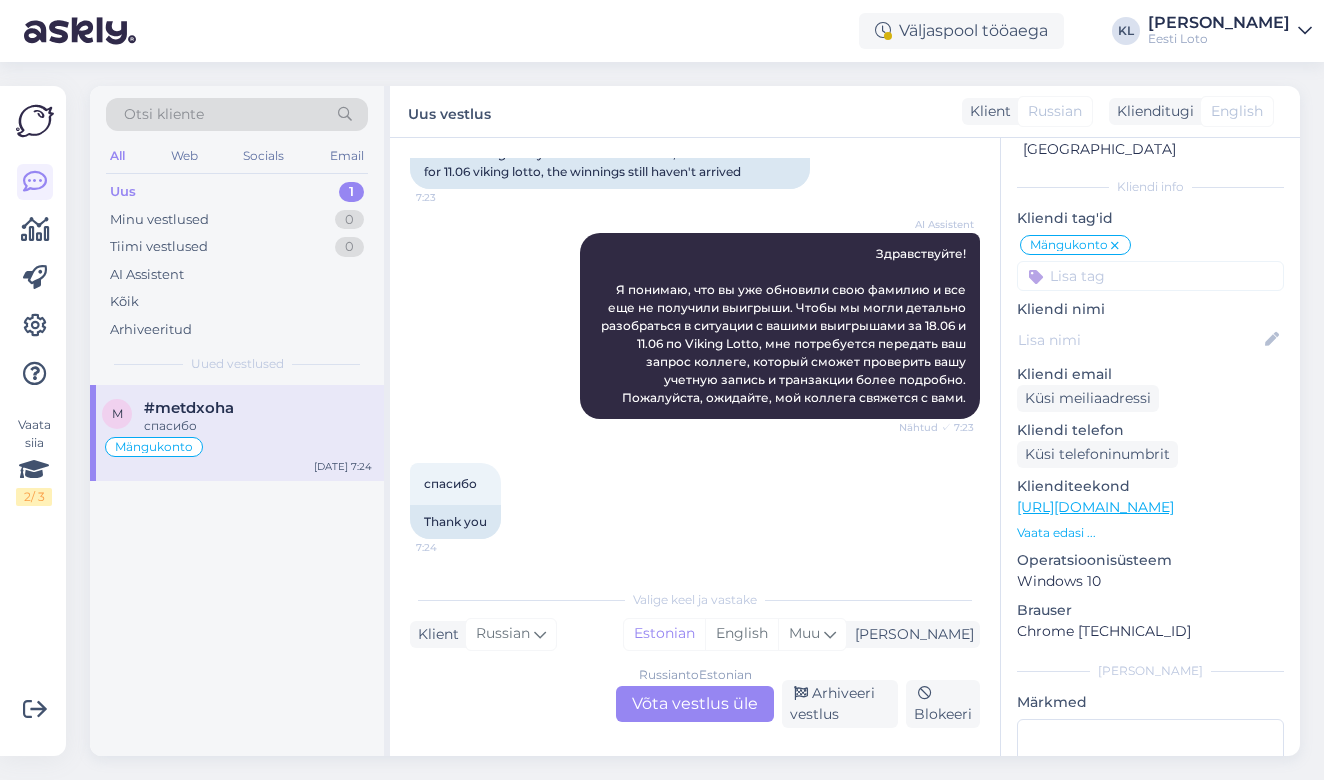 click on "Russian  to  Estonian Võta vestlus üle" at bounding box center [695, 704] 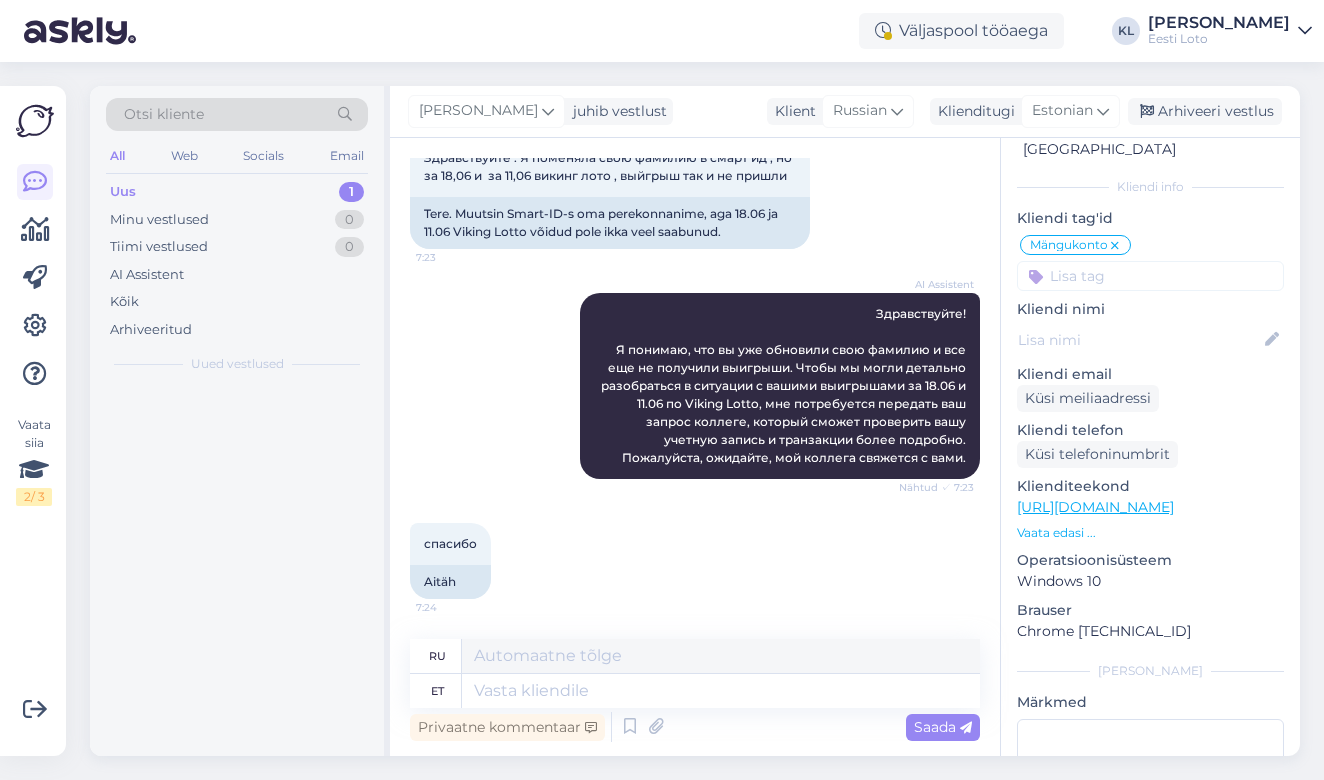 click at bounding box center [721, 691] 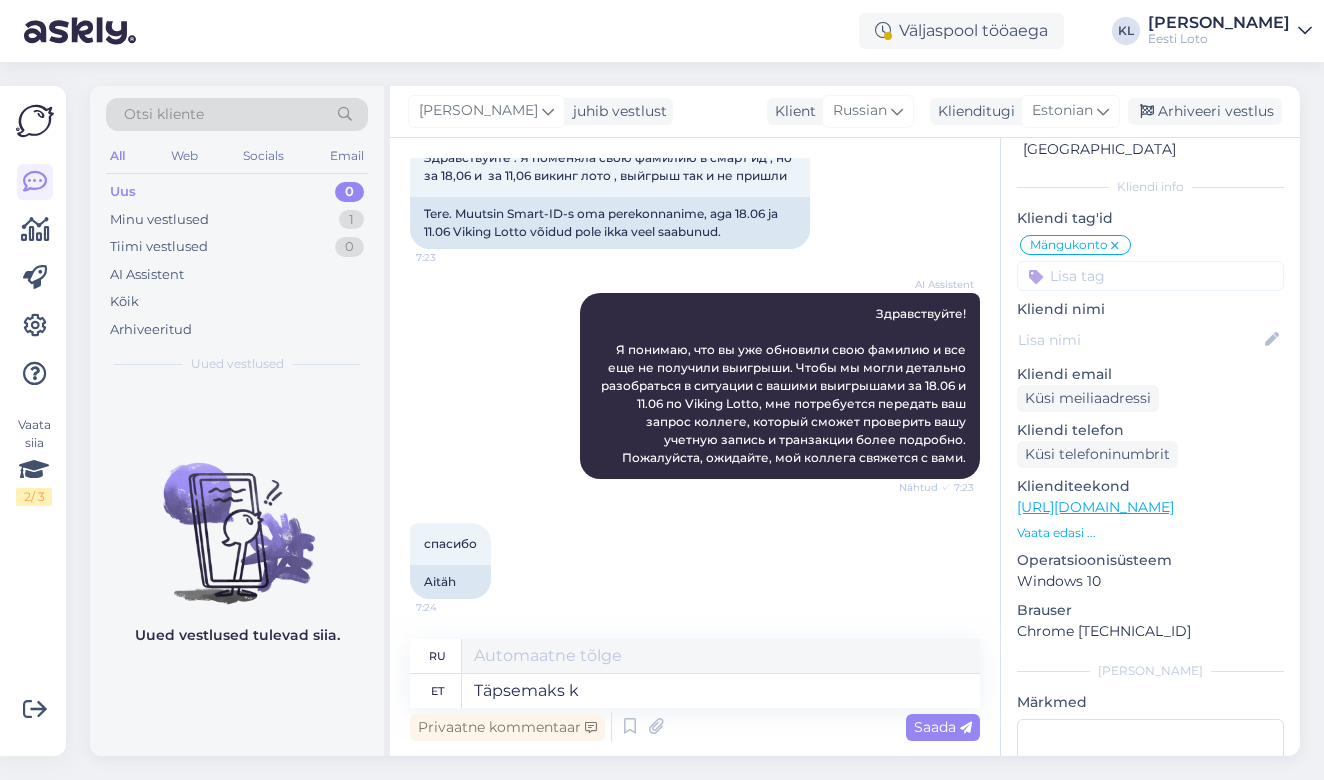 type on "Täpsemaks ko" 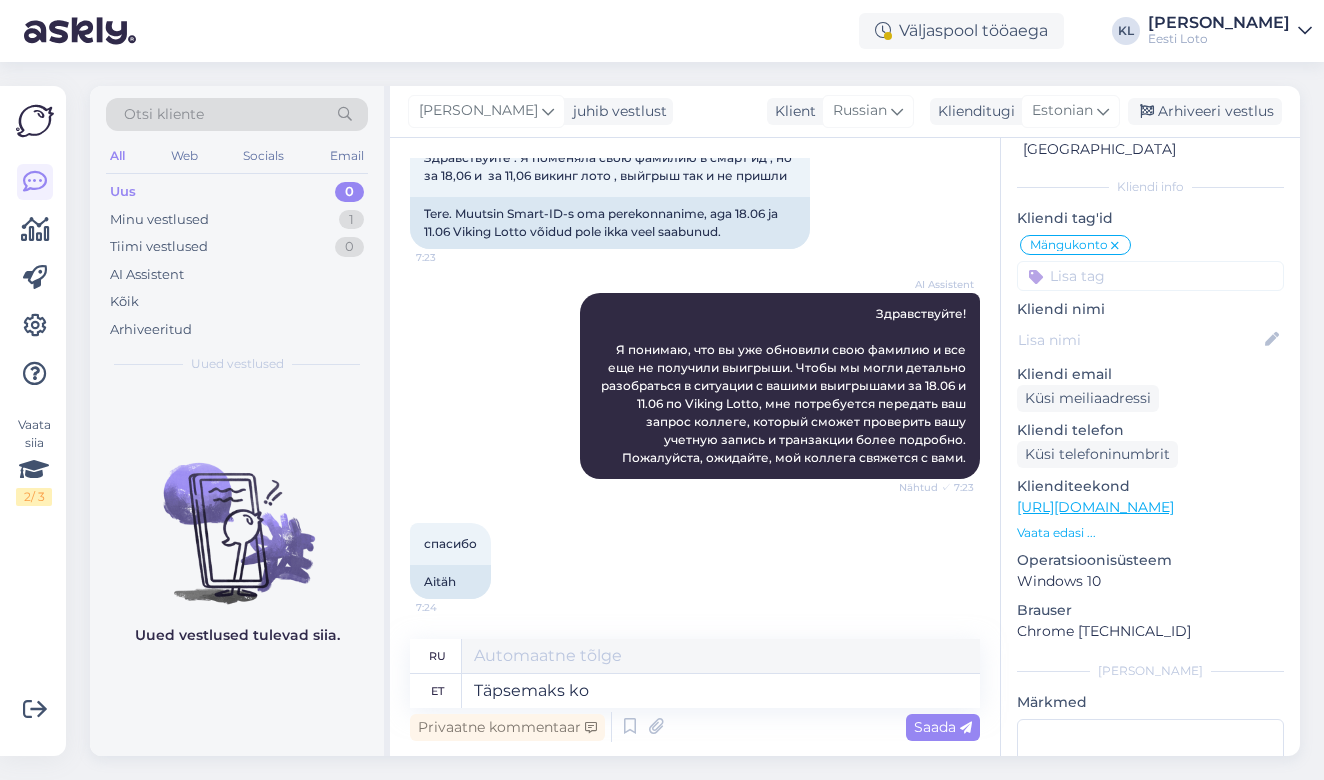 type on "Для получения дополнительной информации" 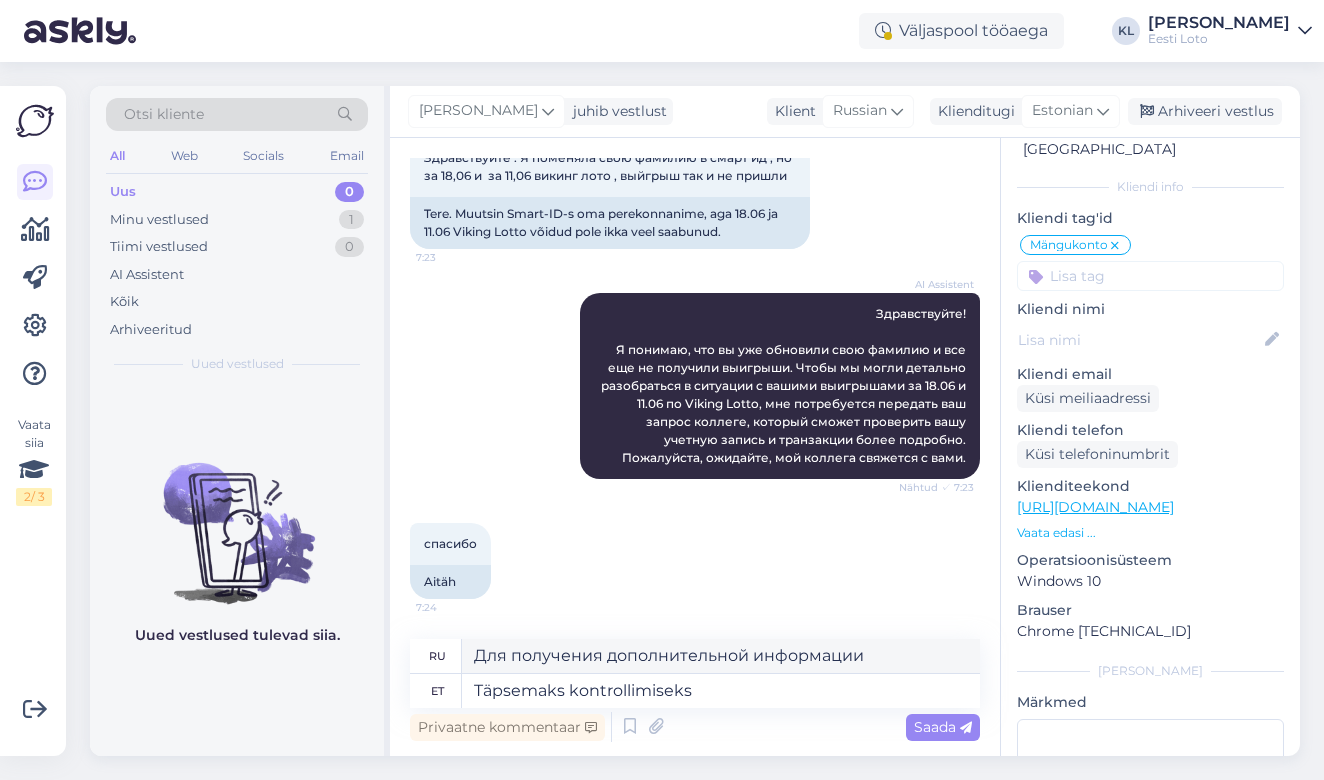 type on "Täpsemaks kontrollimiseks" 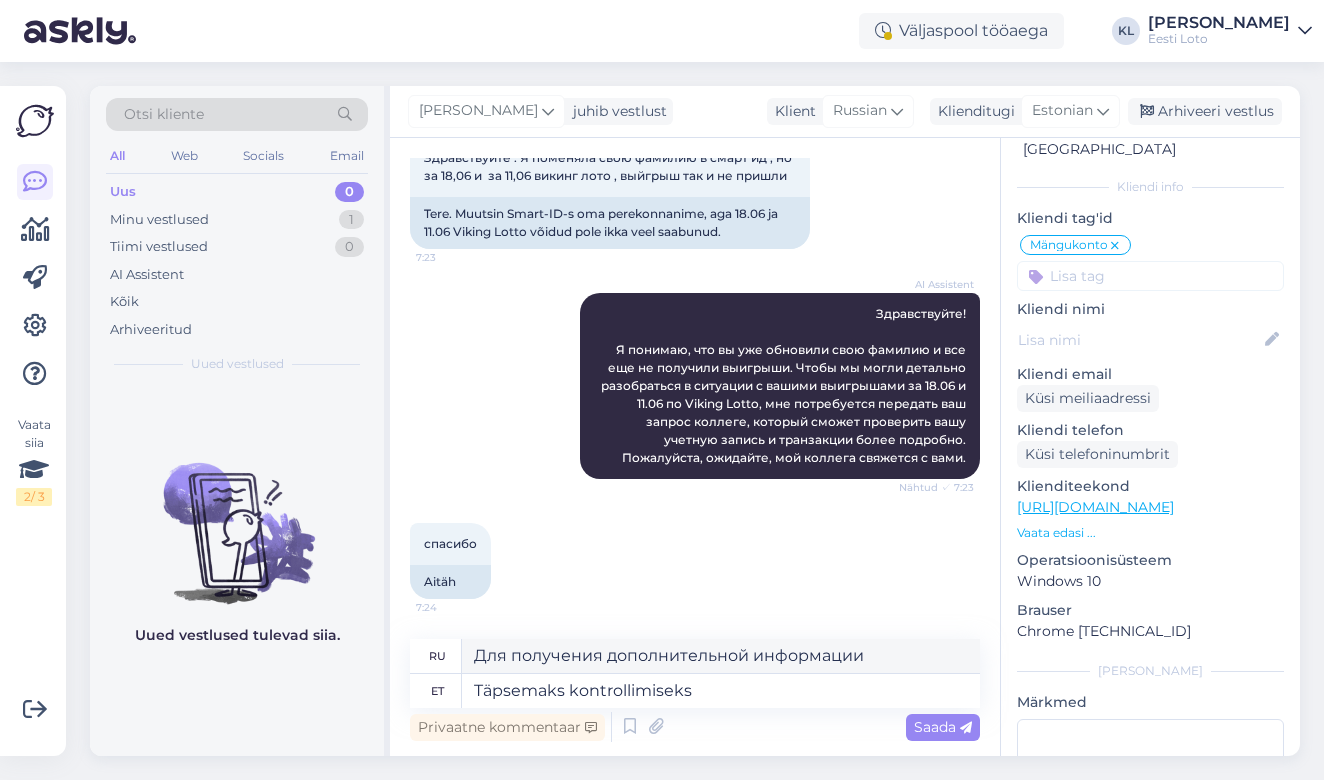 type on "Для более детального осмотра" 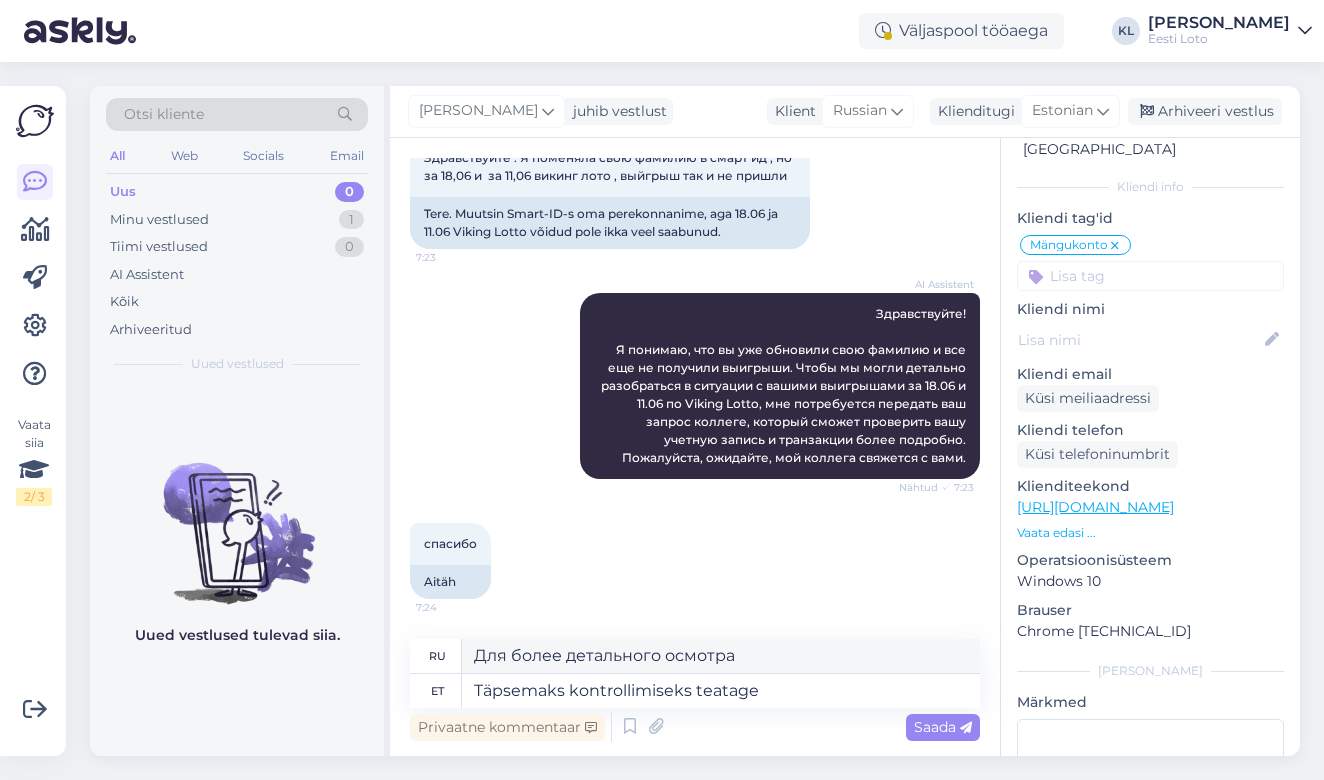 type on "Täpsemaks kontrollimiseks teatage m" 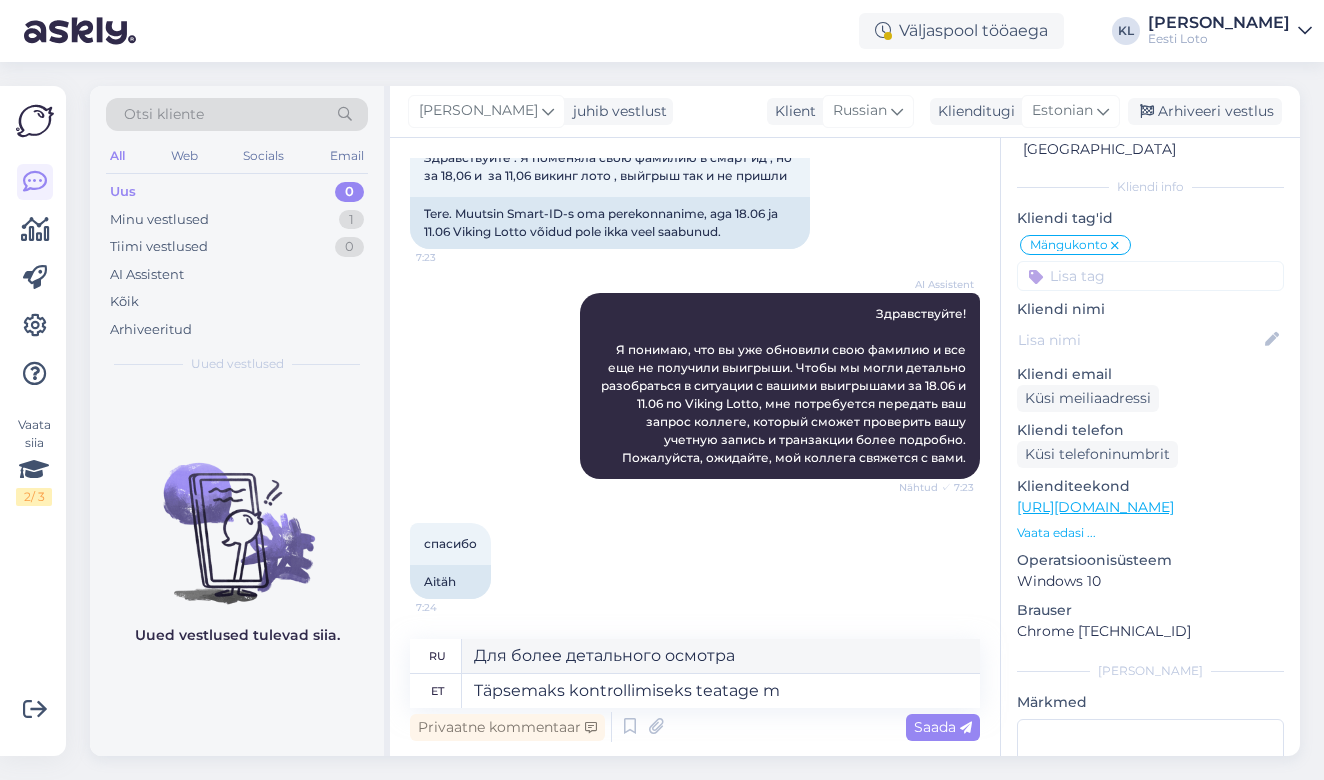 type on "Для более детальной проверки, пожалуйста, сообщите" 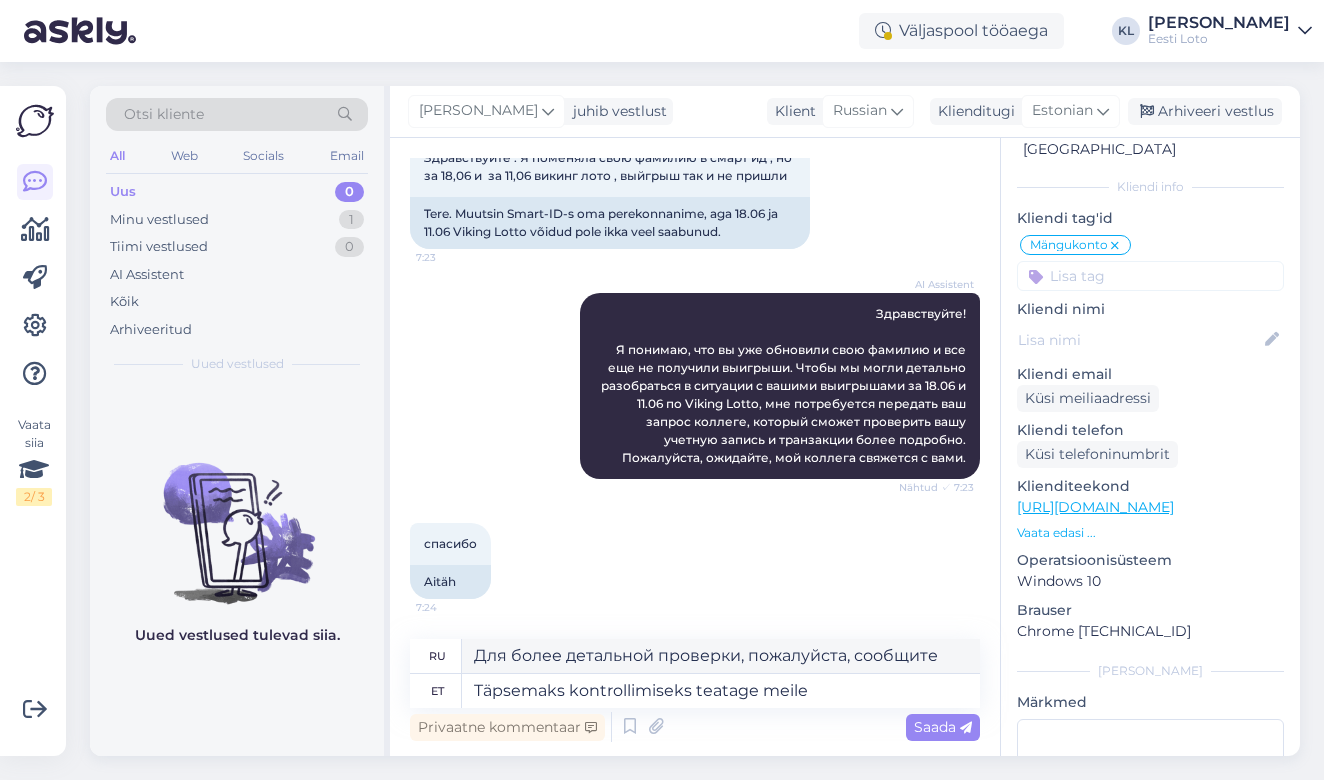 type on "Täpsemaks kontrollimiseks teatage meile o" 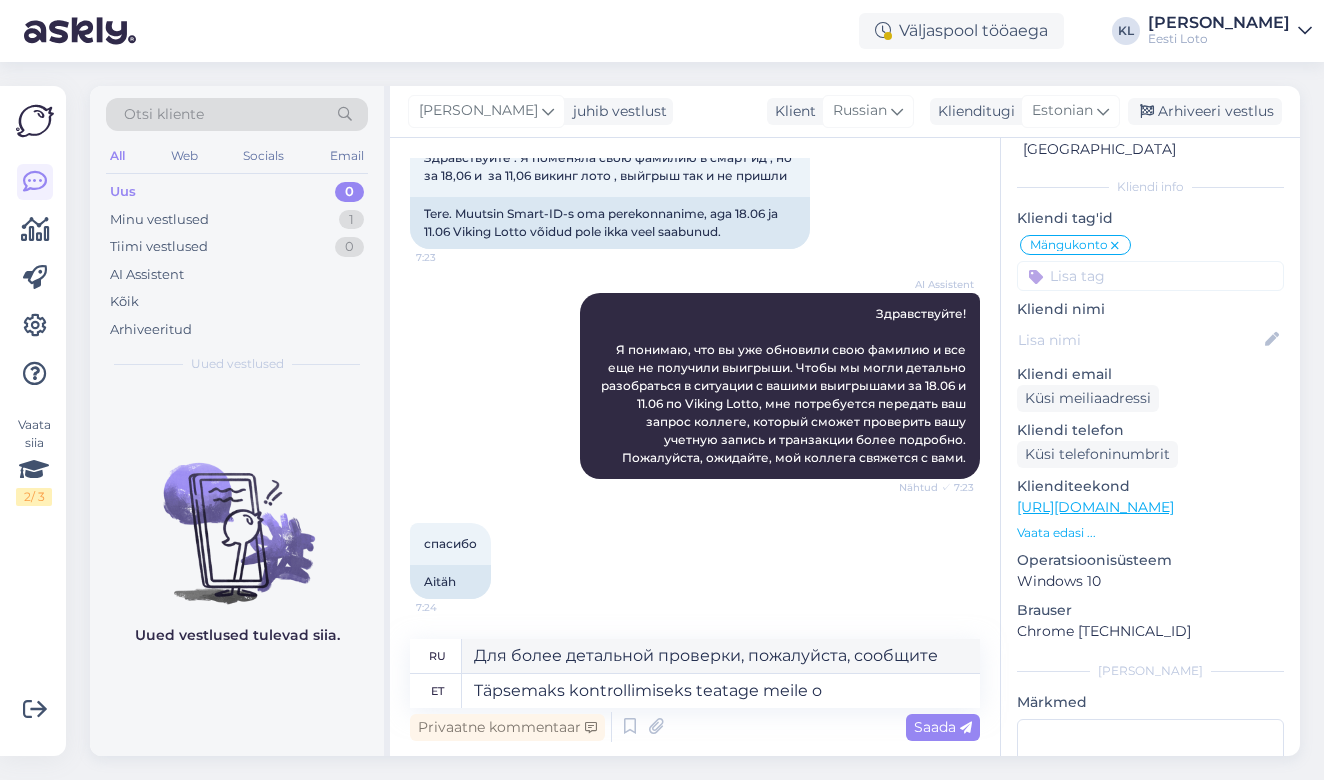 type on "Для более детальной проверки, пожалуйста, сообщите нам." 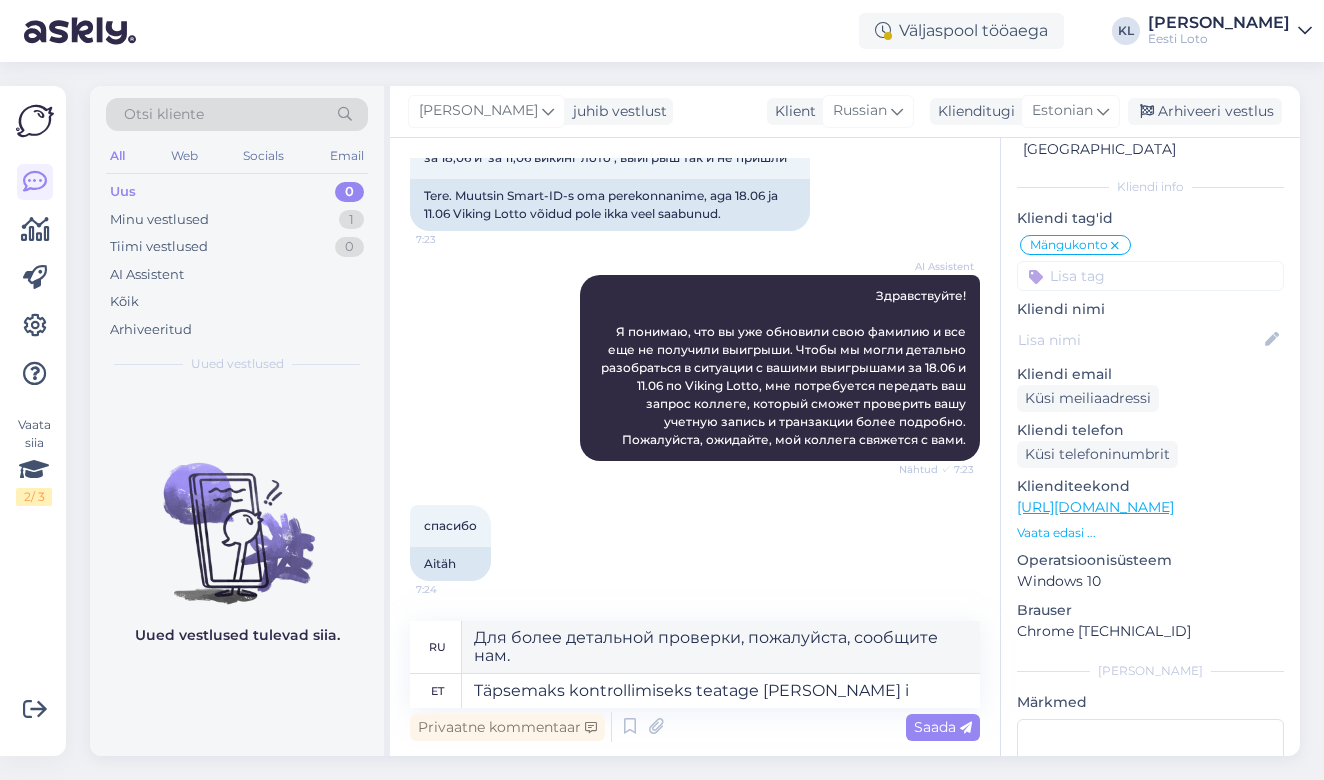 type on "Täpsemaks kontrollimiseks teatage [PERSON_NAME] is" 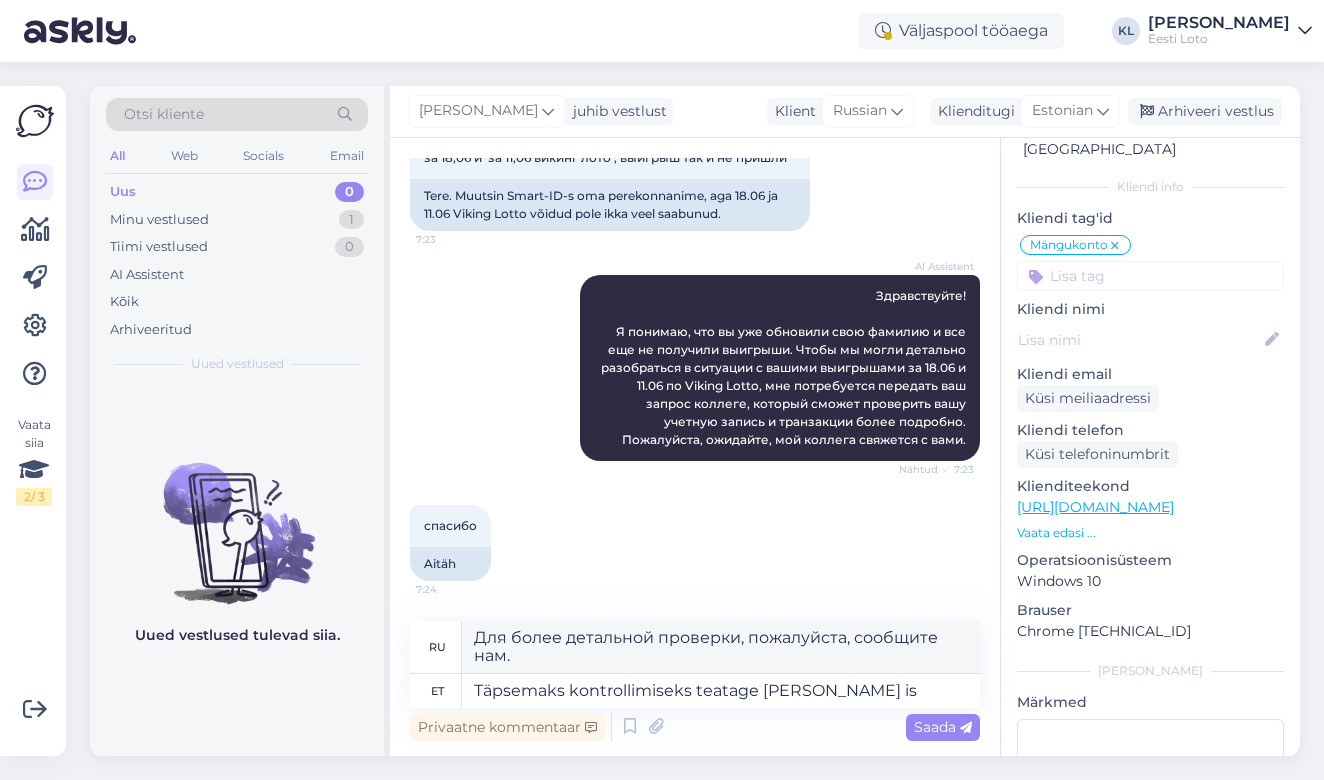 type on "Для более детальной проверки, пожалуйста, сообщите нам ваши" 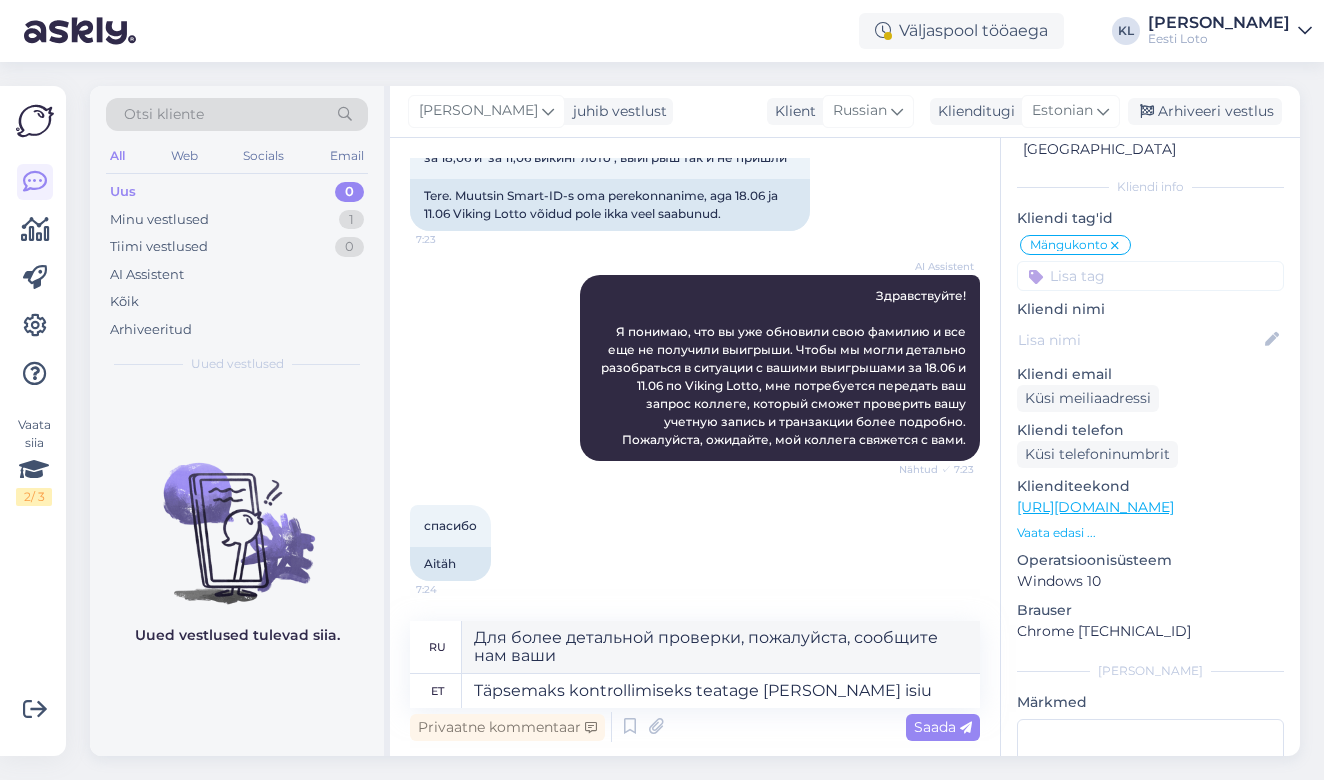 type on "Täpsemaks kontrollimiseks teatage [PERSON_NAME] isi" 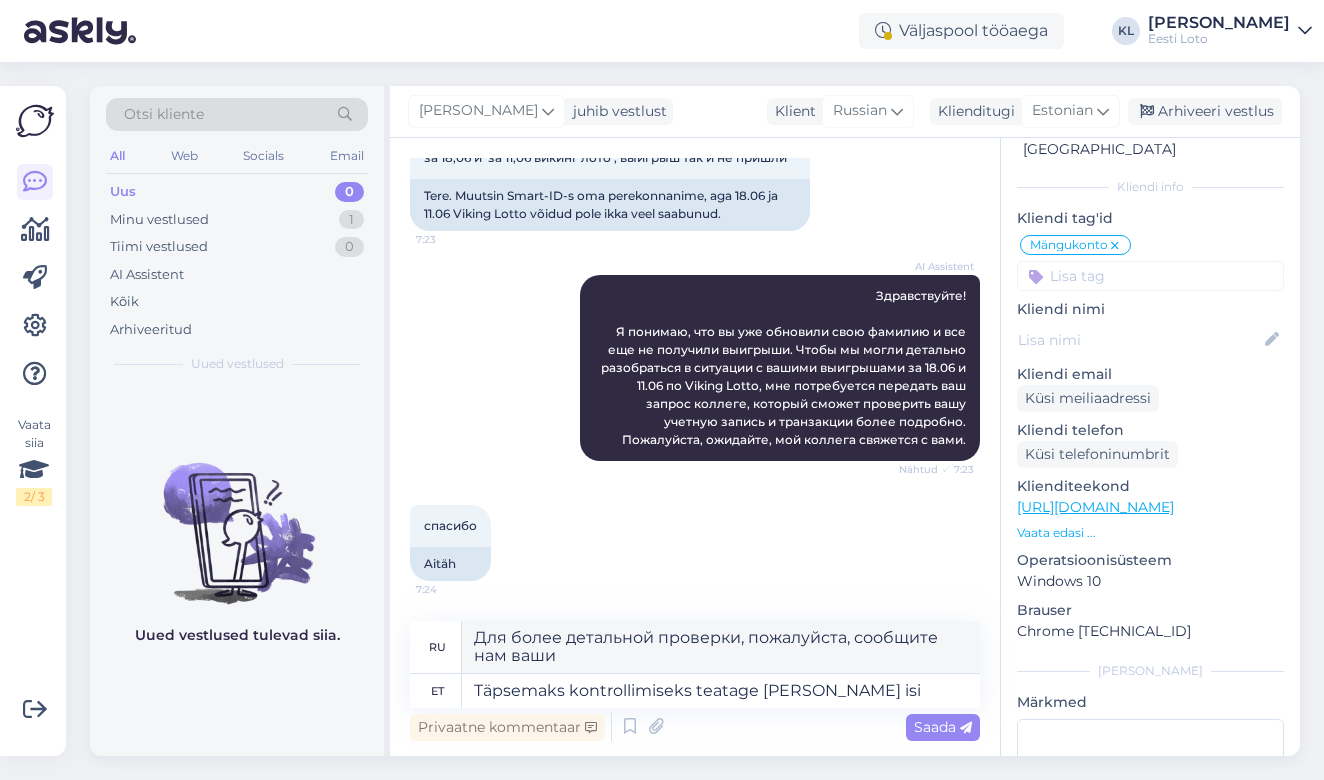 type on "Для более подробной проверки, пожалуйста, сообщите нам свой идентификатор." 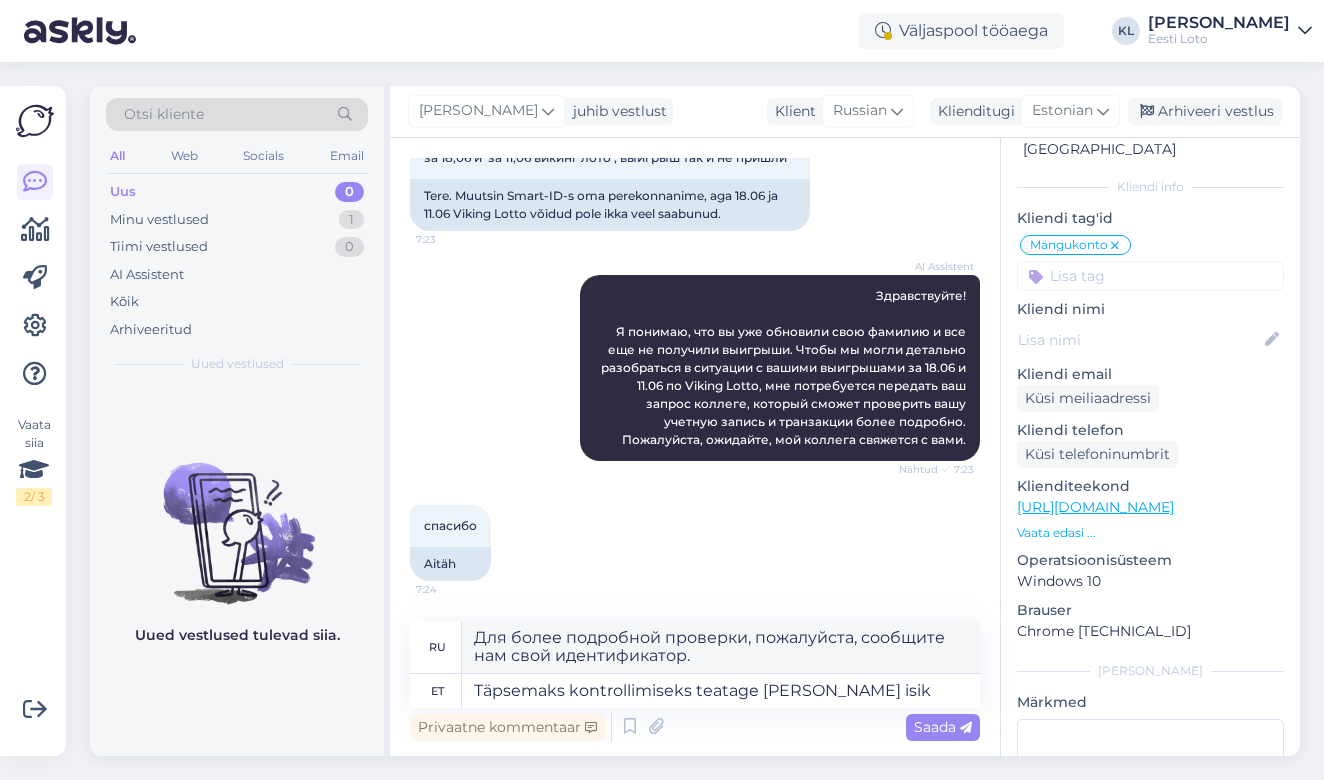 type on "Täpsemaks kontrollimiseks teatage [PERSON_NAME] isiku" 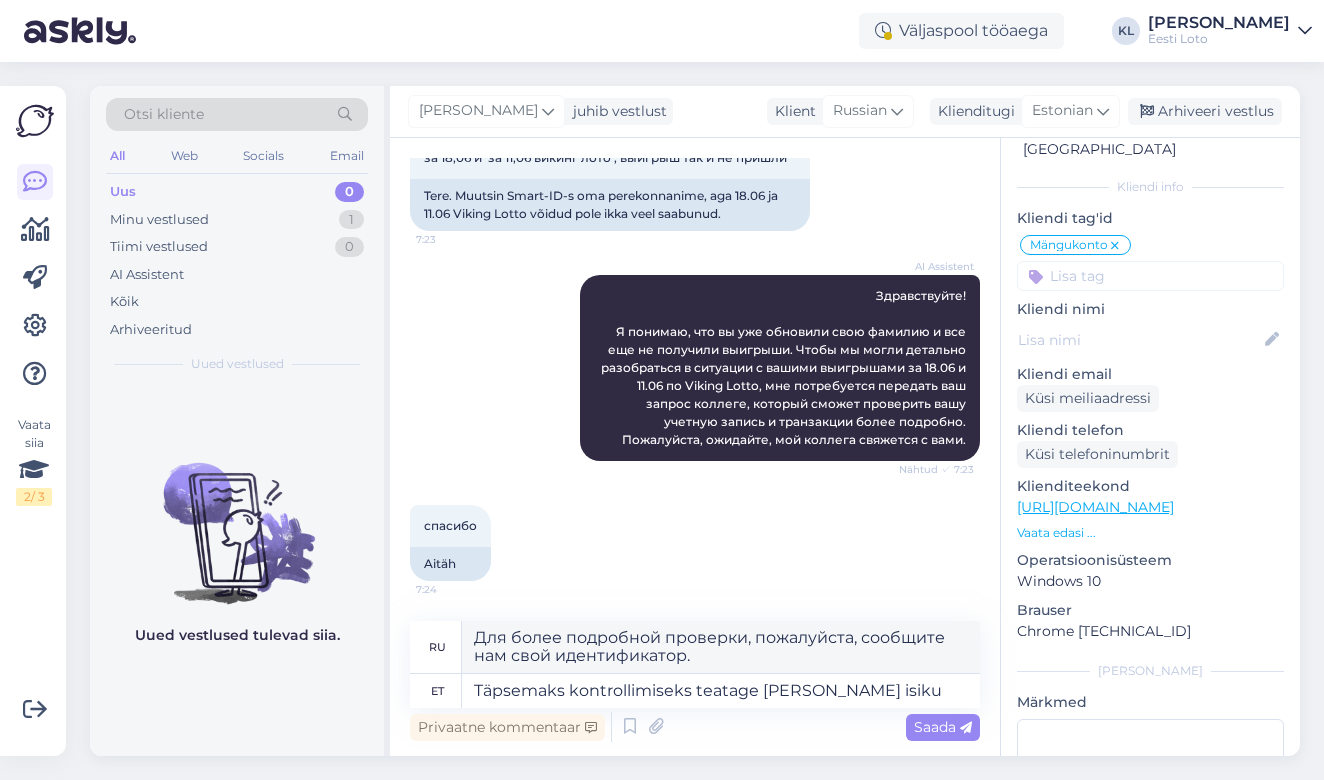 type on "Для более детальной проверки, пожалуйста, сообщите нам вашу личность." 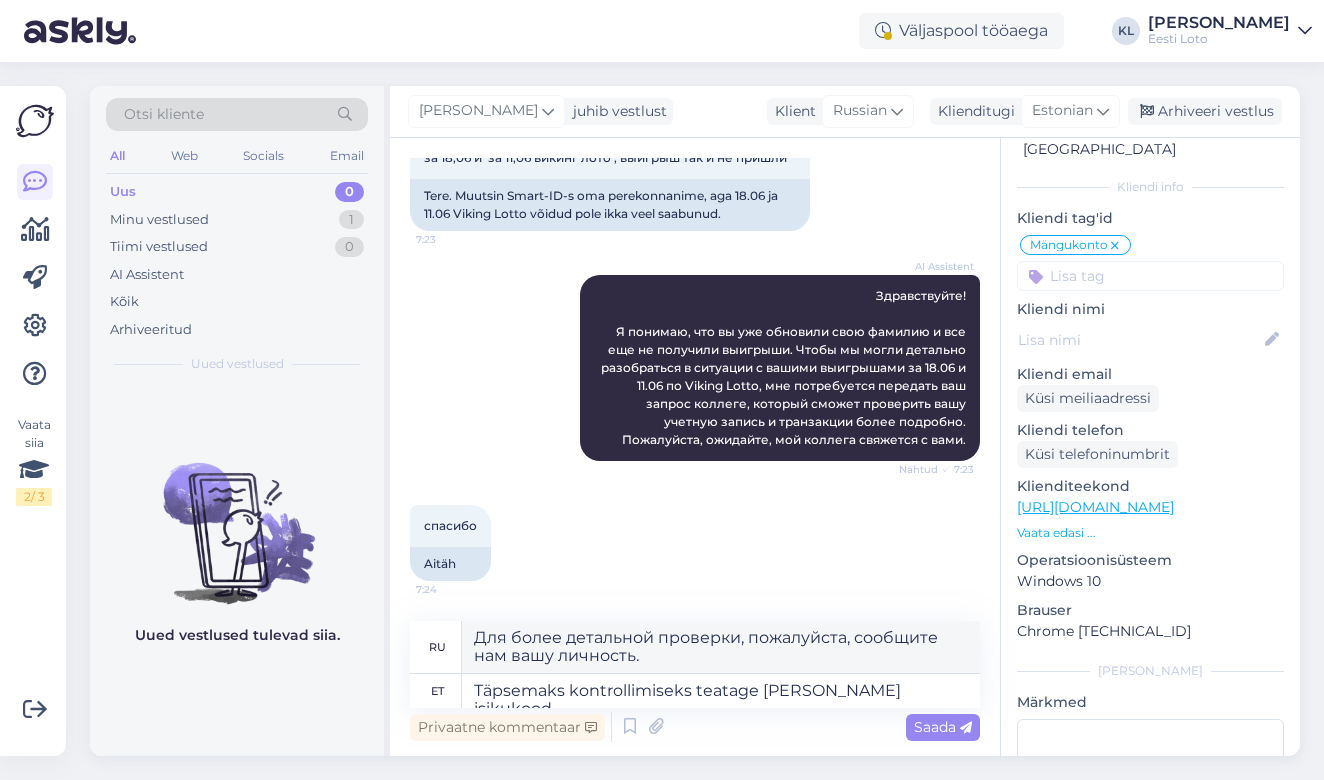 type on "Täpsemaks kontrollimiseks teatage [PERSON_NAME] isikukood." 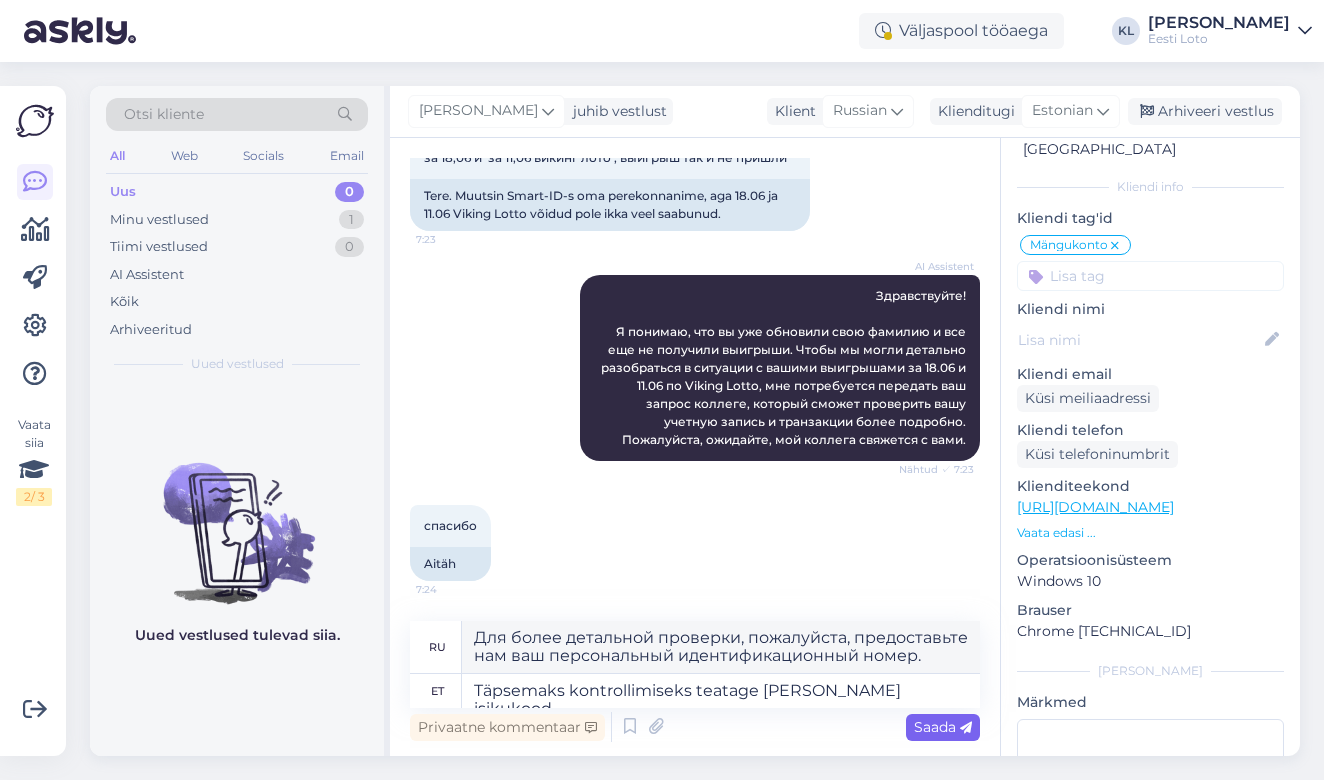 type on "Täpsemaks kontrollimiseks teatage [PERSON_NAME] isikukood." 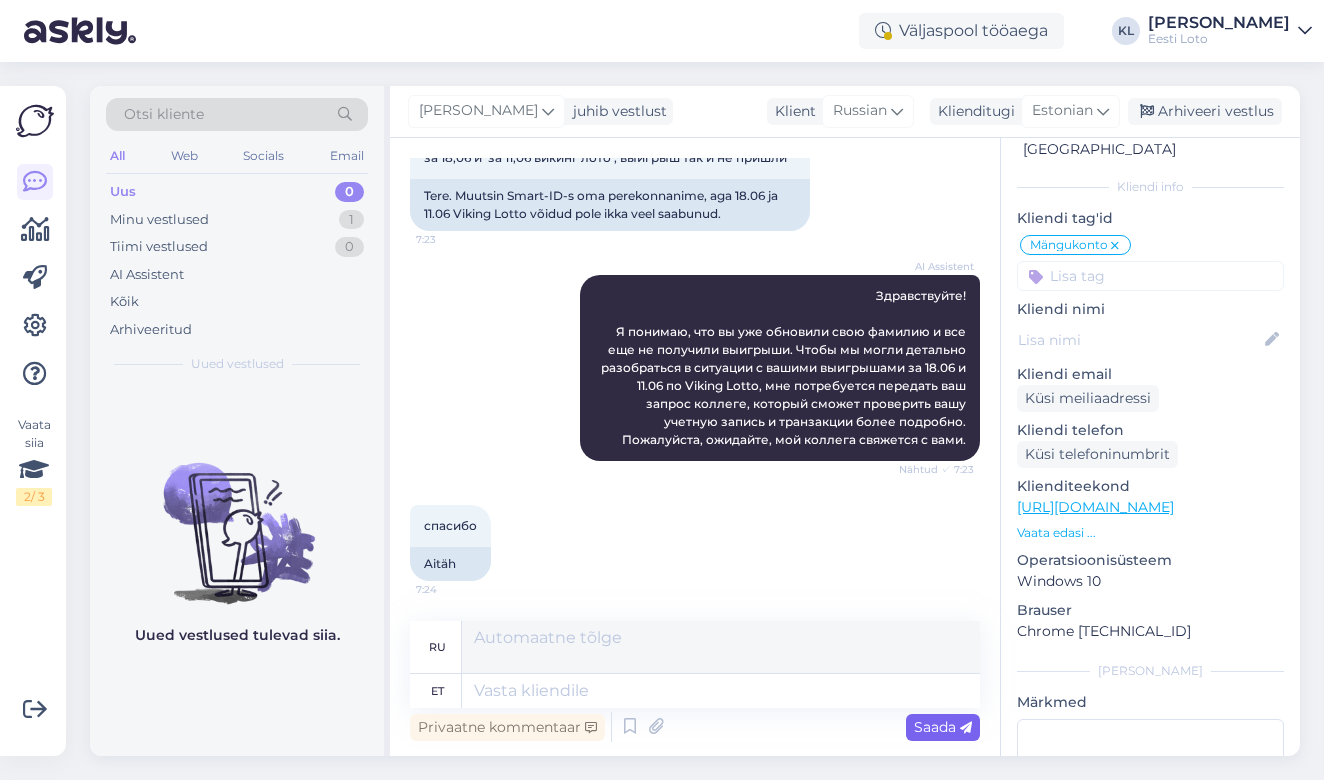 scroll, scrollTop: 1903, scrollLeft: 0, axis: vertical 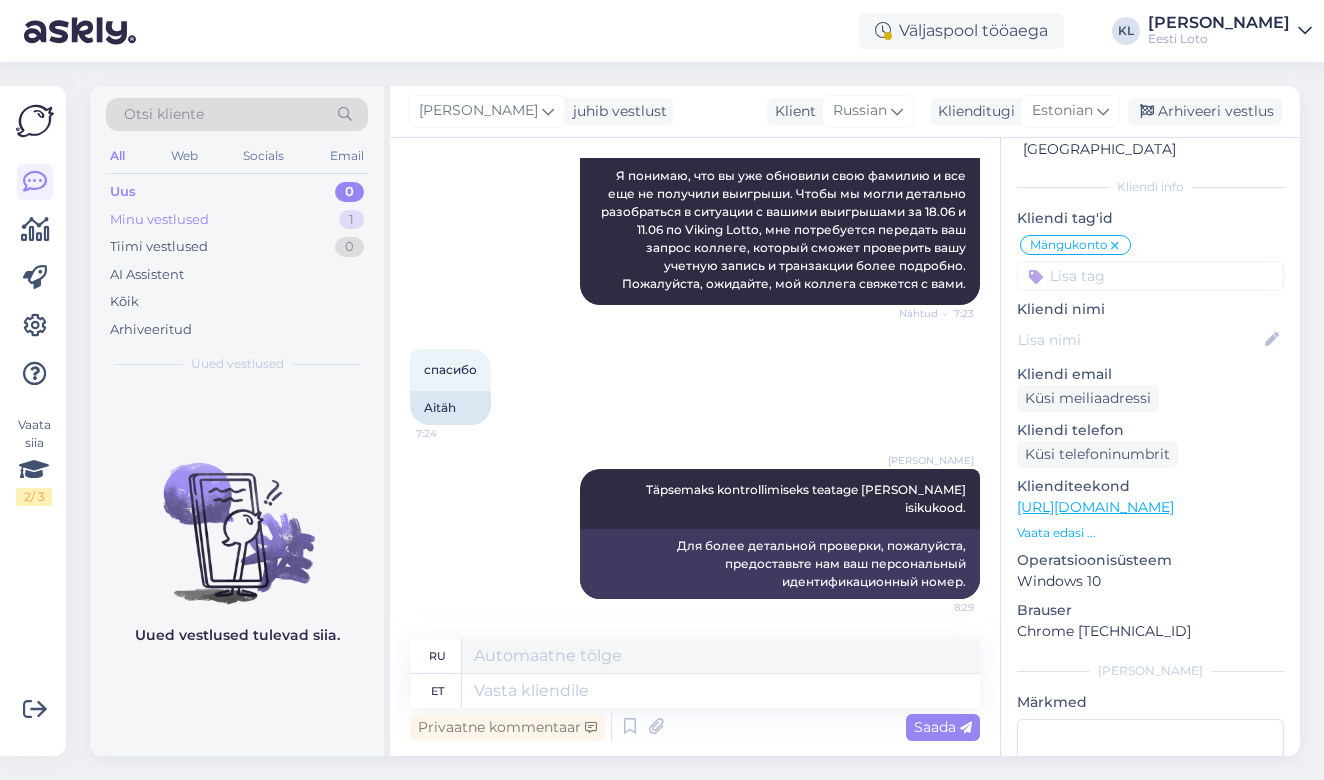 click on "Minu vestlused 1" at bounding box center [237, 220] 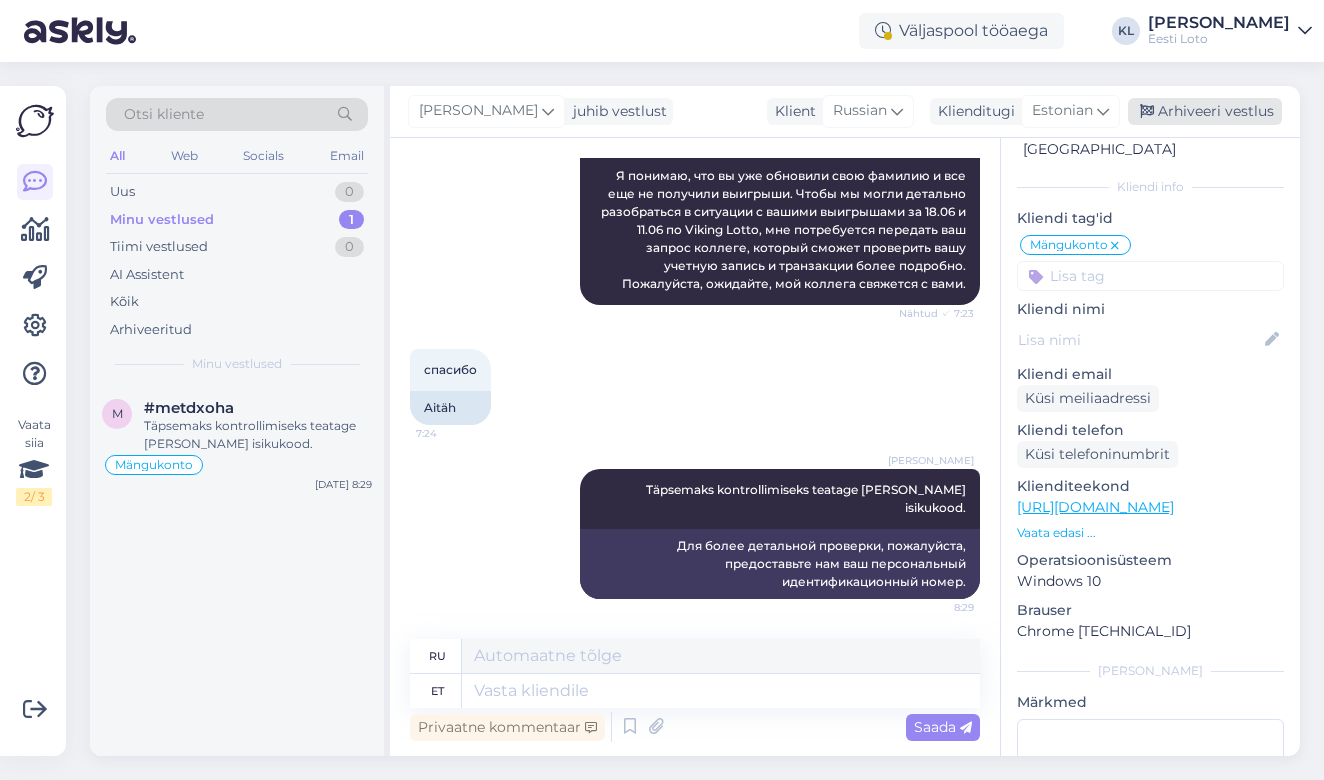 click on "Arhiveeri vestlus" at bounding box center [1205, 111] 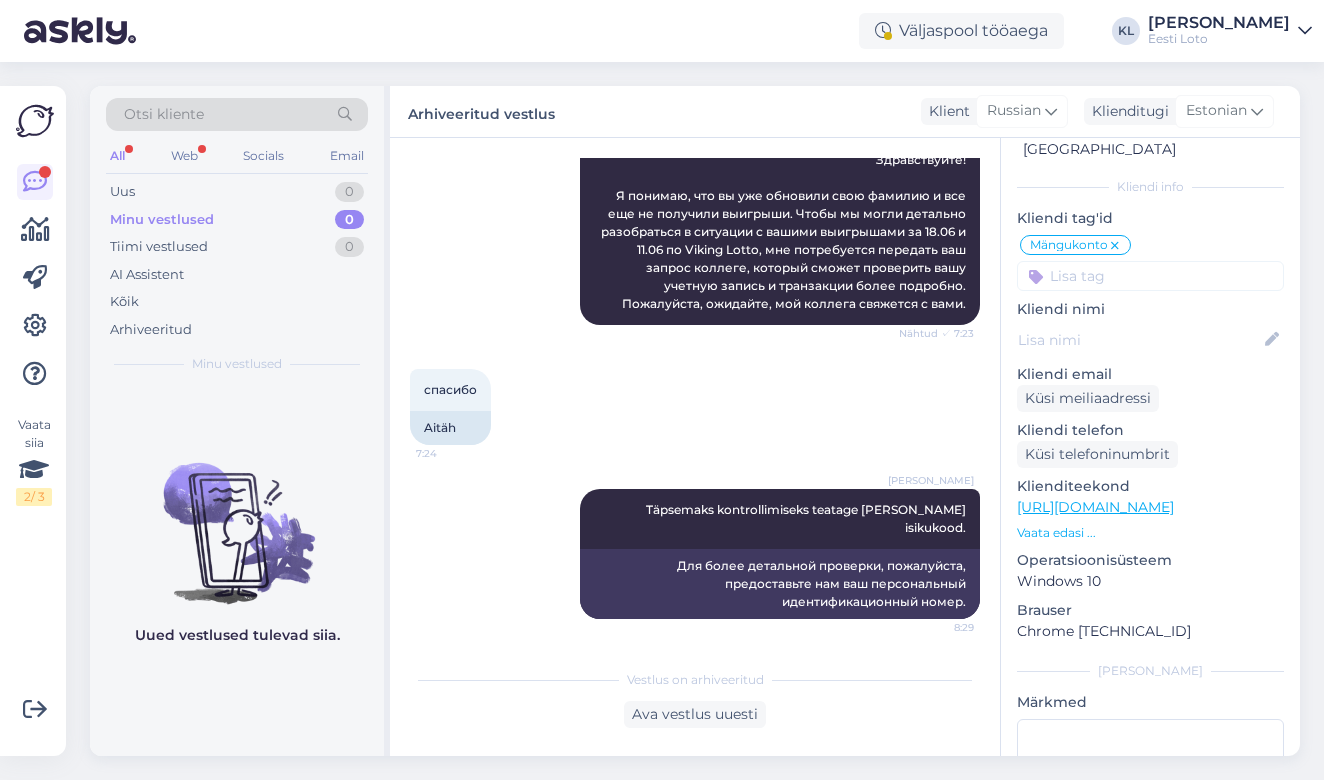 click on "All" at bounding box center [117, 156] 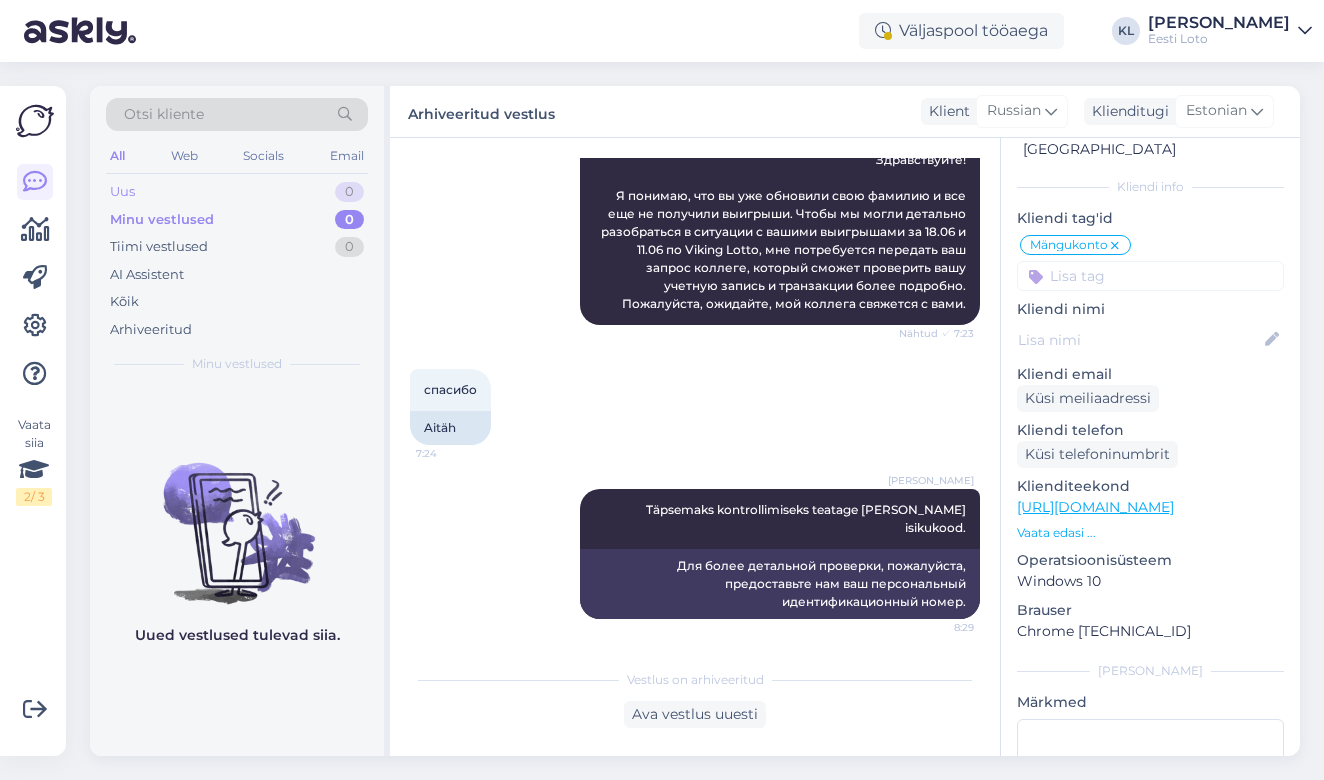 click on "Uus" at bounding box center (122, 192) 